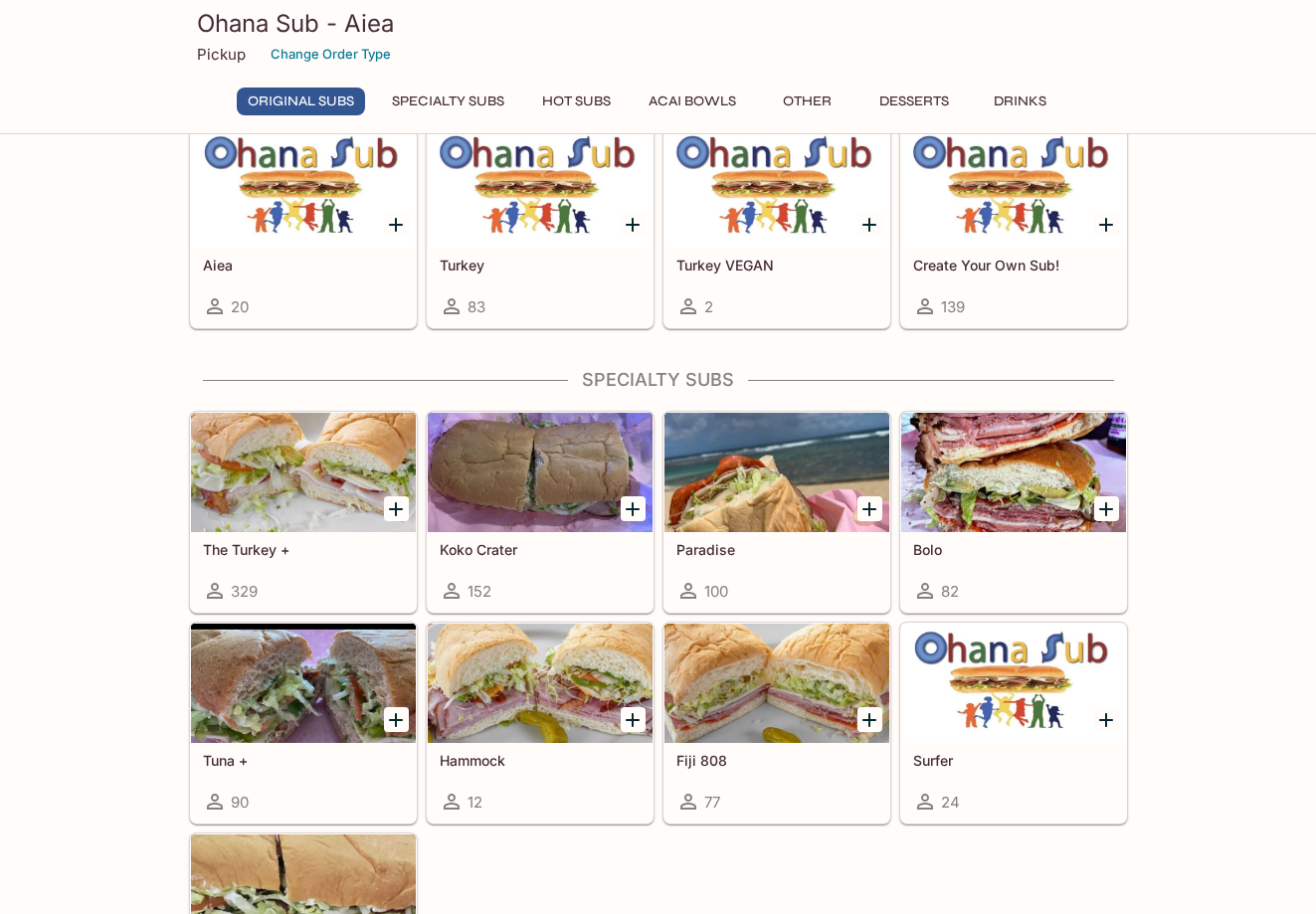 scroll, scrollTop: 927, scrollLeft: 0, axis: vertical 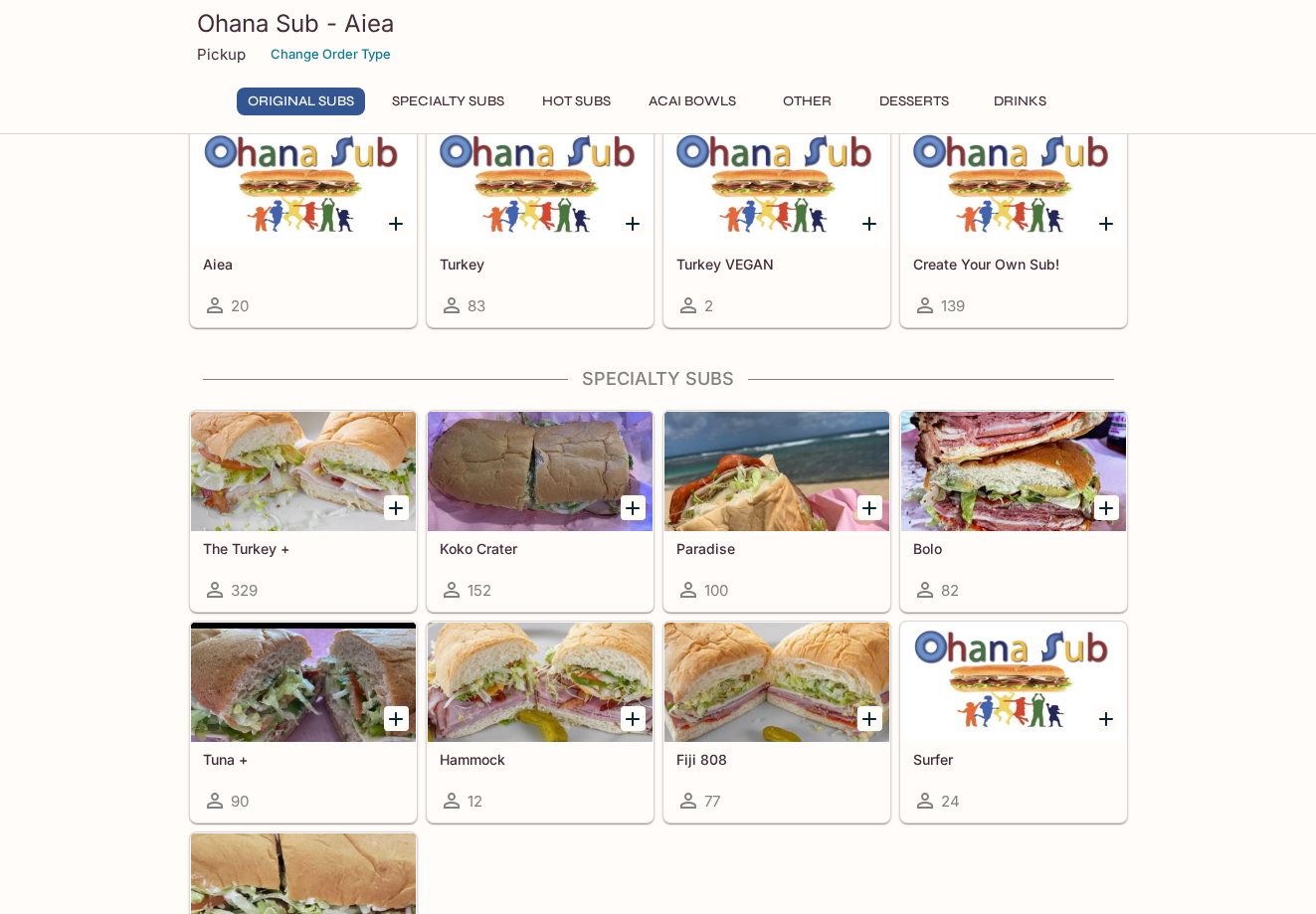 click at bounding box center [303, 471] 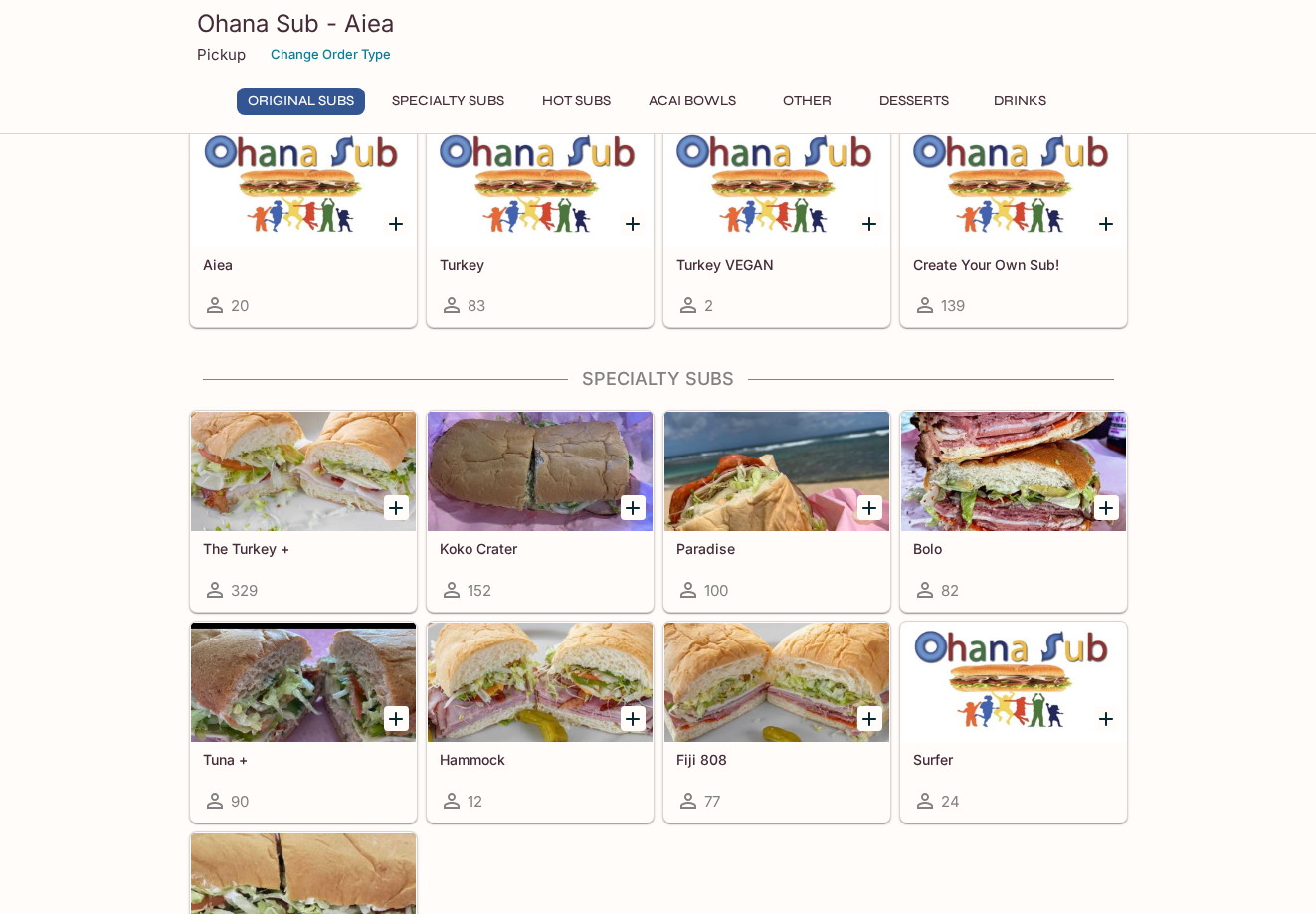scroll, scrollTop: 0, scrollLeft: 0, axis: both 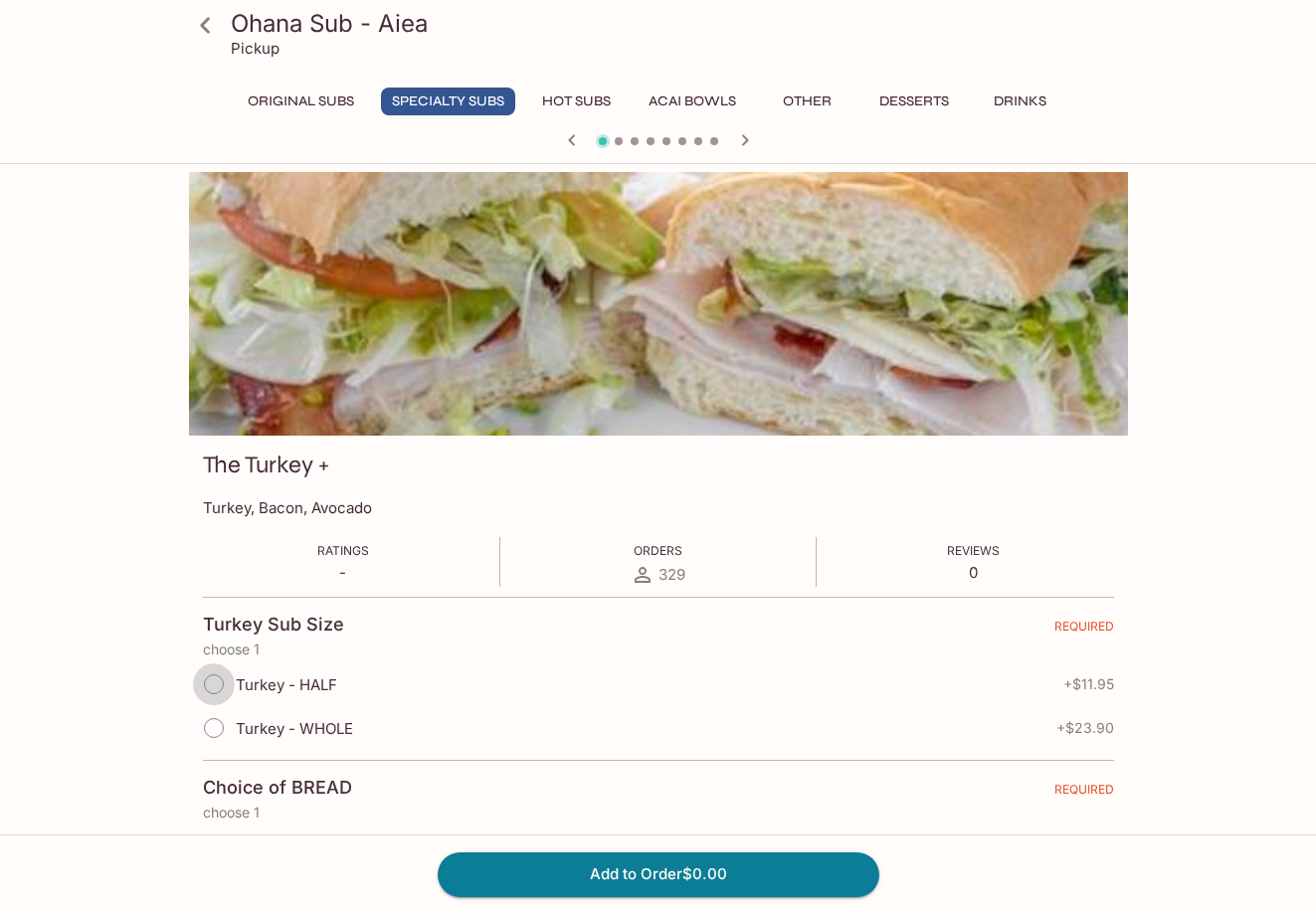 click on "Turkey - HALF" at bounding box center [214, 684] 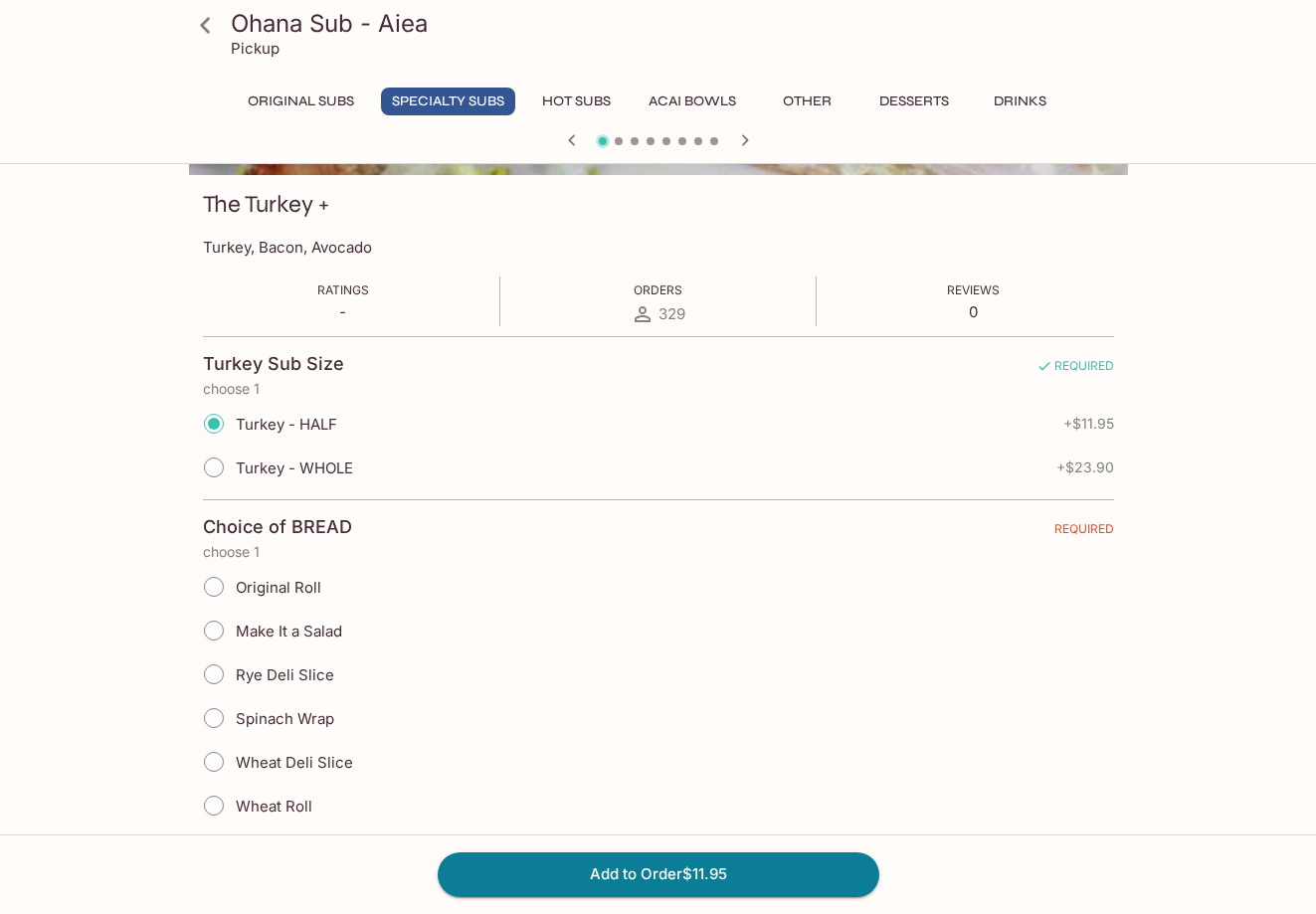 scroll, scrollTop: 0, scrollLeft: 0, axis: both 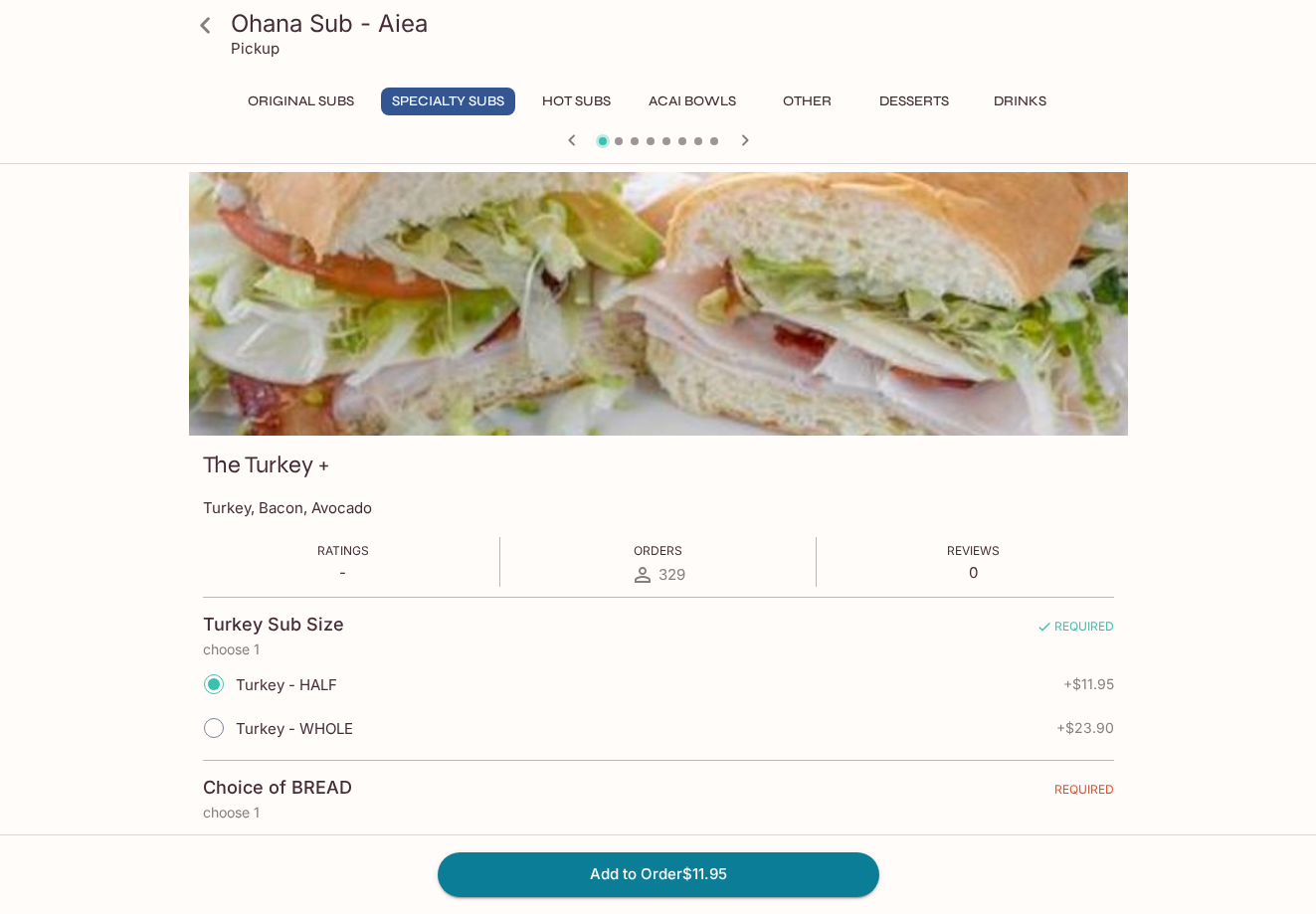 click 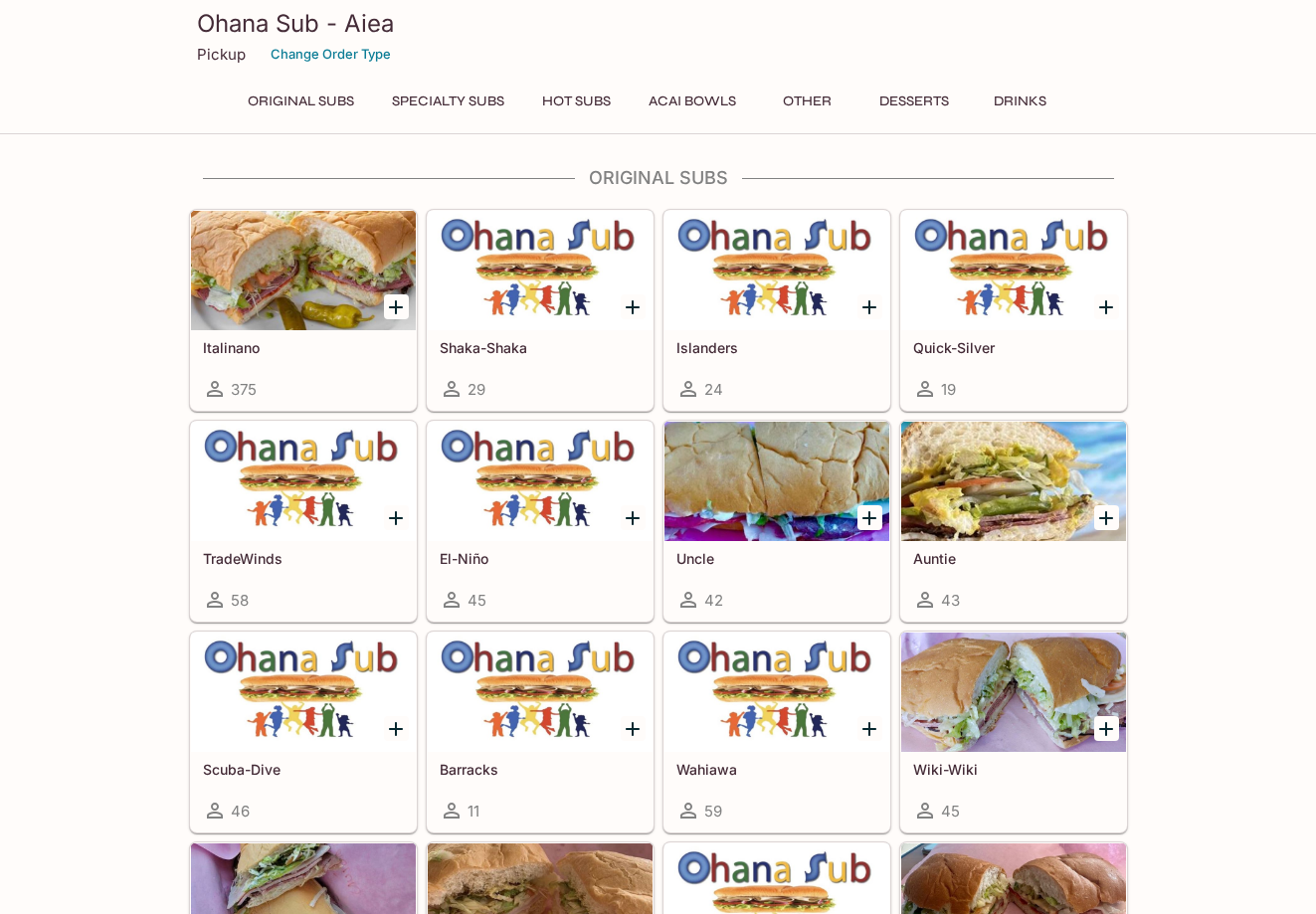 click on "Acai Bowls" at bounding box center (692, 101) 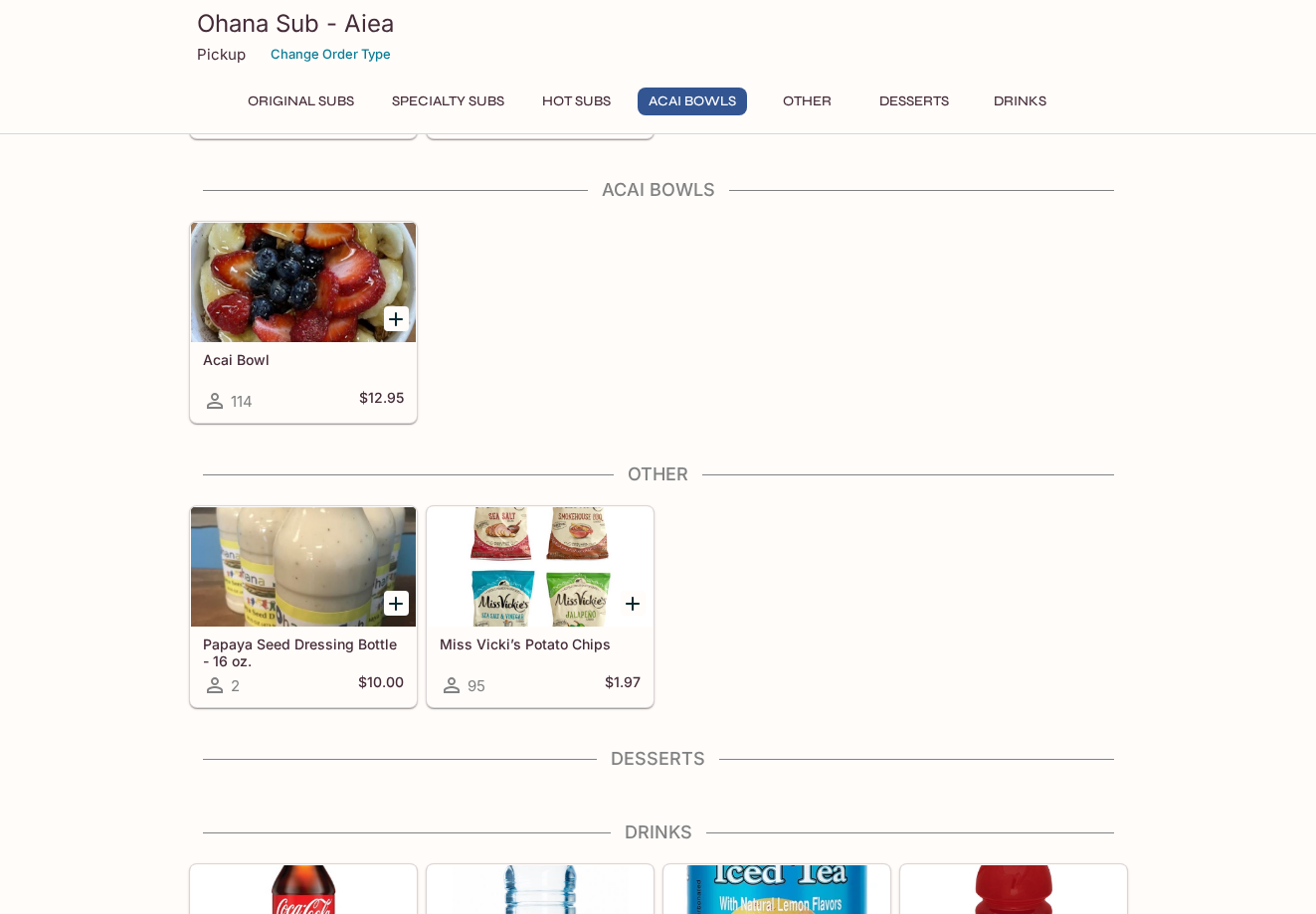 scroll, scrollTop: 2327, scrollLeft: 0, axis: vertical 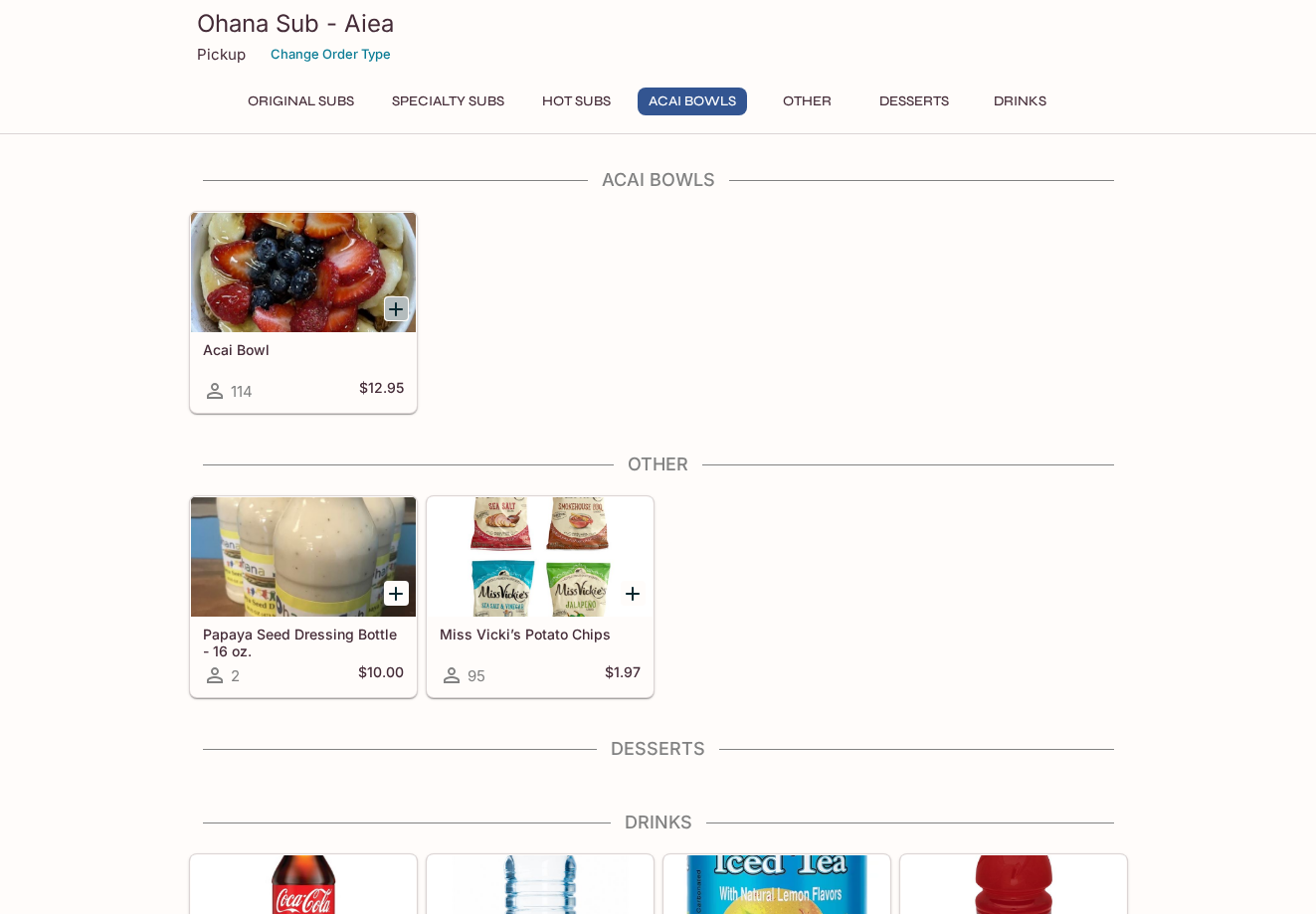 click 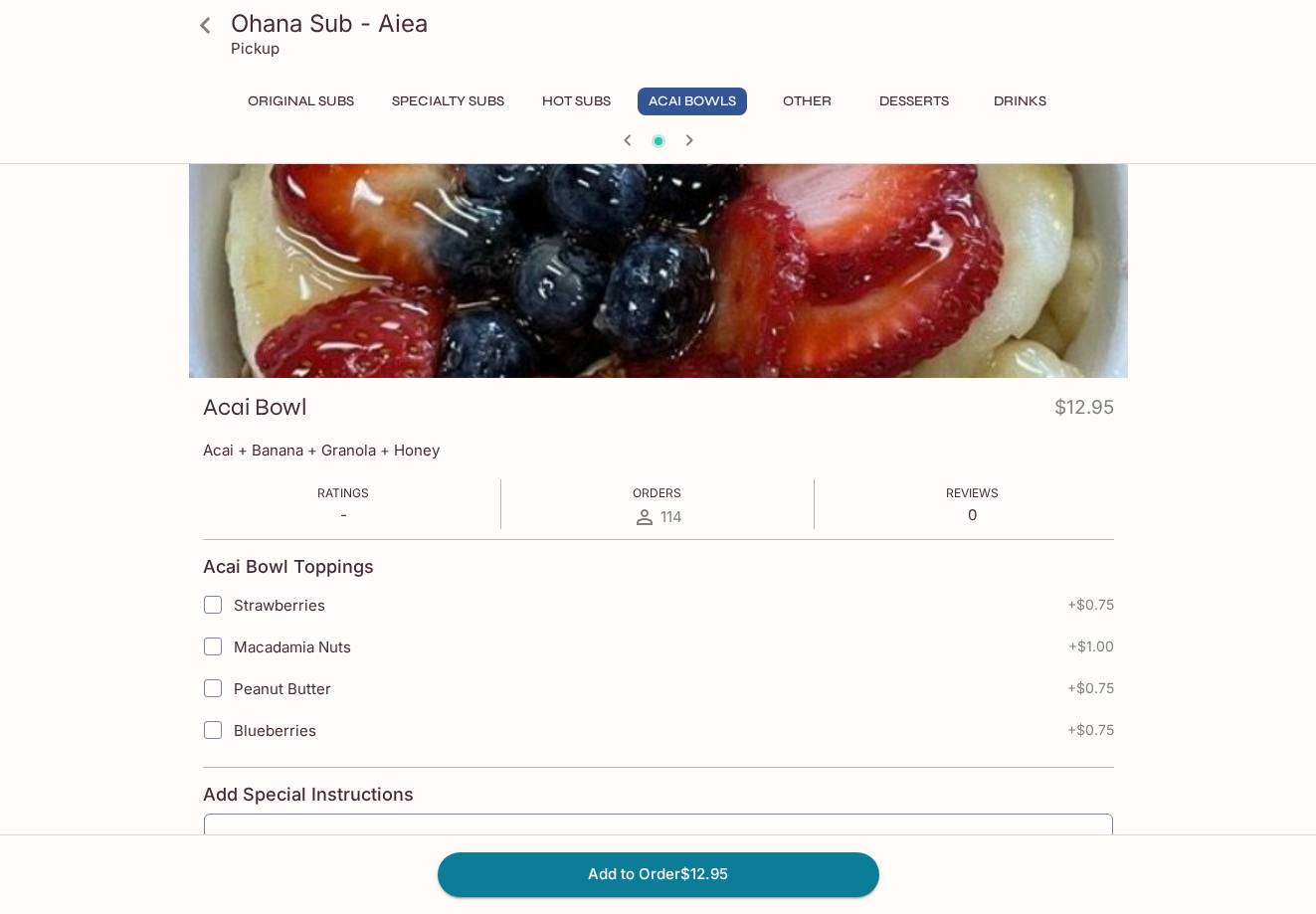 scroll, scrollTop: 55, scrollLeft: 0, axis: vertical 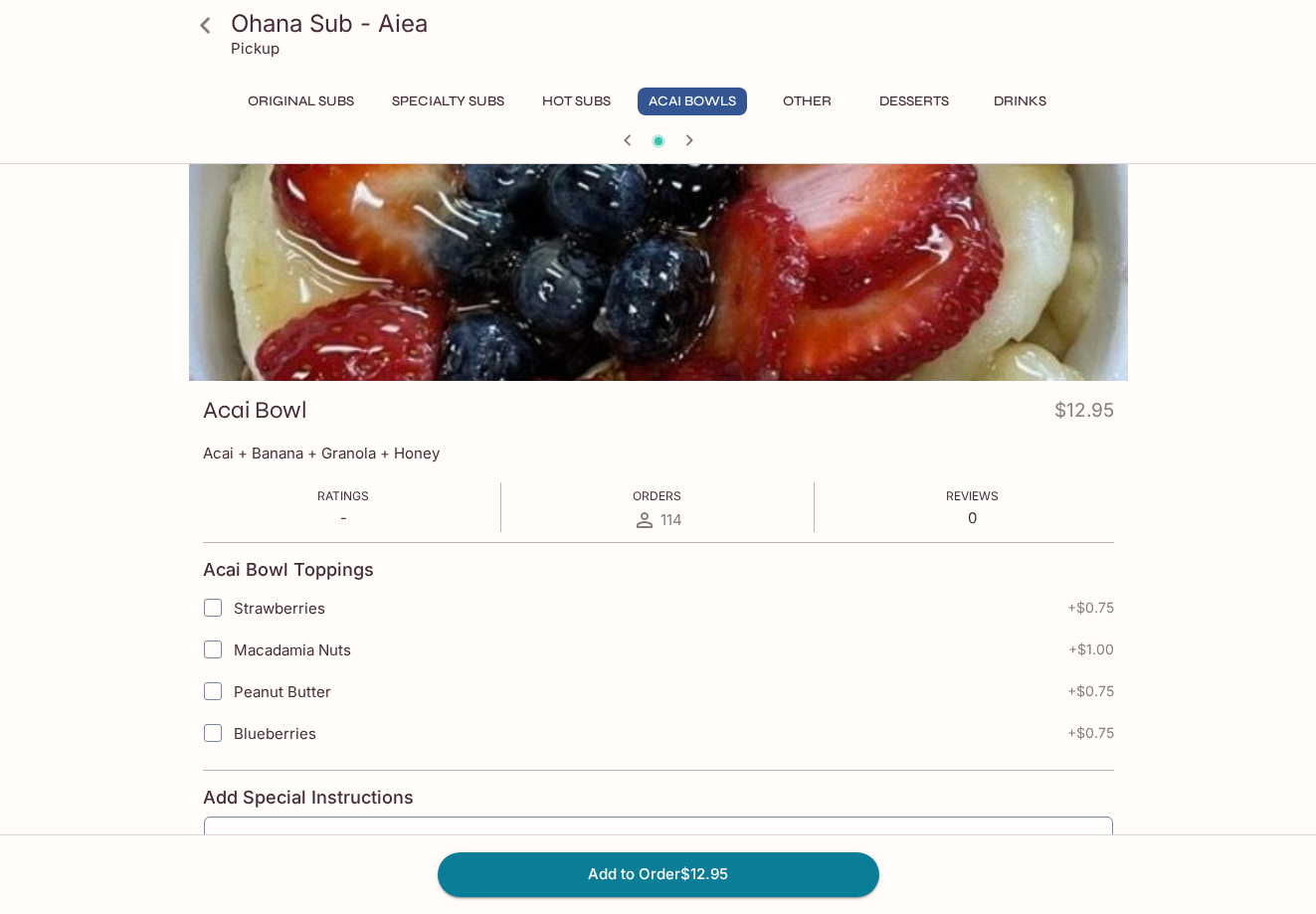 click on "Strawberries" at bounding box center (280, 608) 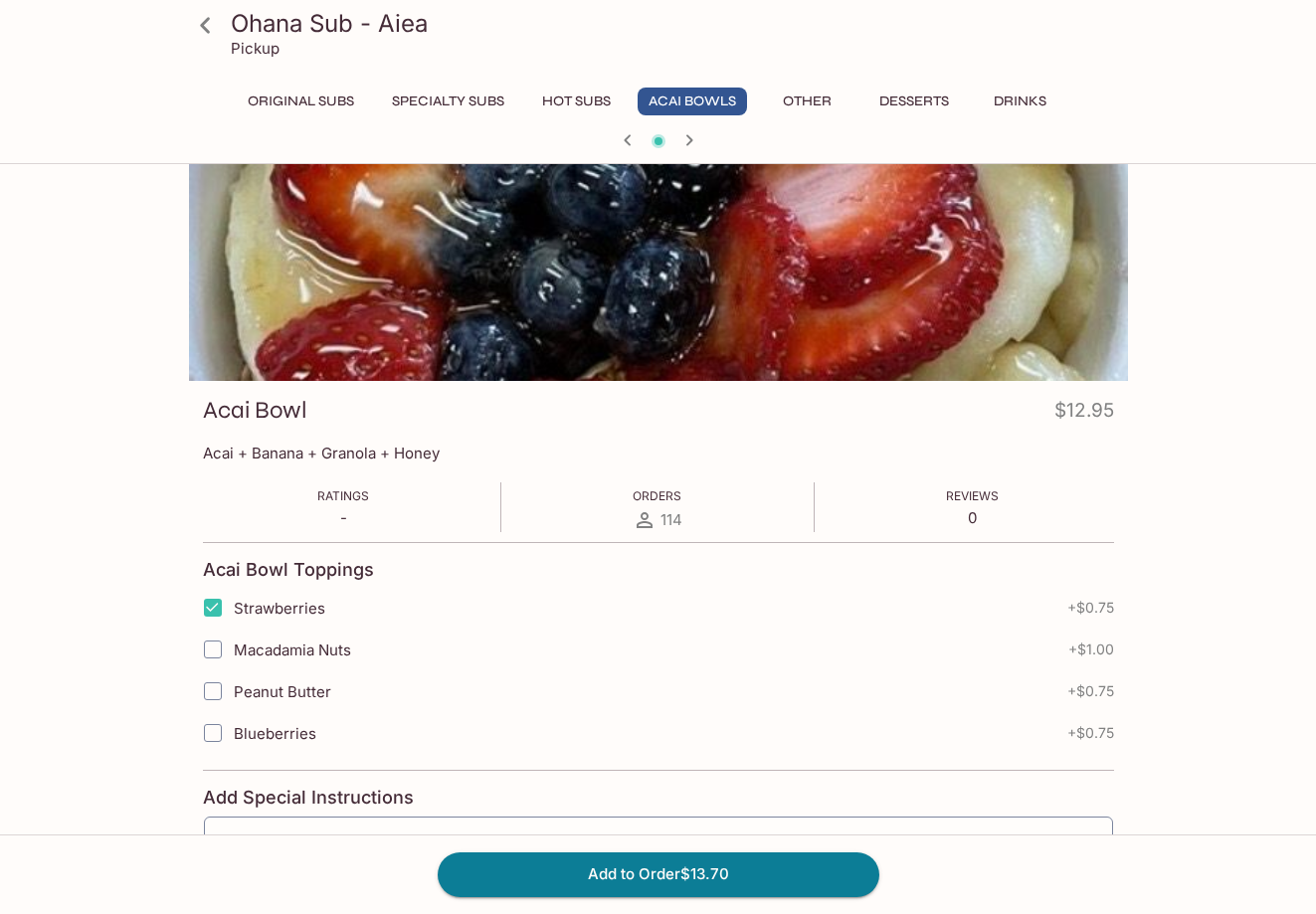click on "Macadamia Nuts" at bounding box center [292, 649] 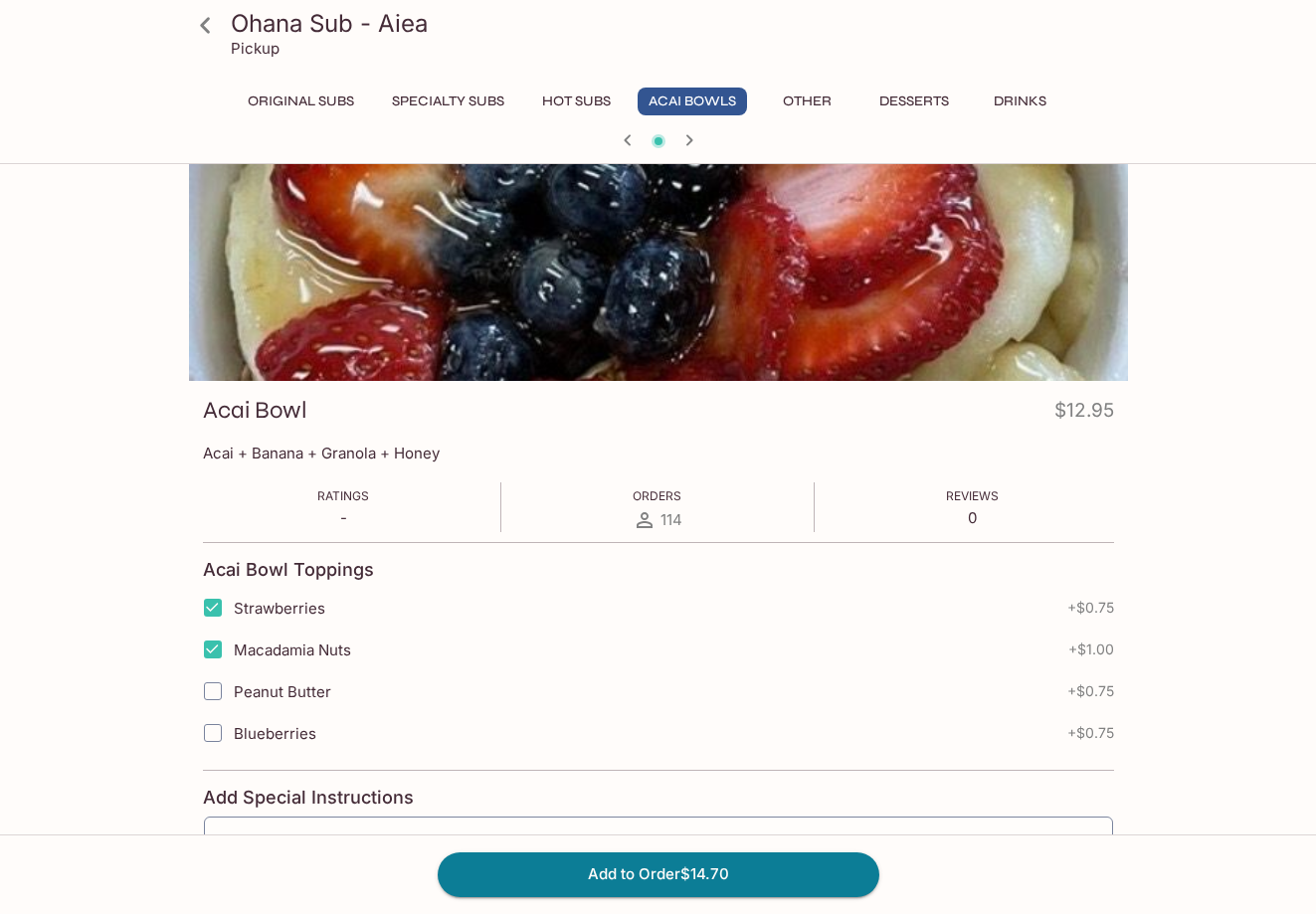 click on "Peanut Butter" at bounding box center [282, 691] 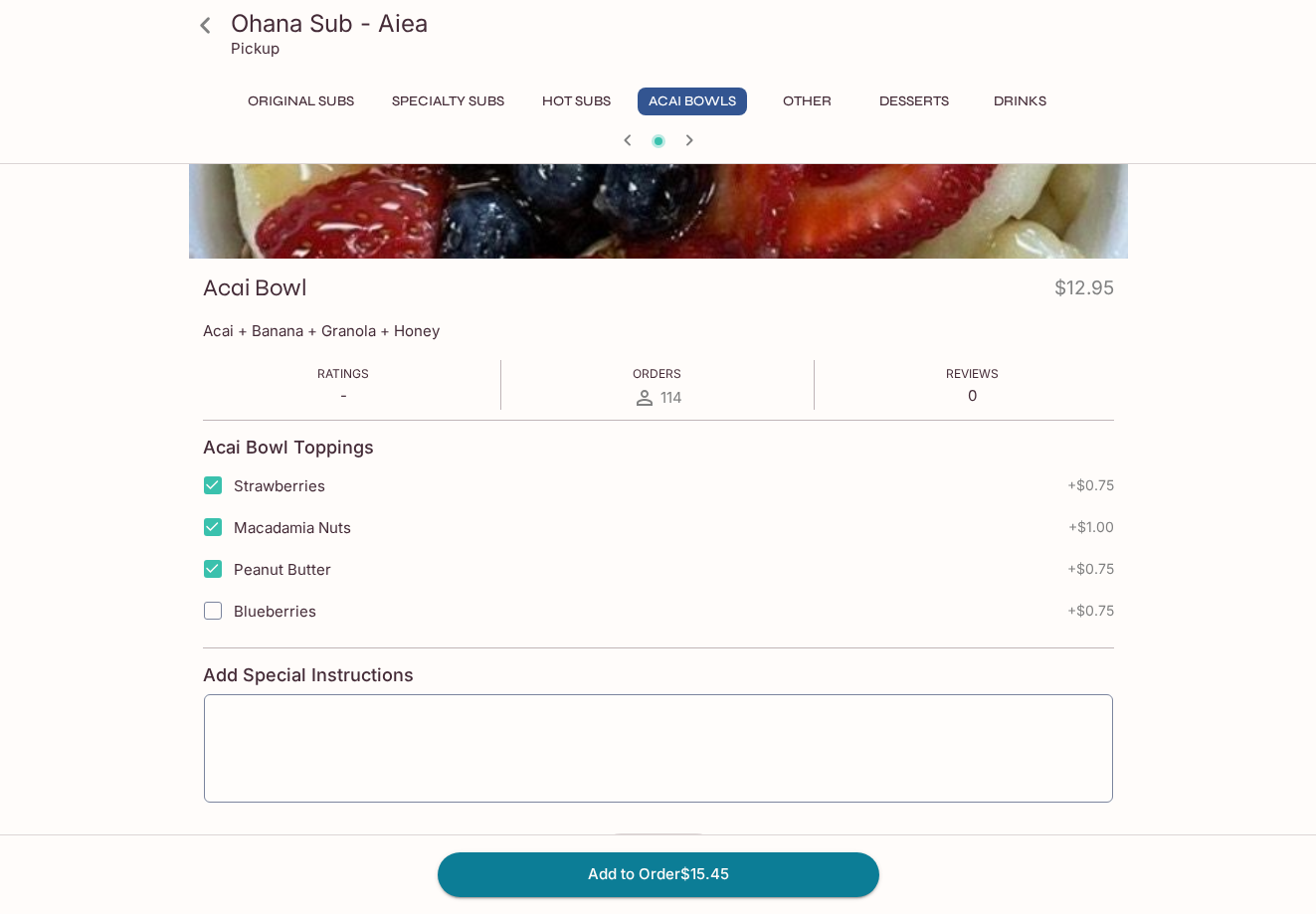 scroll, scrollTop: 0, scrollLeft: 0, axis: both 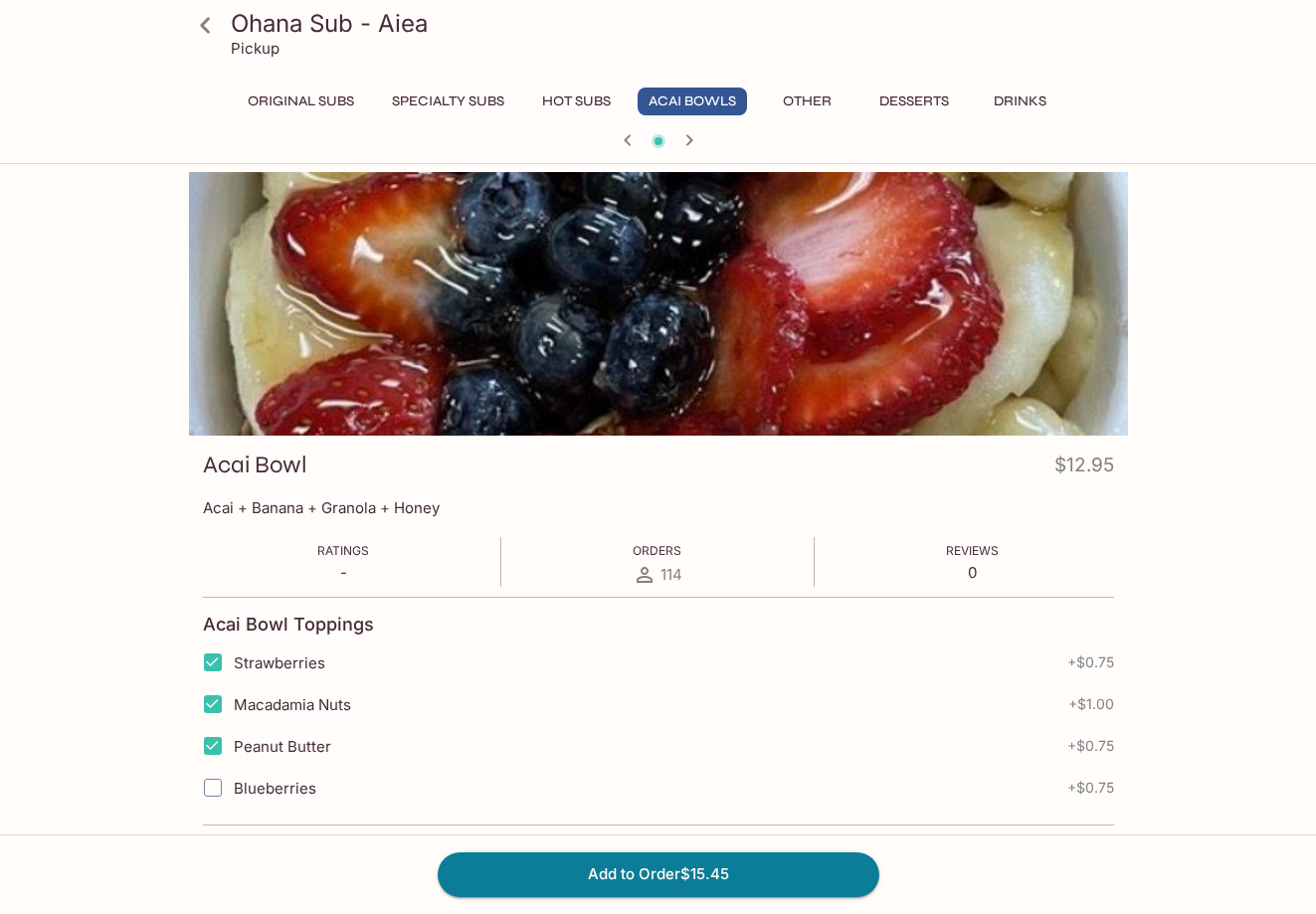 click on "Blueberries" at bounding box center (275, 788) 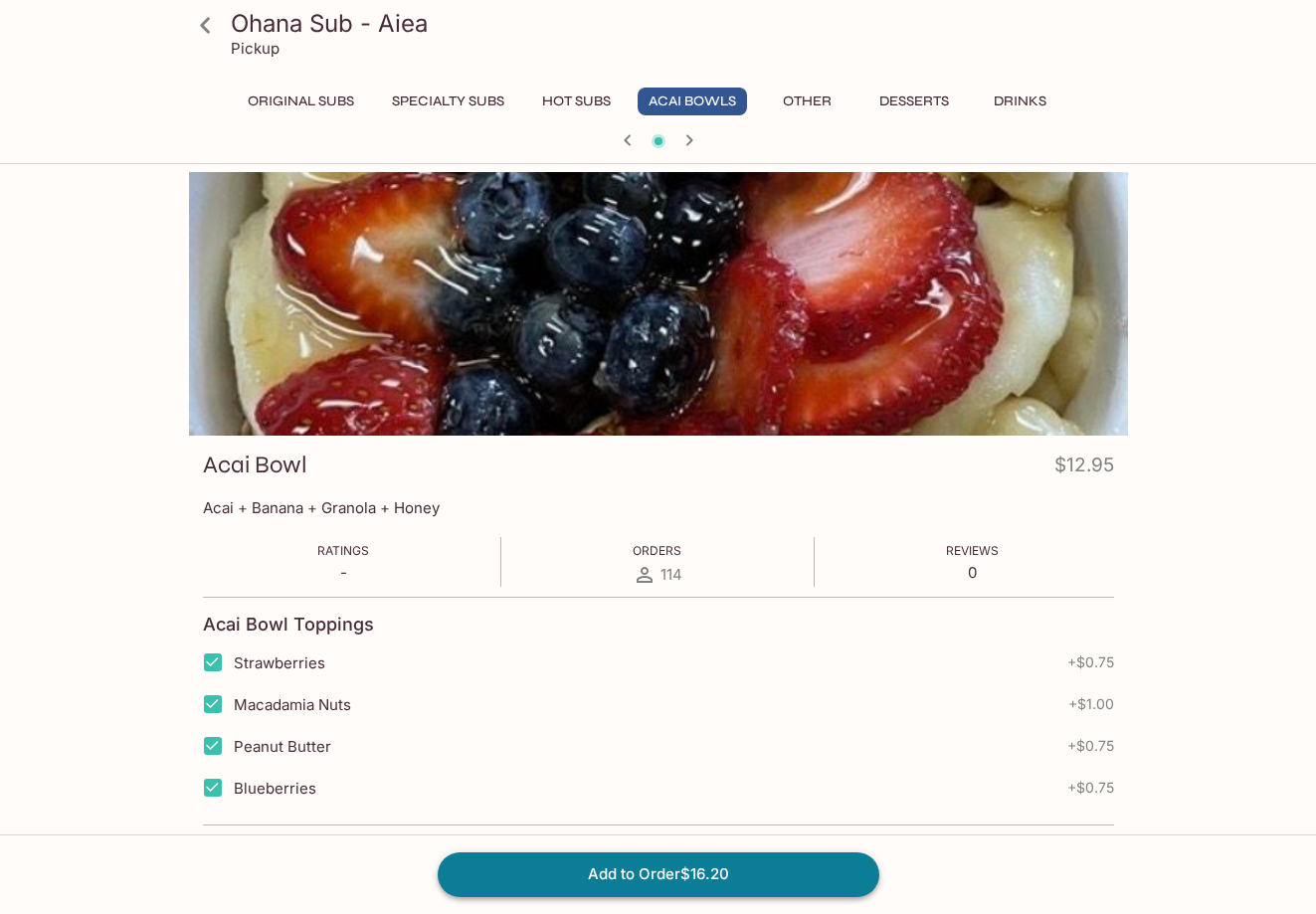 click on "Add to Order  $16.20" at bounding box center [658, 874] 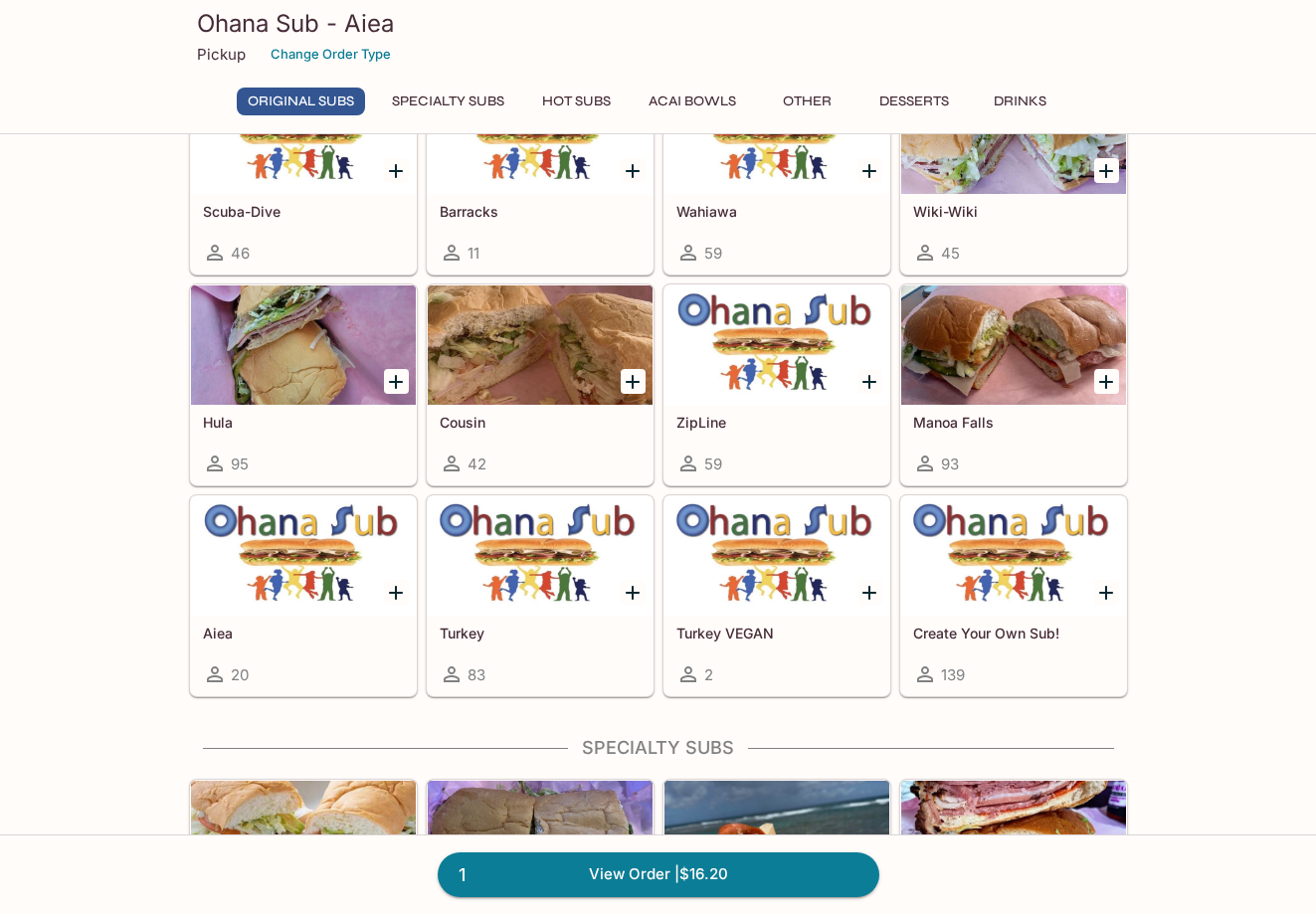 scroll, scrollTop: 558, scrollLeft: 0, axis: vertical 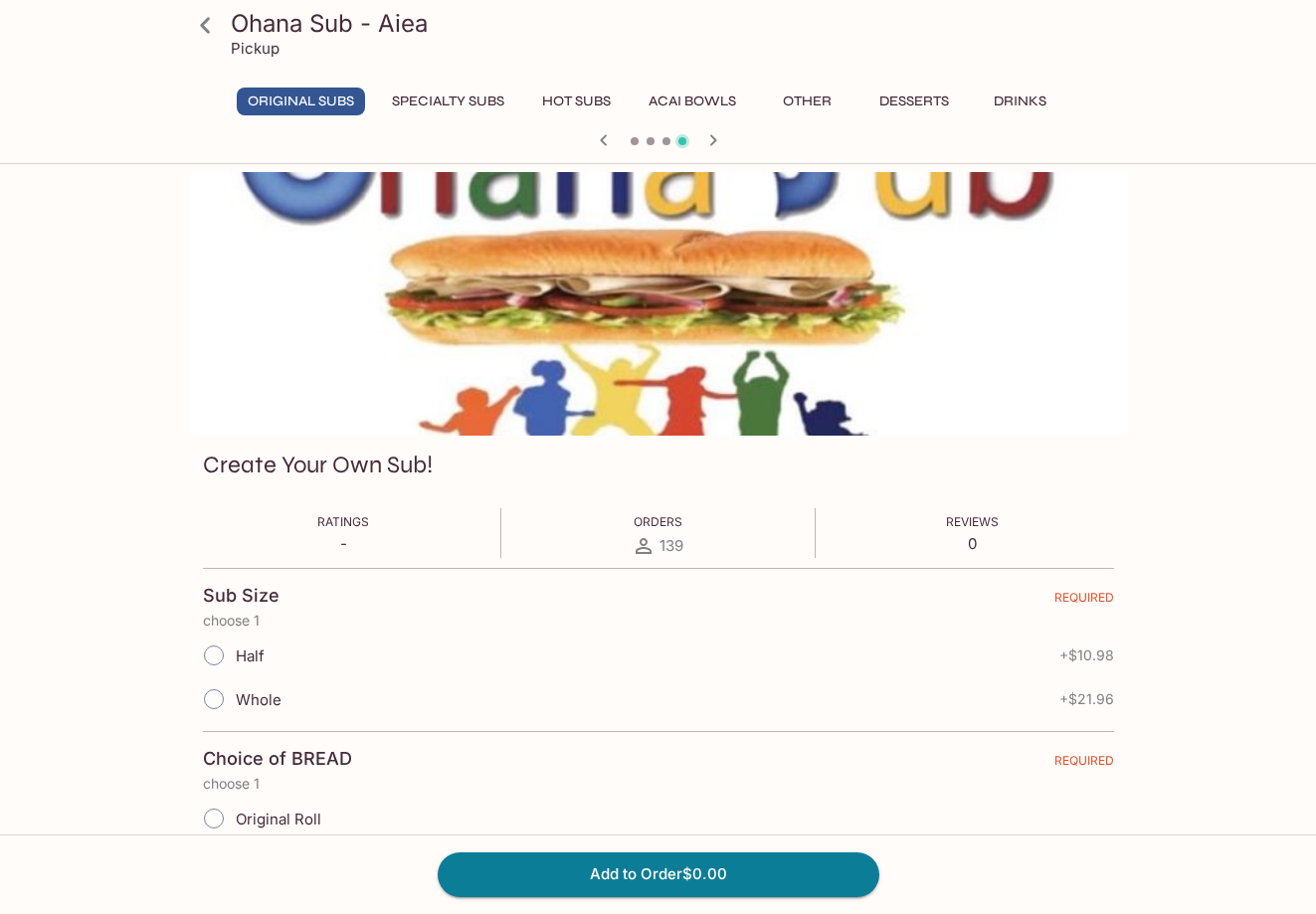 click on "Half" at bounding box center (214, 655) 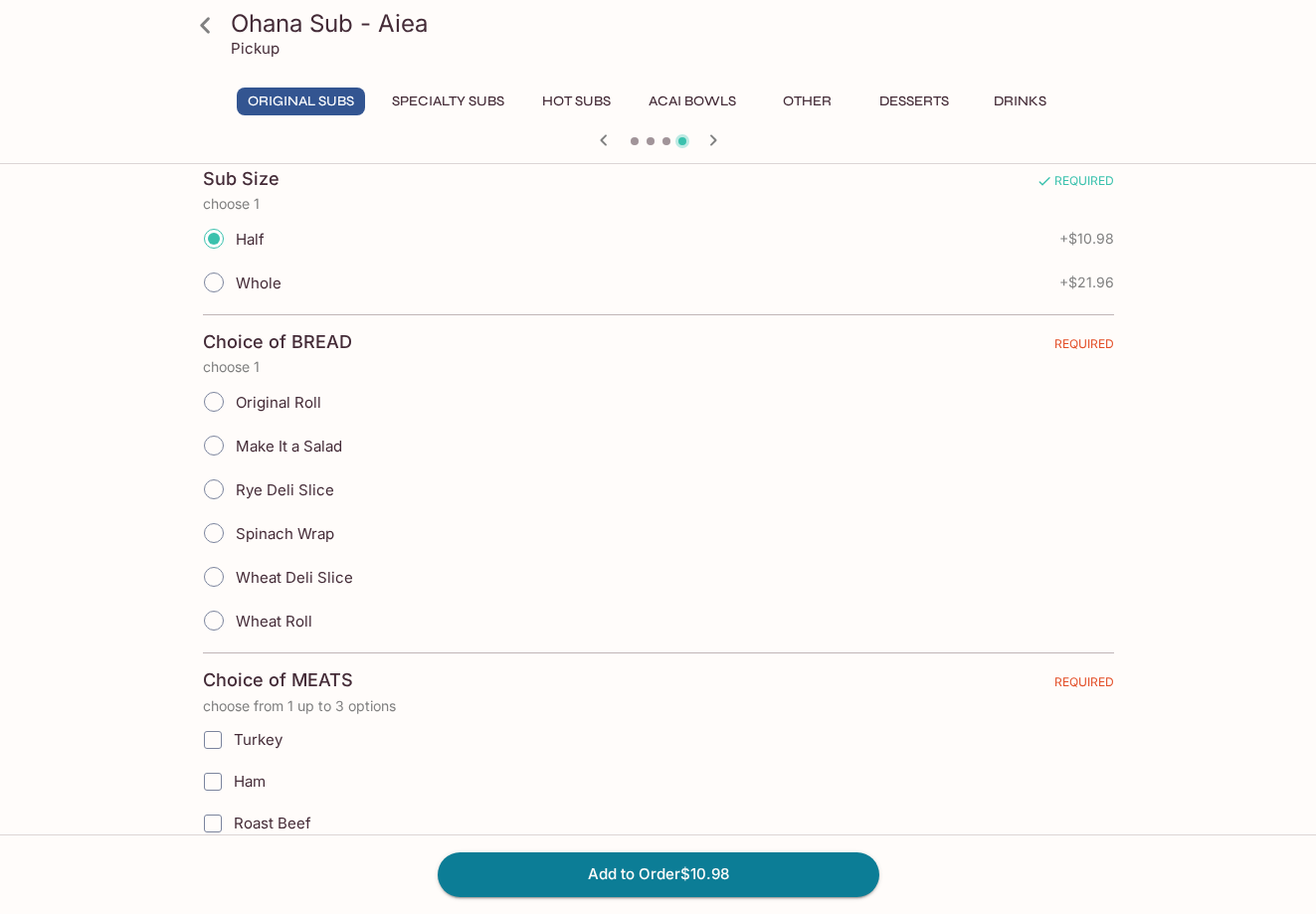 scroll, scrollTop: 415, scrollLeft: 0, axis: vertical 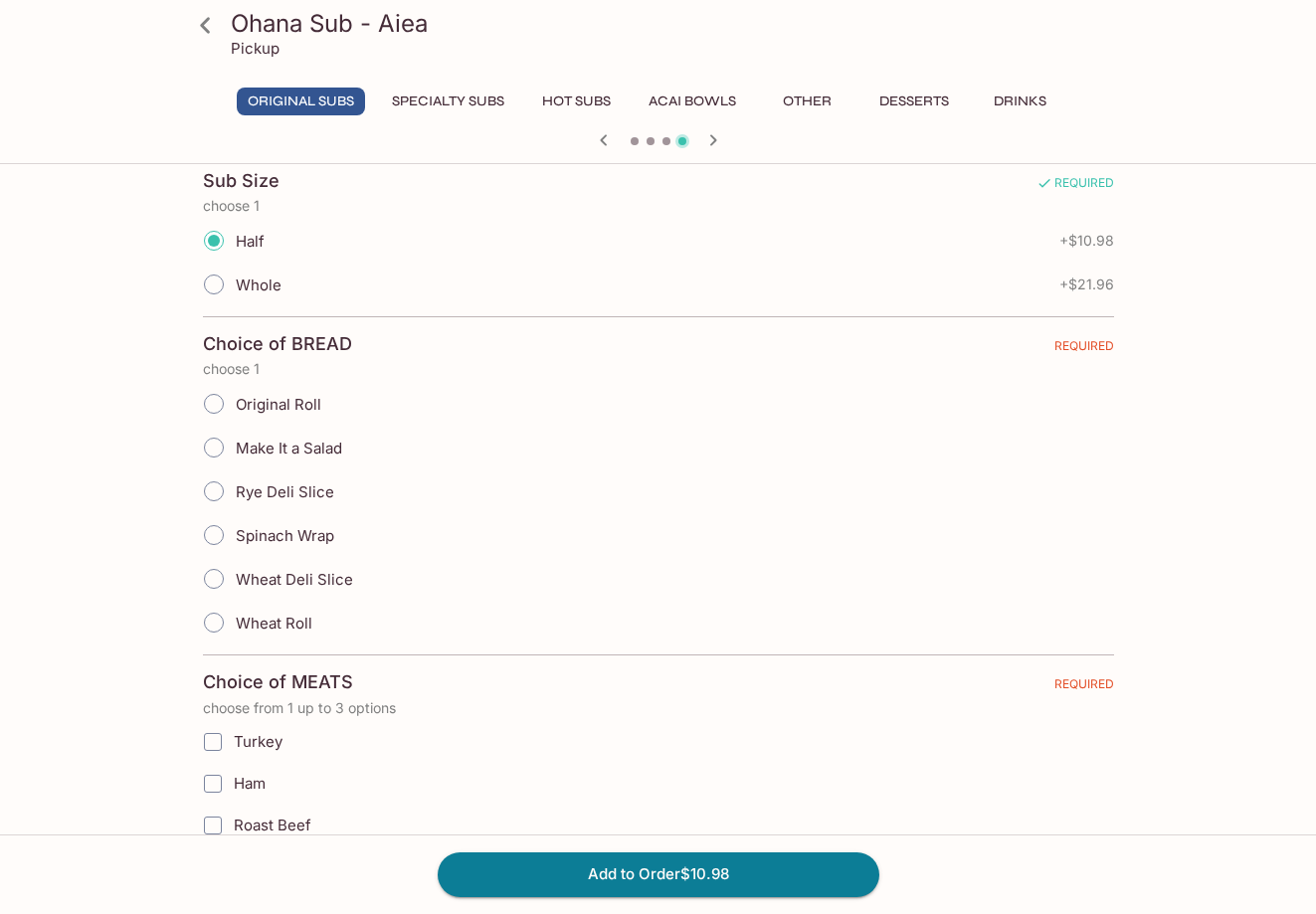 click on "Original Roll" at bounding box center (257, 404) 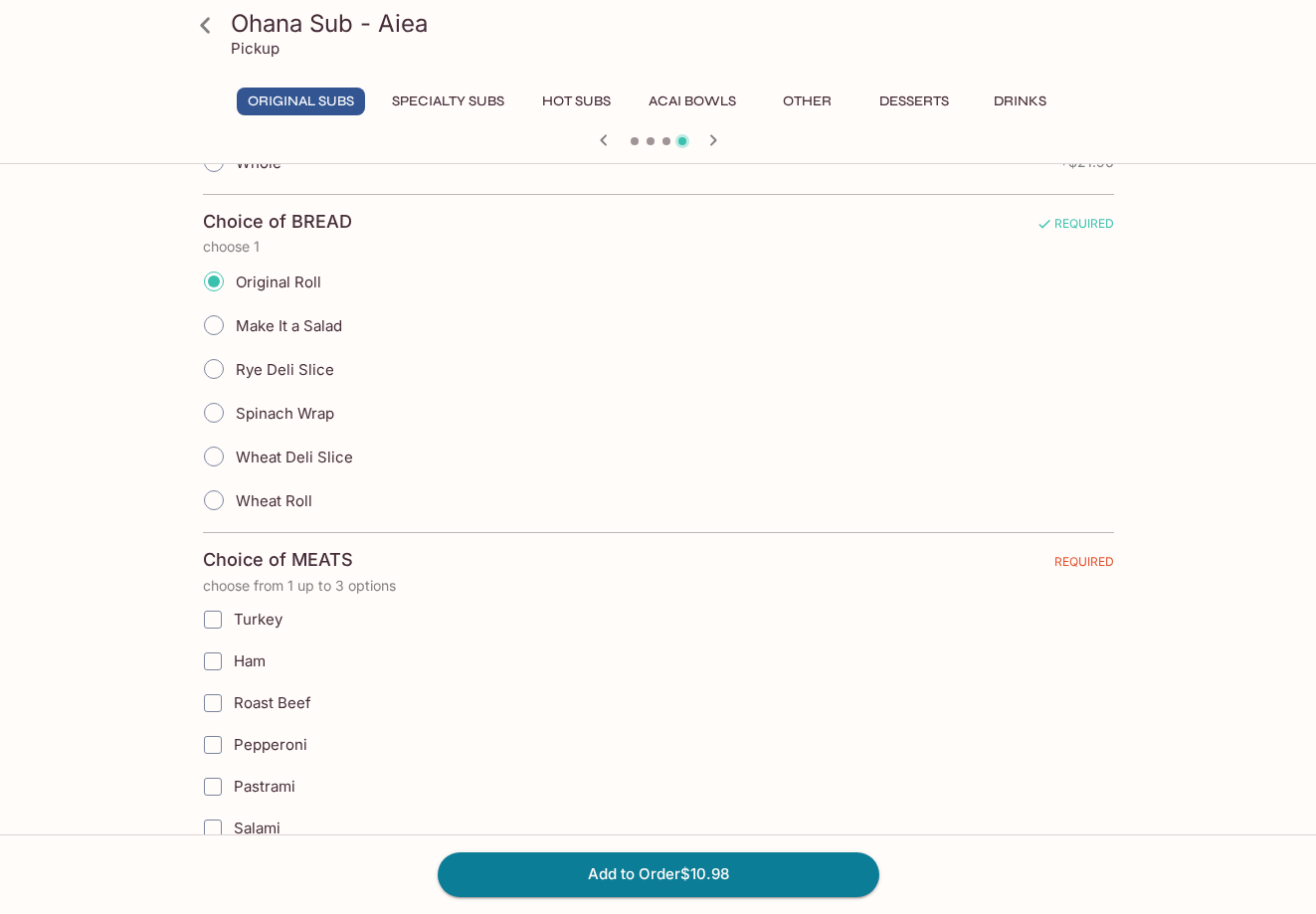 scroll, scrollTop: 540, scrollLeft: 0, axis: vertical 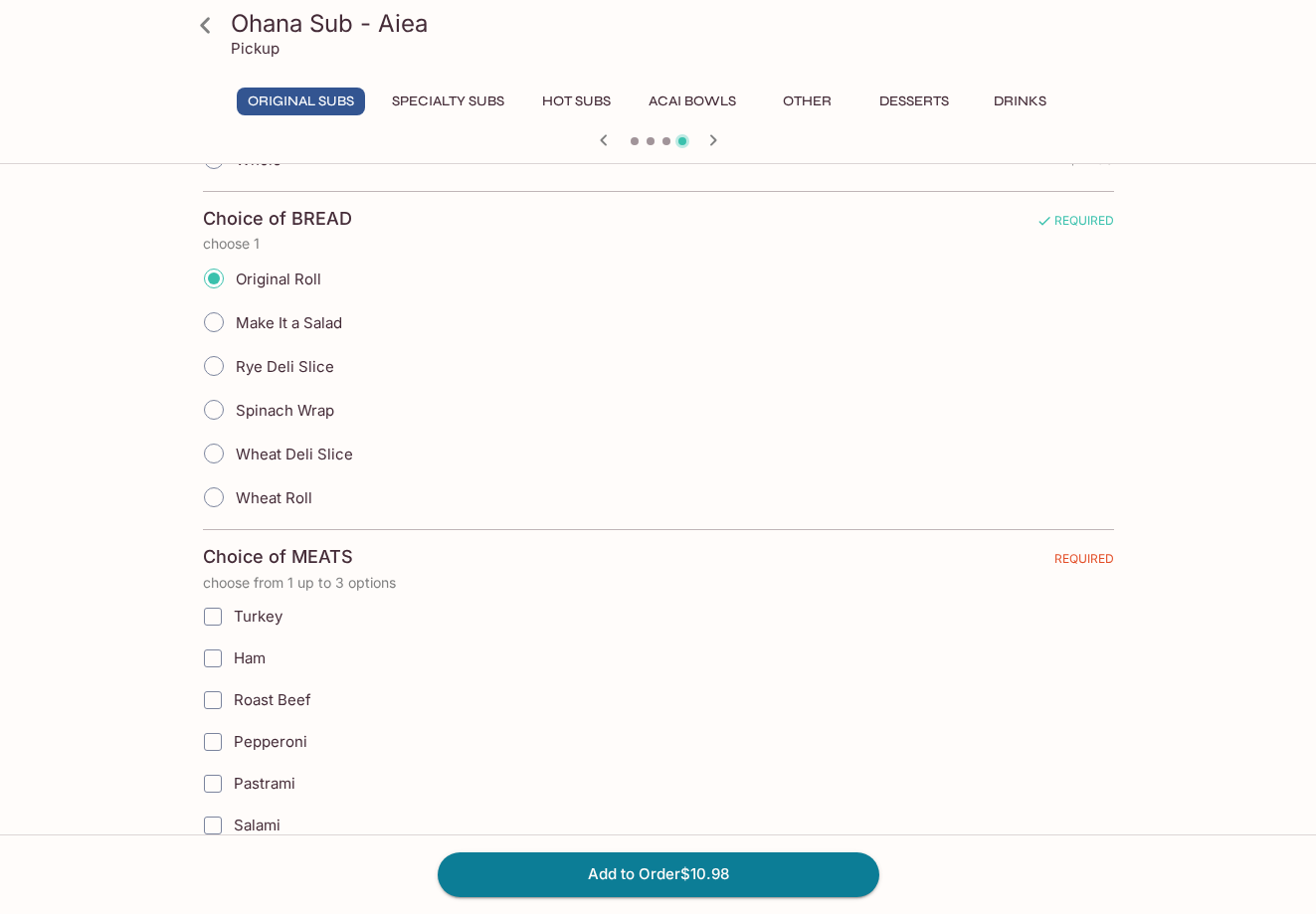 click on "Ham" at bounding box center [213, 658] 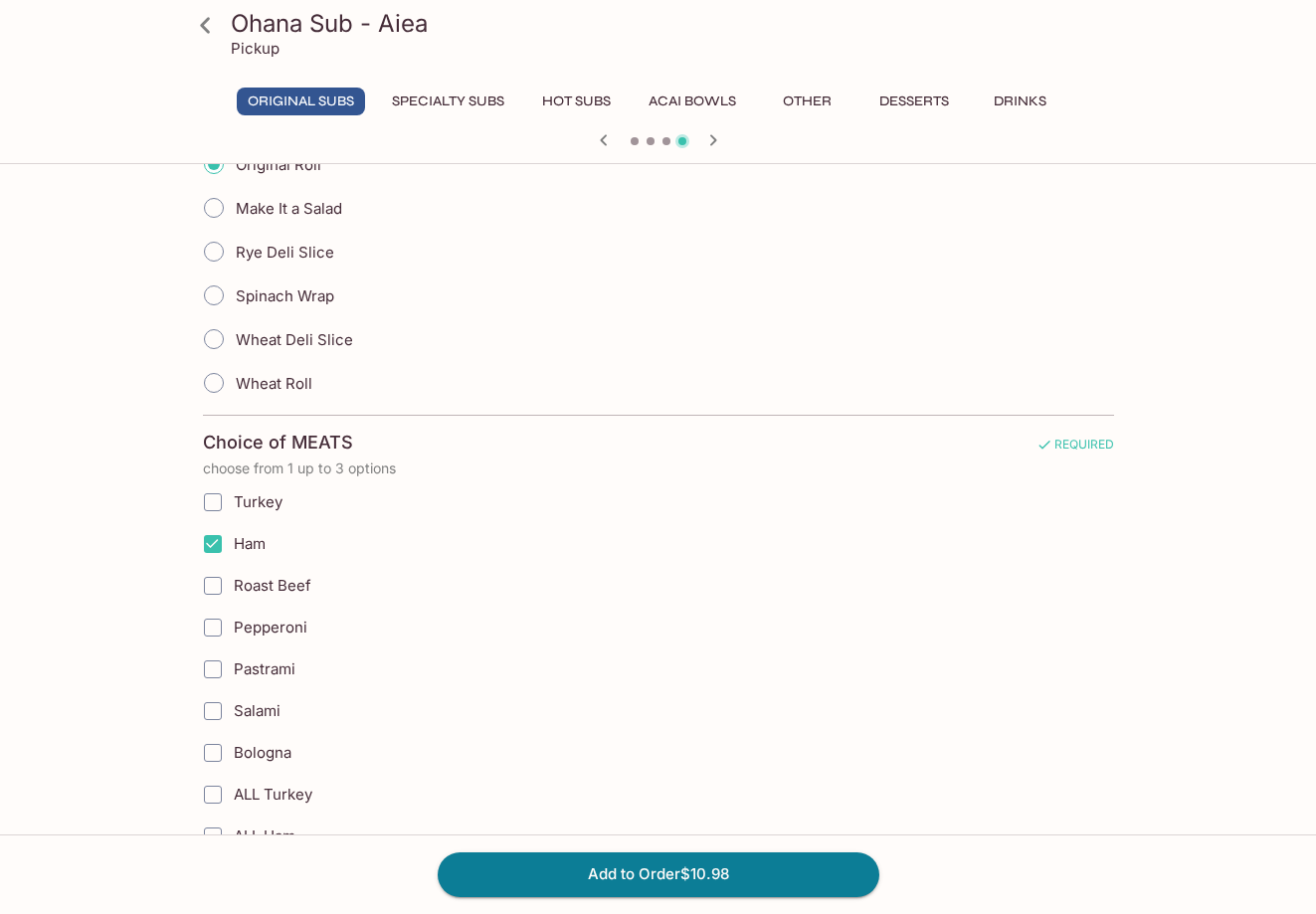 scroll, scrollTop: 735, scrollLeft: 0, axis: vertical 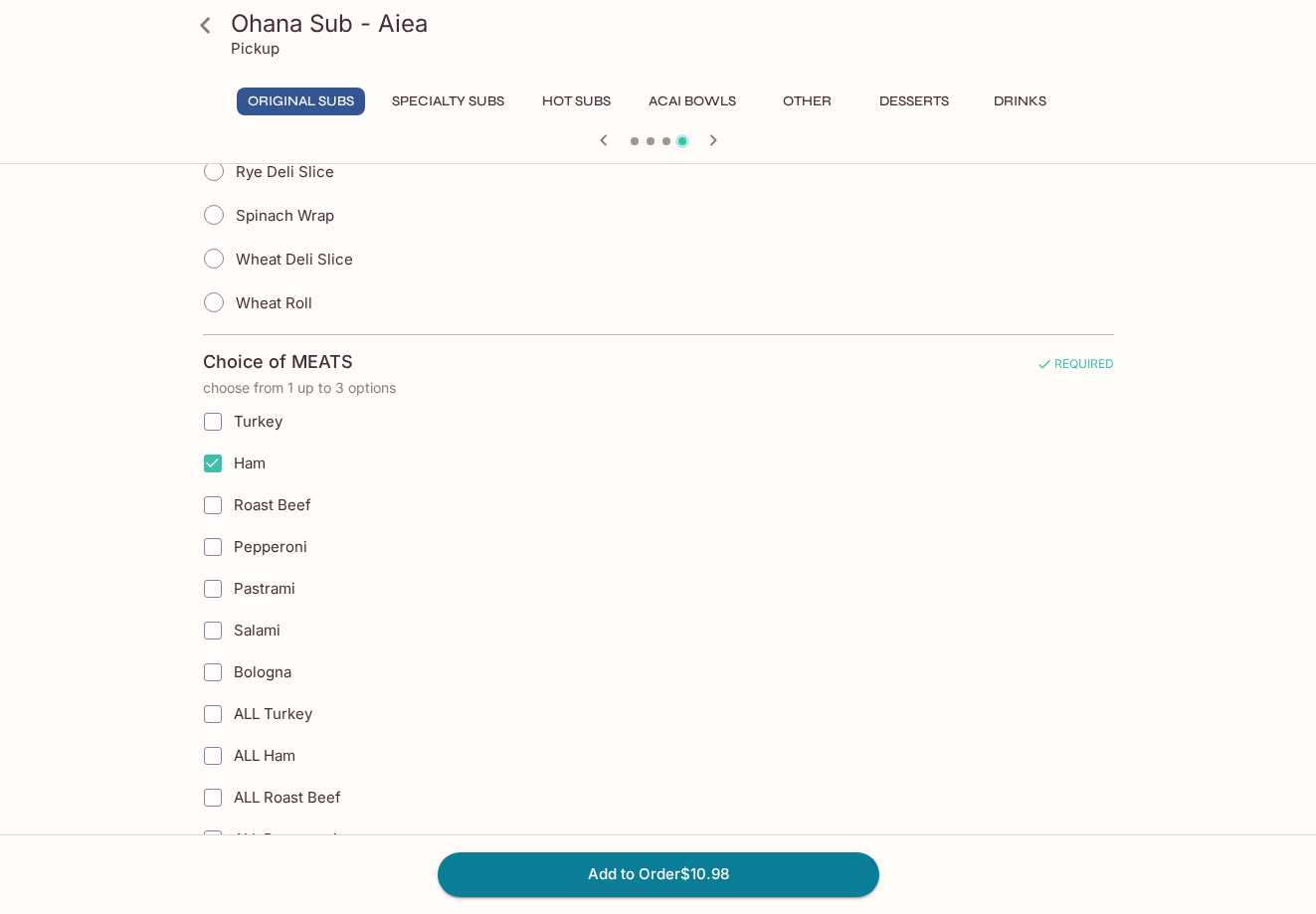 click on "ALL Ham" at bounding box center (265, 755) 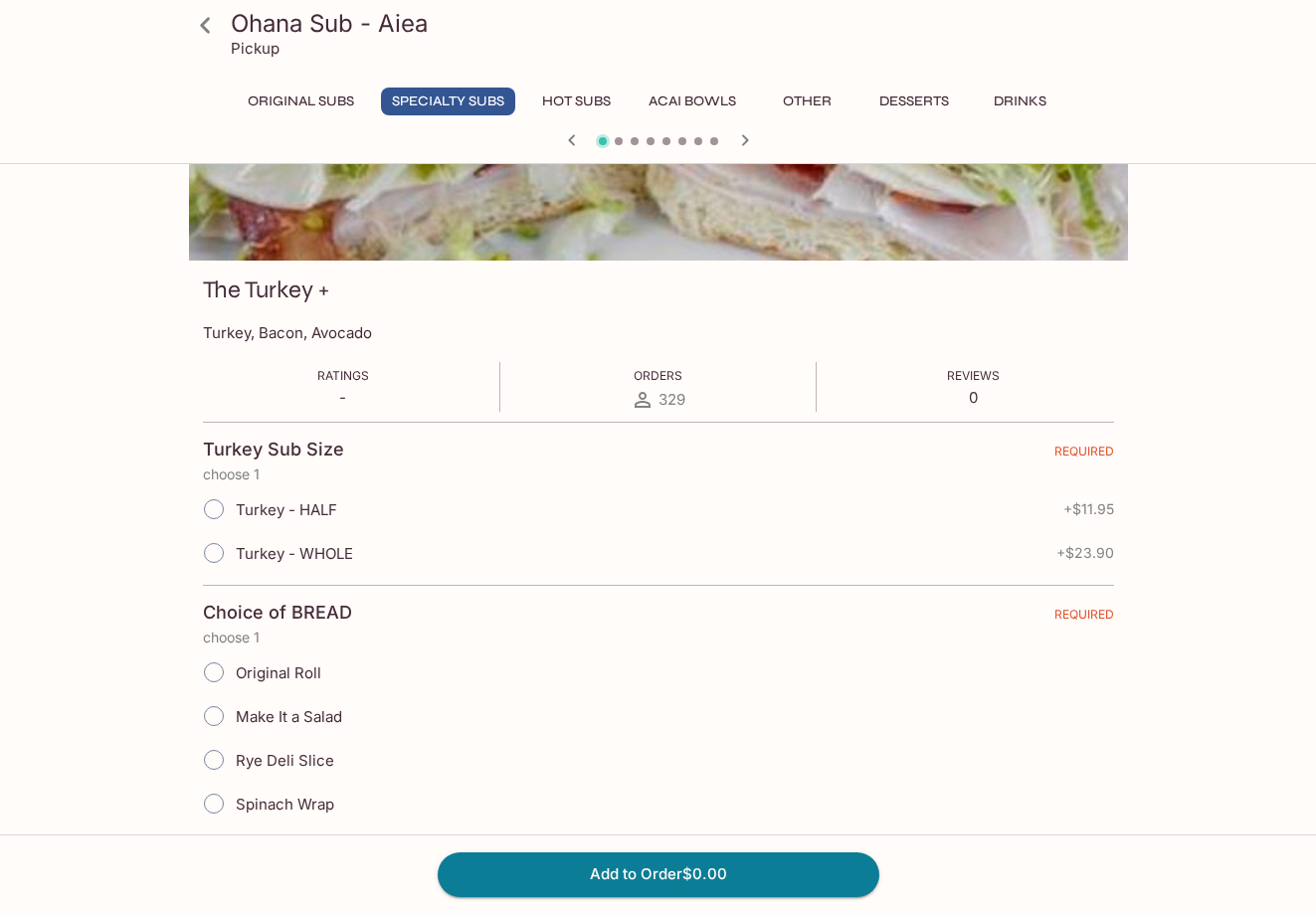 scroll, scrollTop: 0, scrollLeft: 0, axis: both 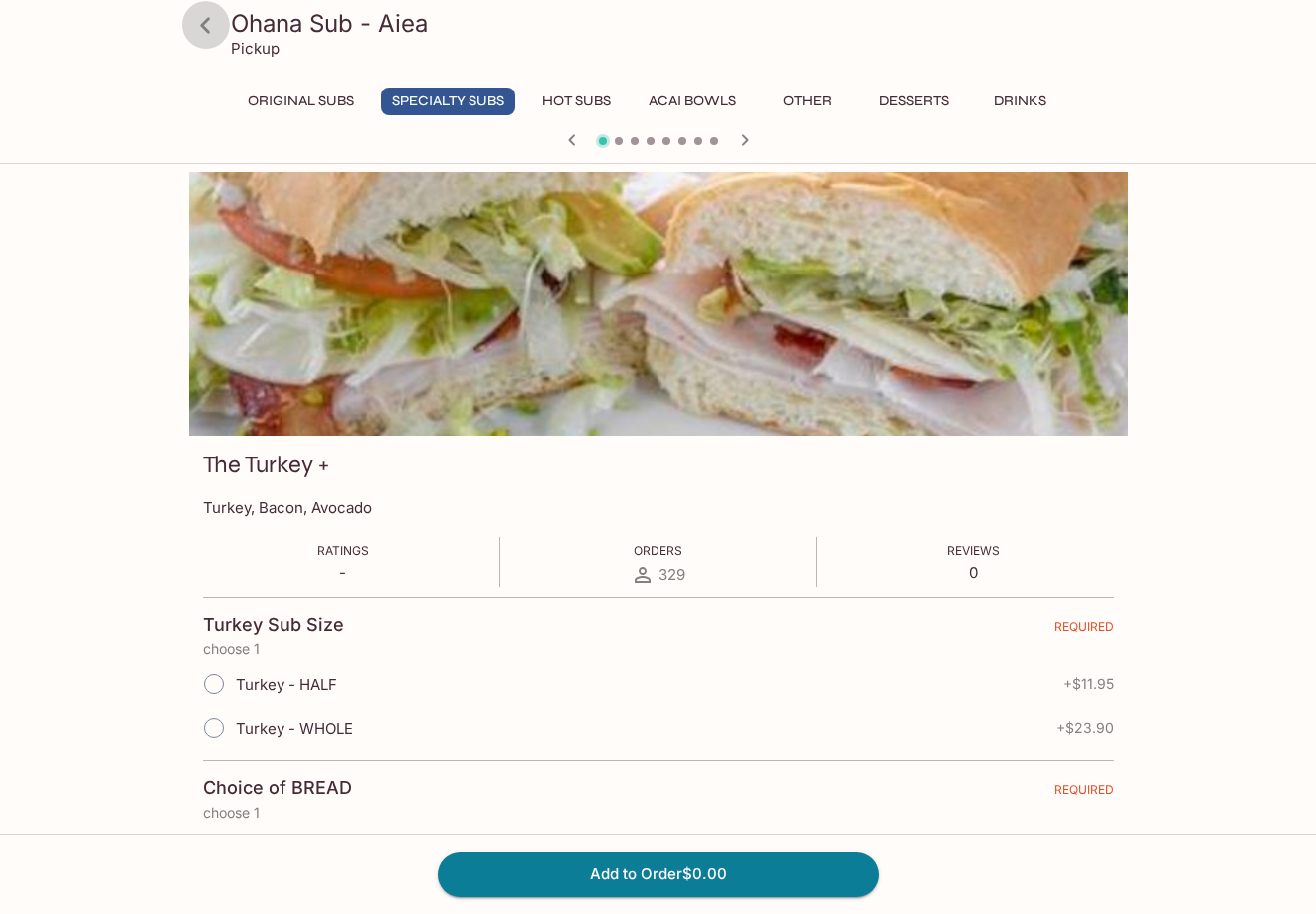 click 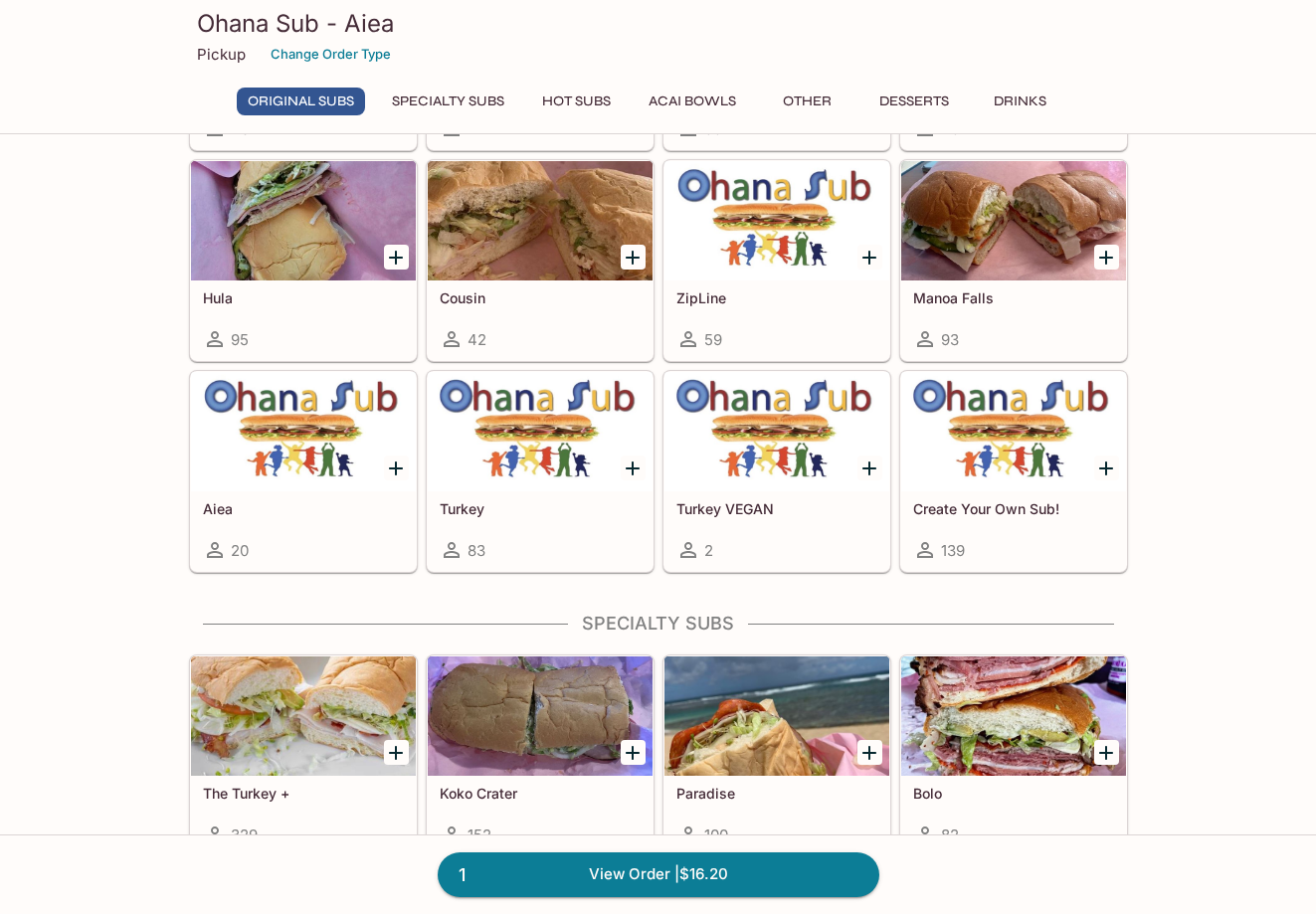 scroll, scrollTop: 690, scrollLeft: 0, axis: vertical 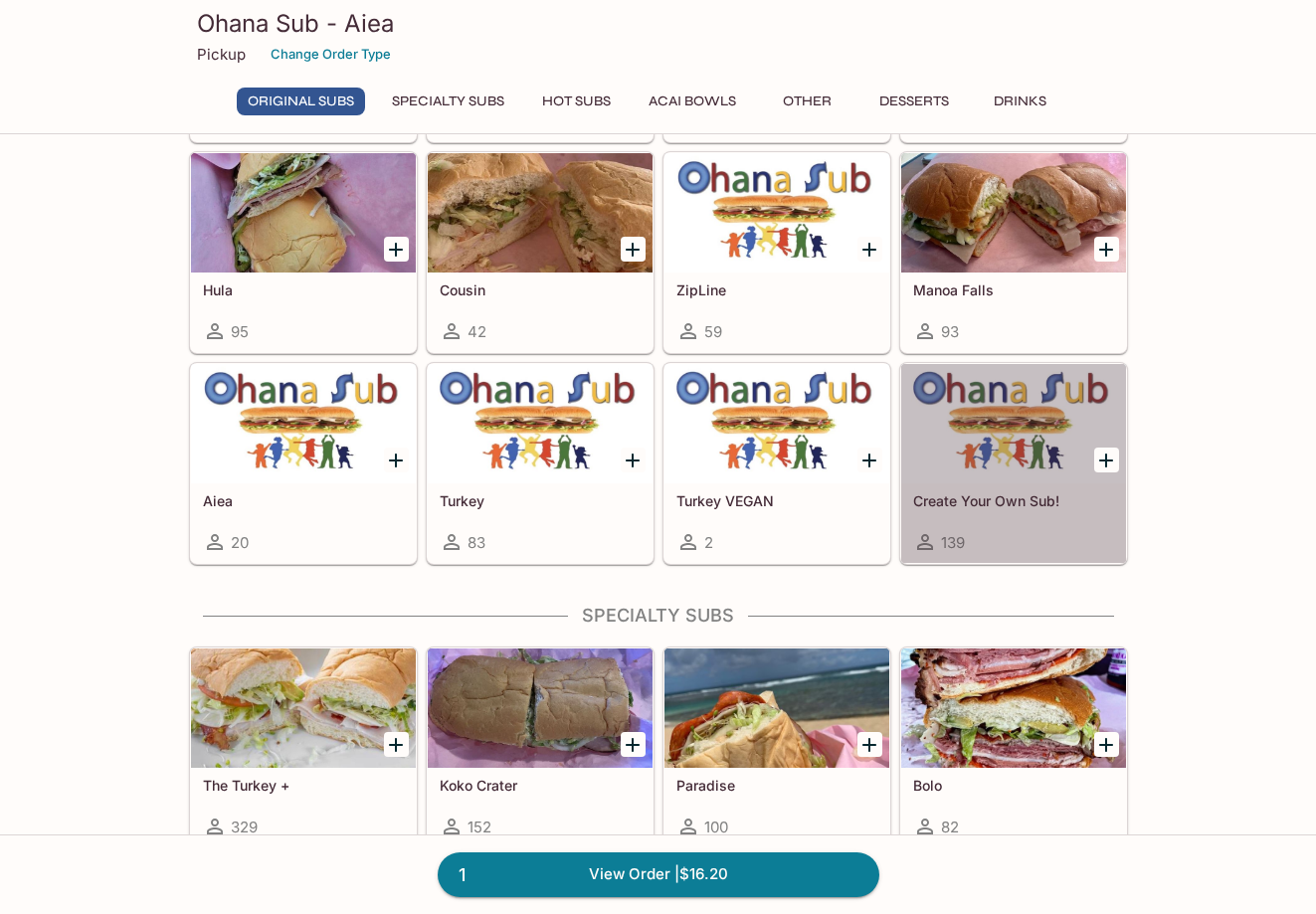 click at bounding box center (1014, 424) 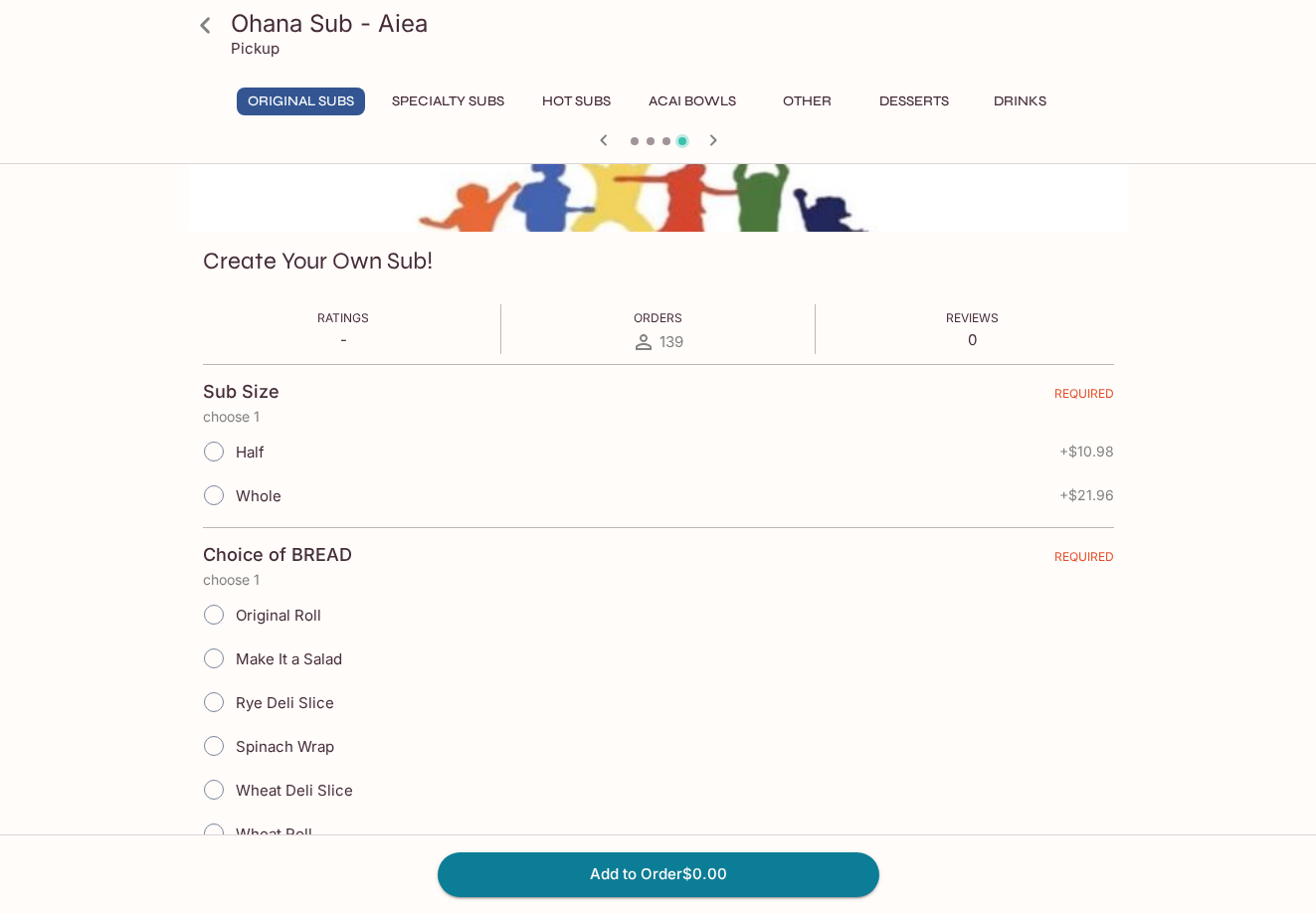 scroll, scrollTop: 202, scrollLeft: 0, axis: vertical 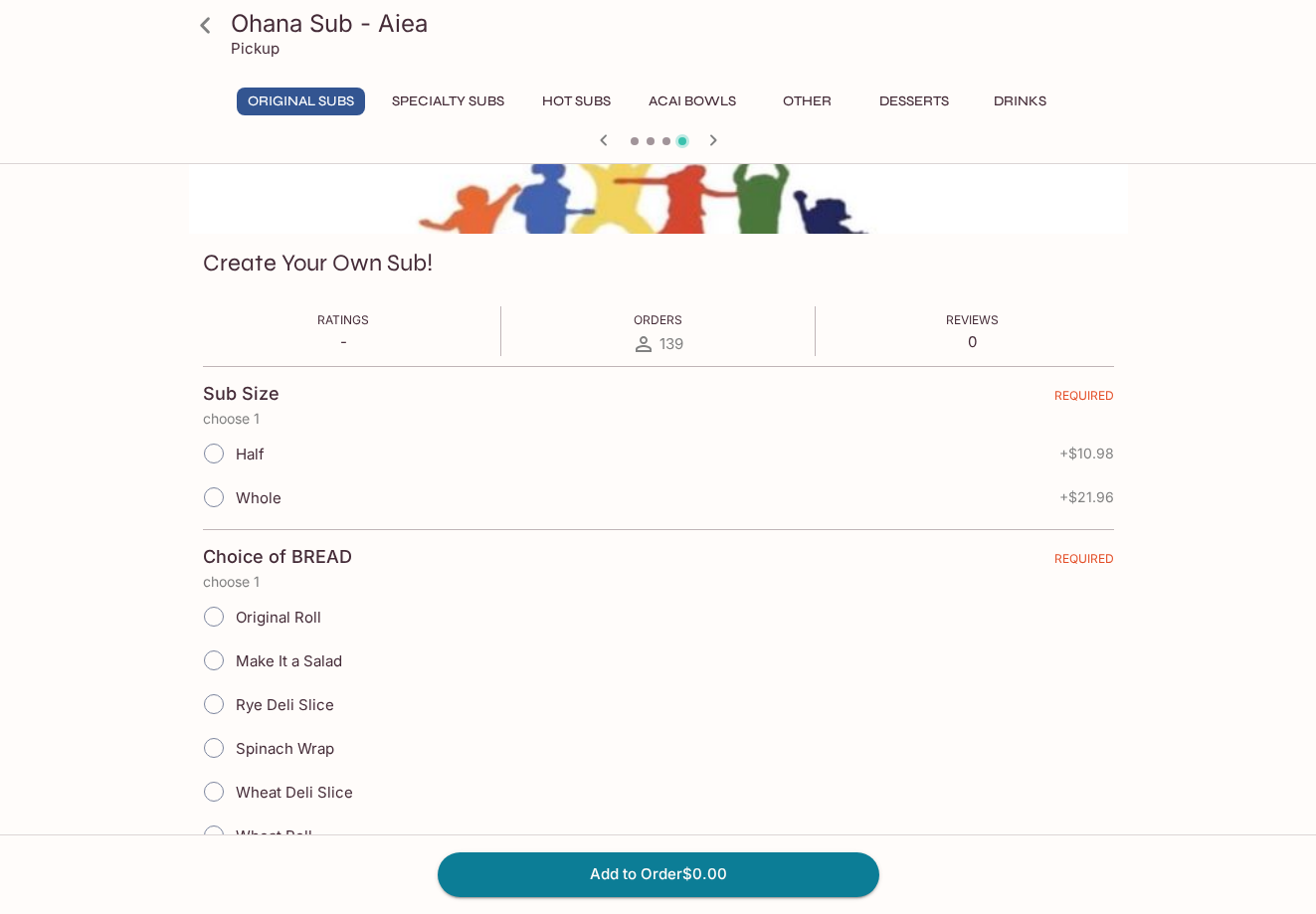 click on "Half" at bounding box center (214, 454) 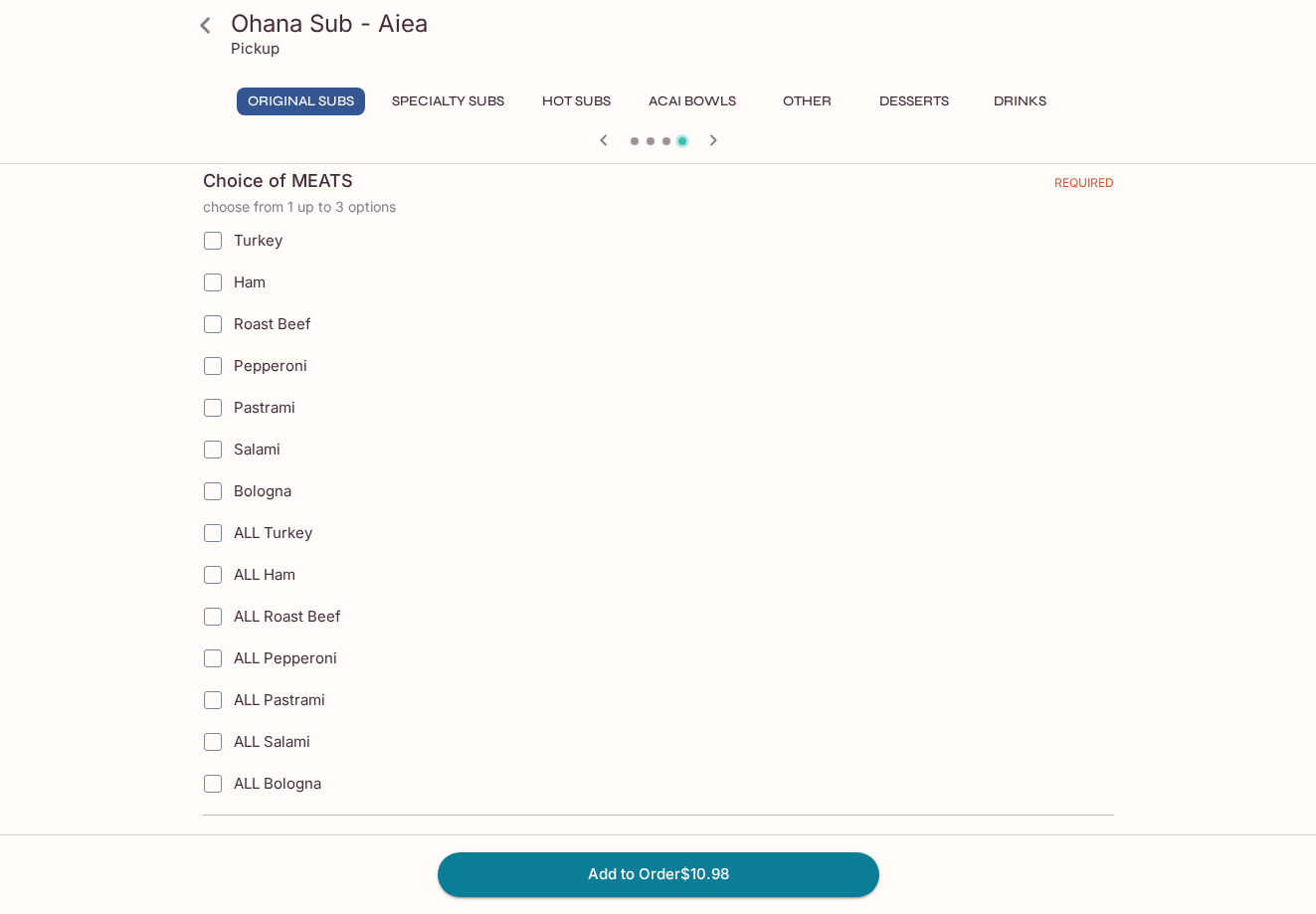 scroll, scrollTop: 885, scrollLeft: 0, axis: vertical 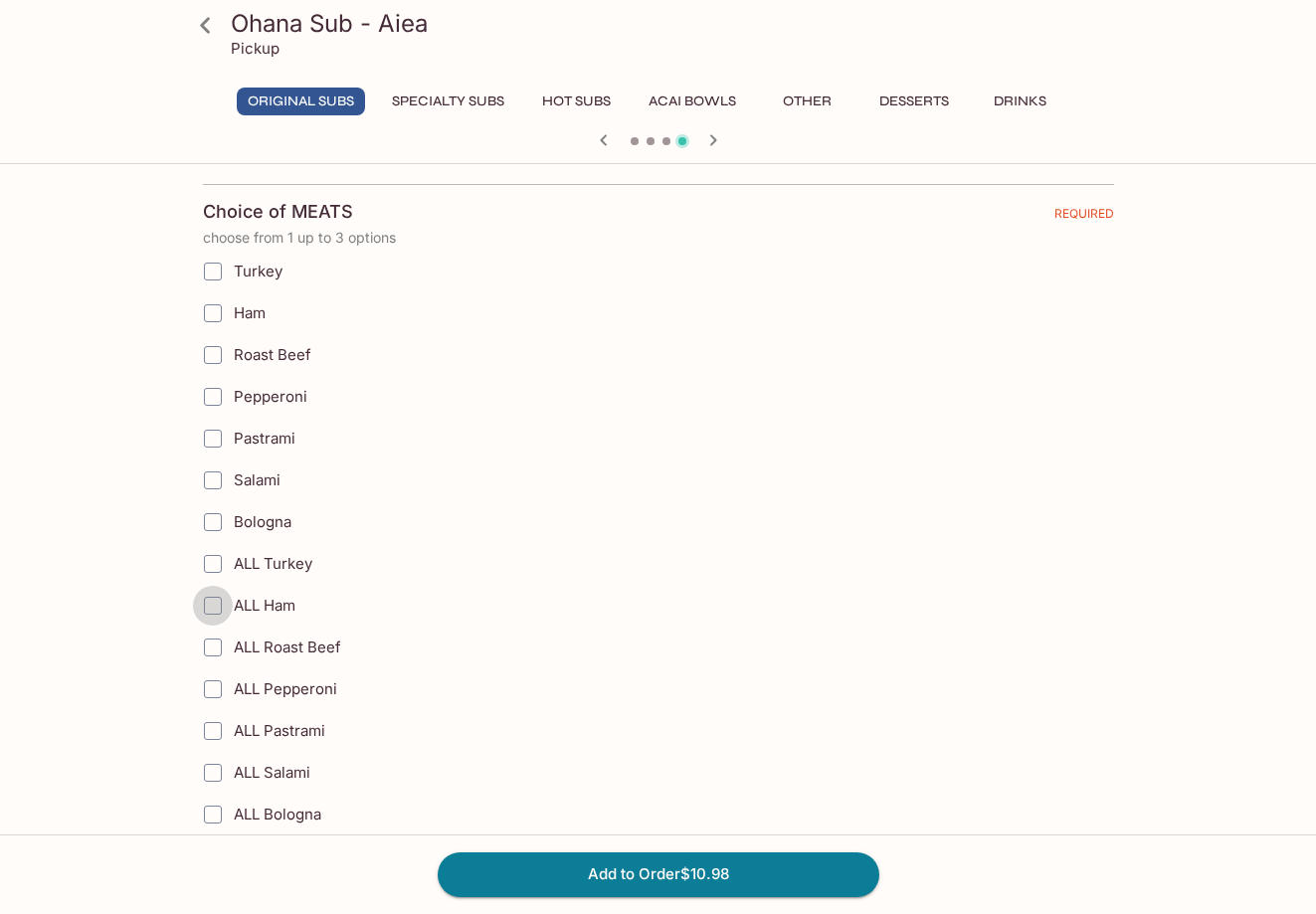 click on "ALL Ham" at bounding box center (213, 606) 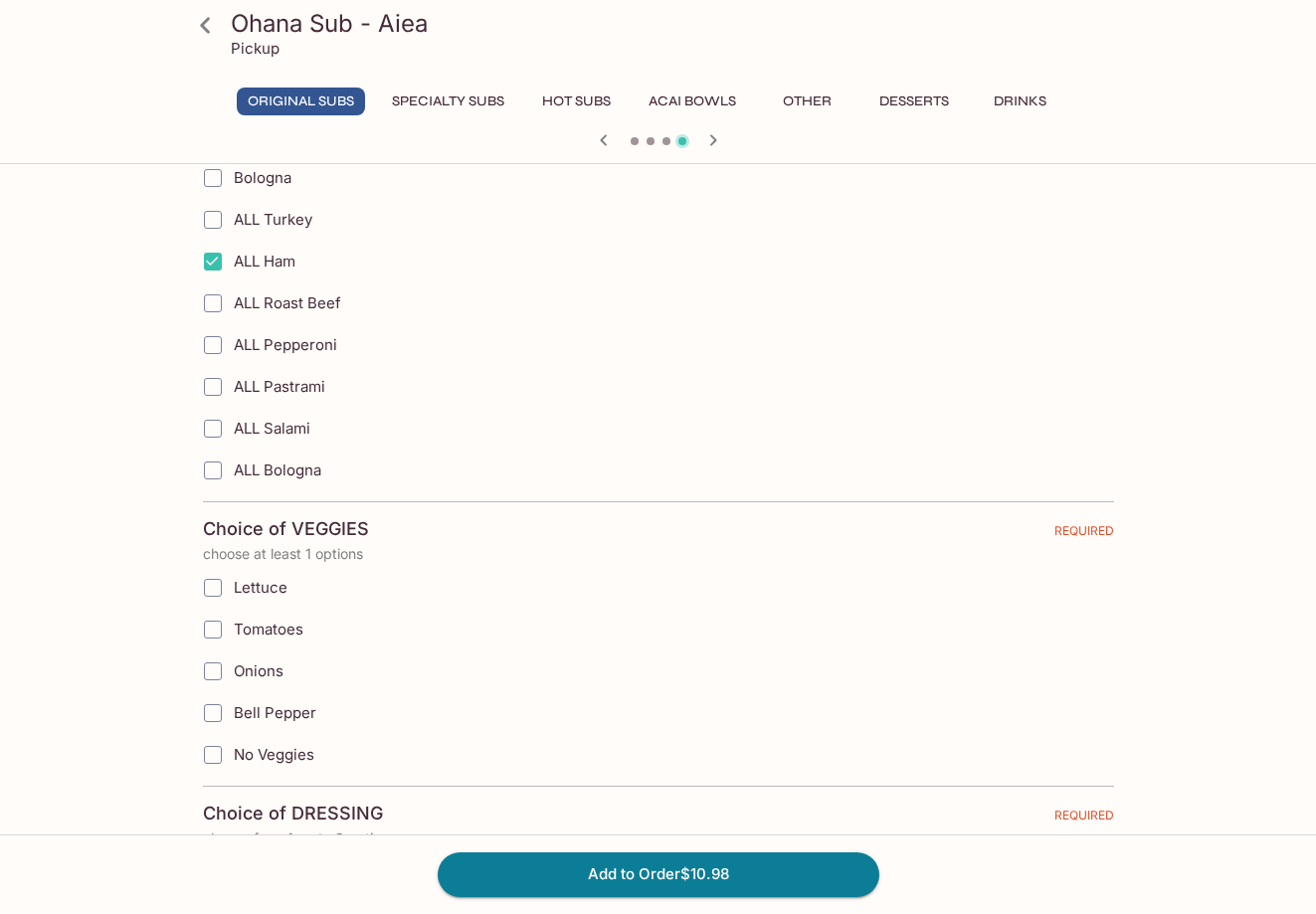 scroll, scrollTop: 1235, scrollLeft: 0, axis: vertical 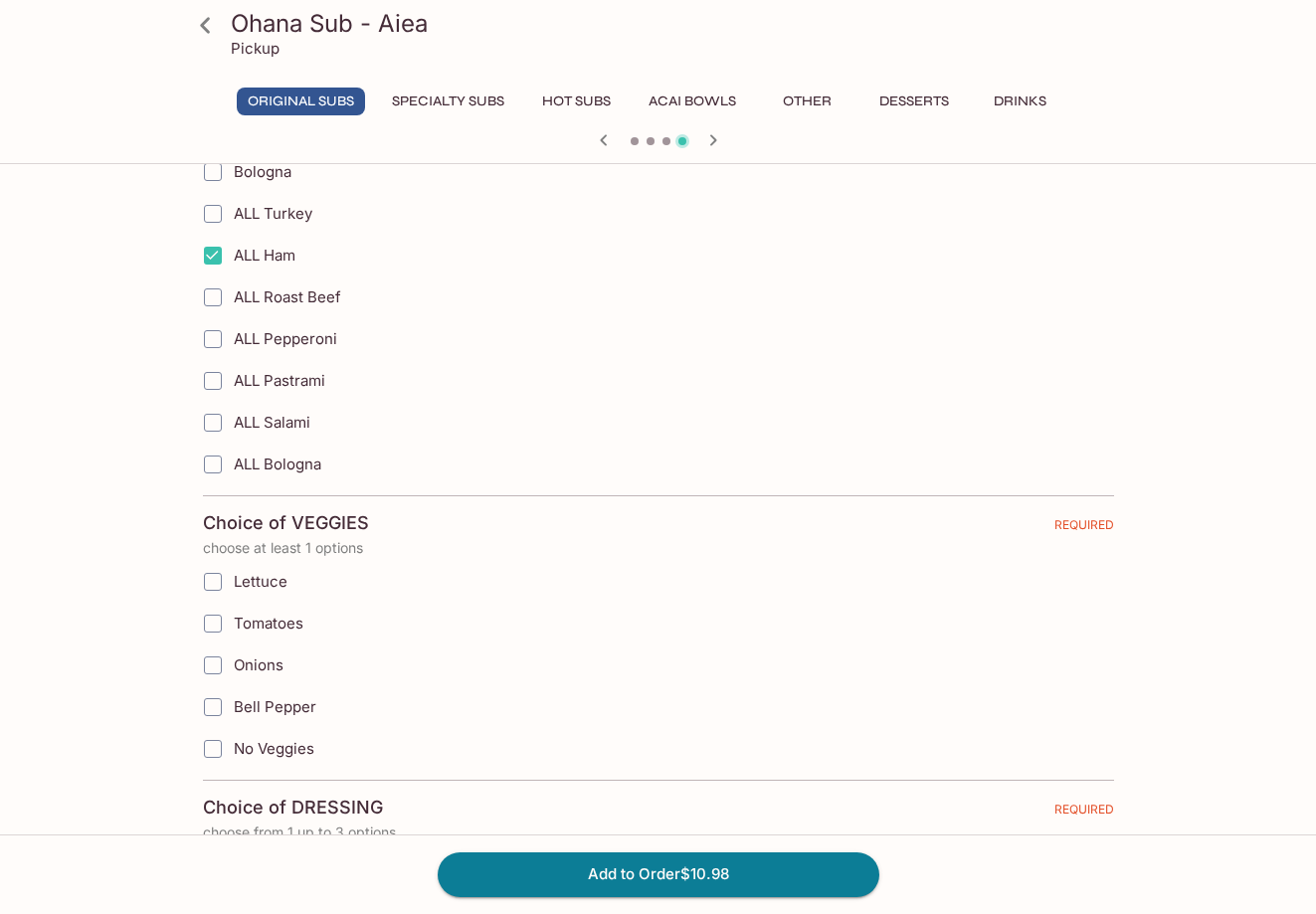 click on "Tomatoes" at bounding box center (269, 623) 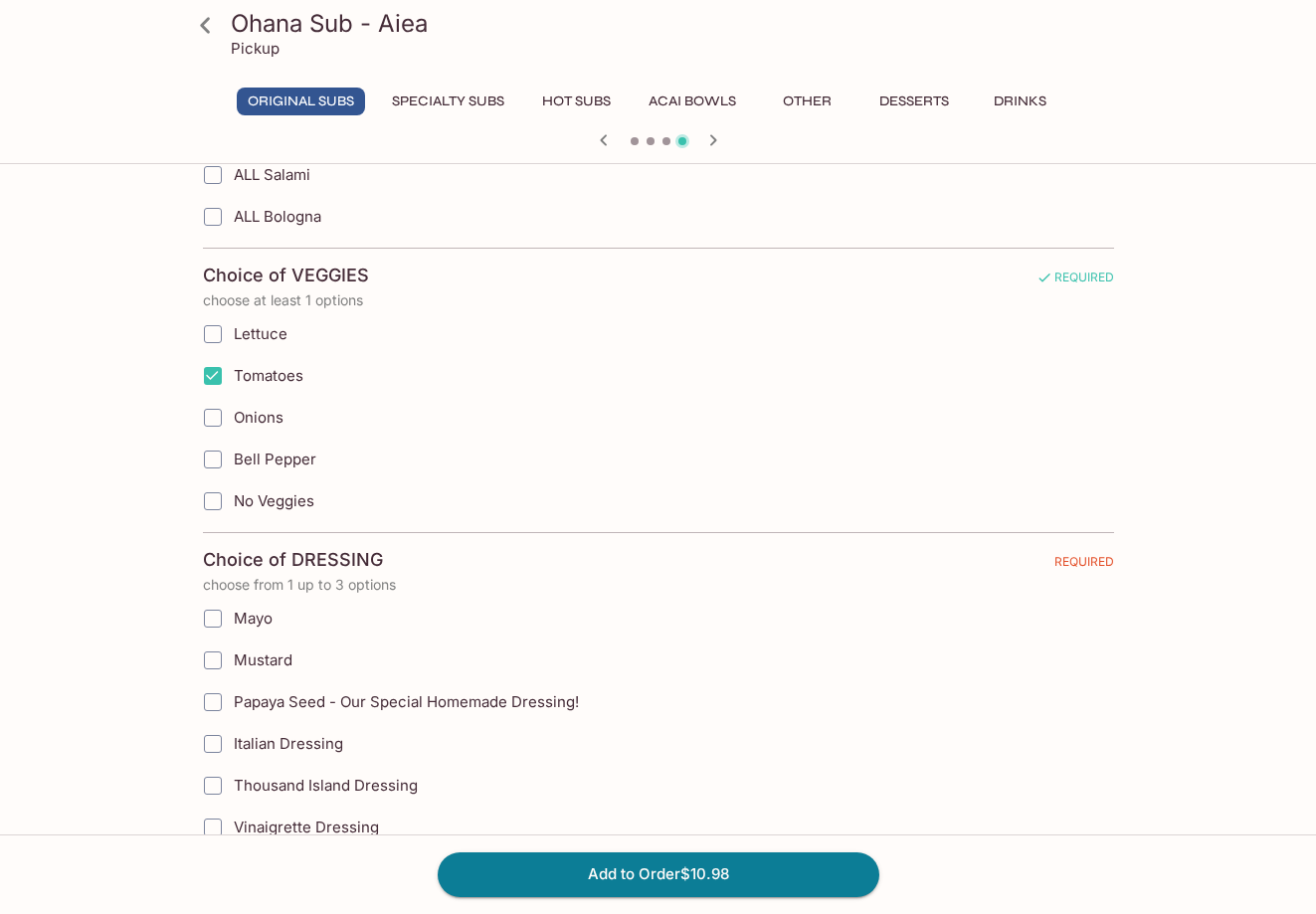 scroll, scrollTop: 1484, scrollLeft: 0, axis: vertical 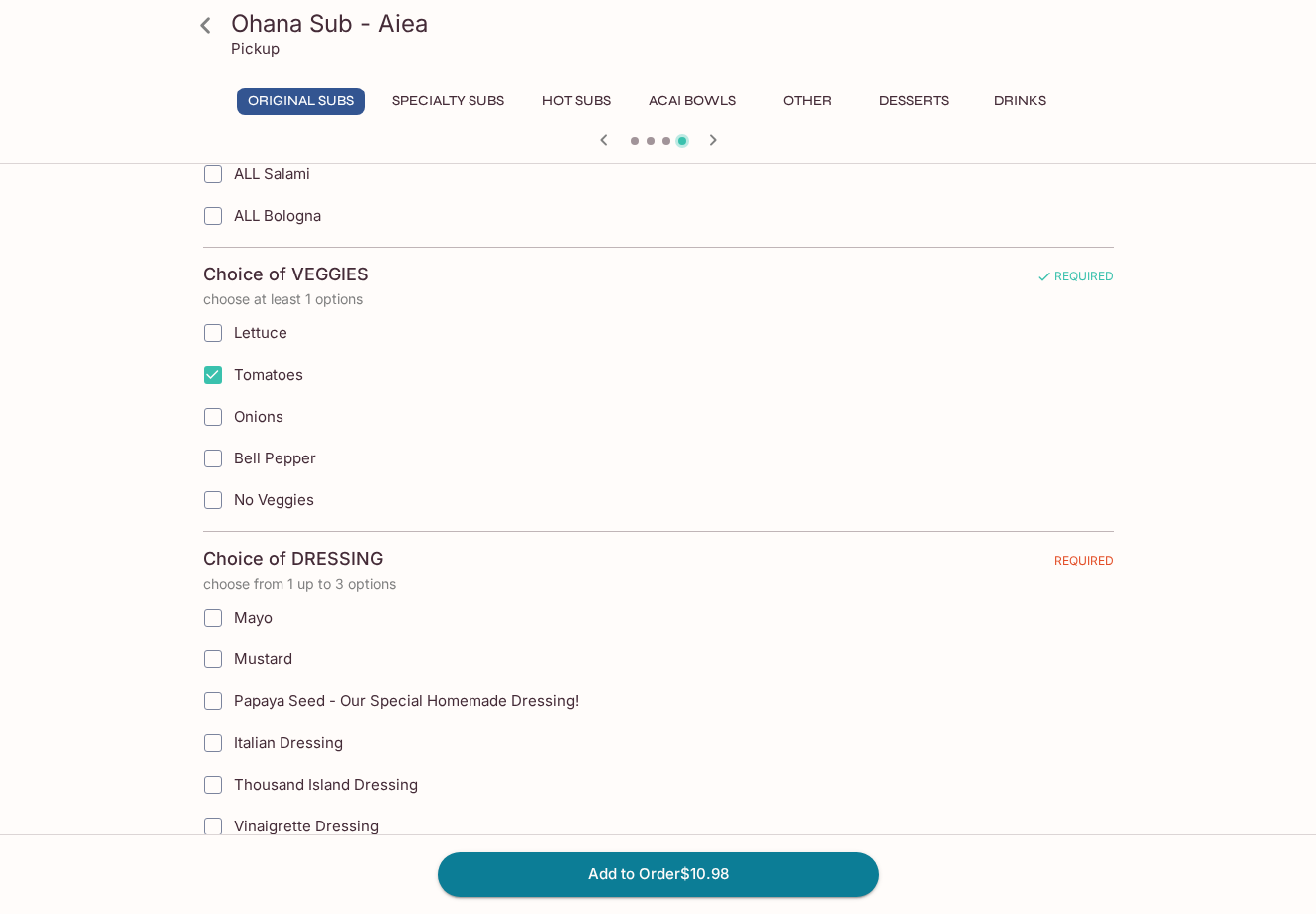 click on "Mayo" at bounding box center (253, 617) 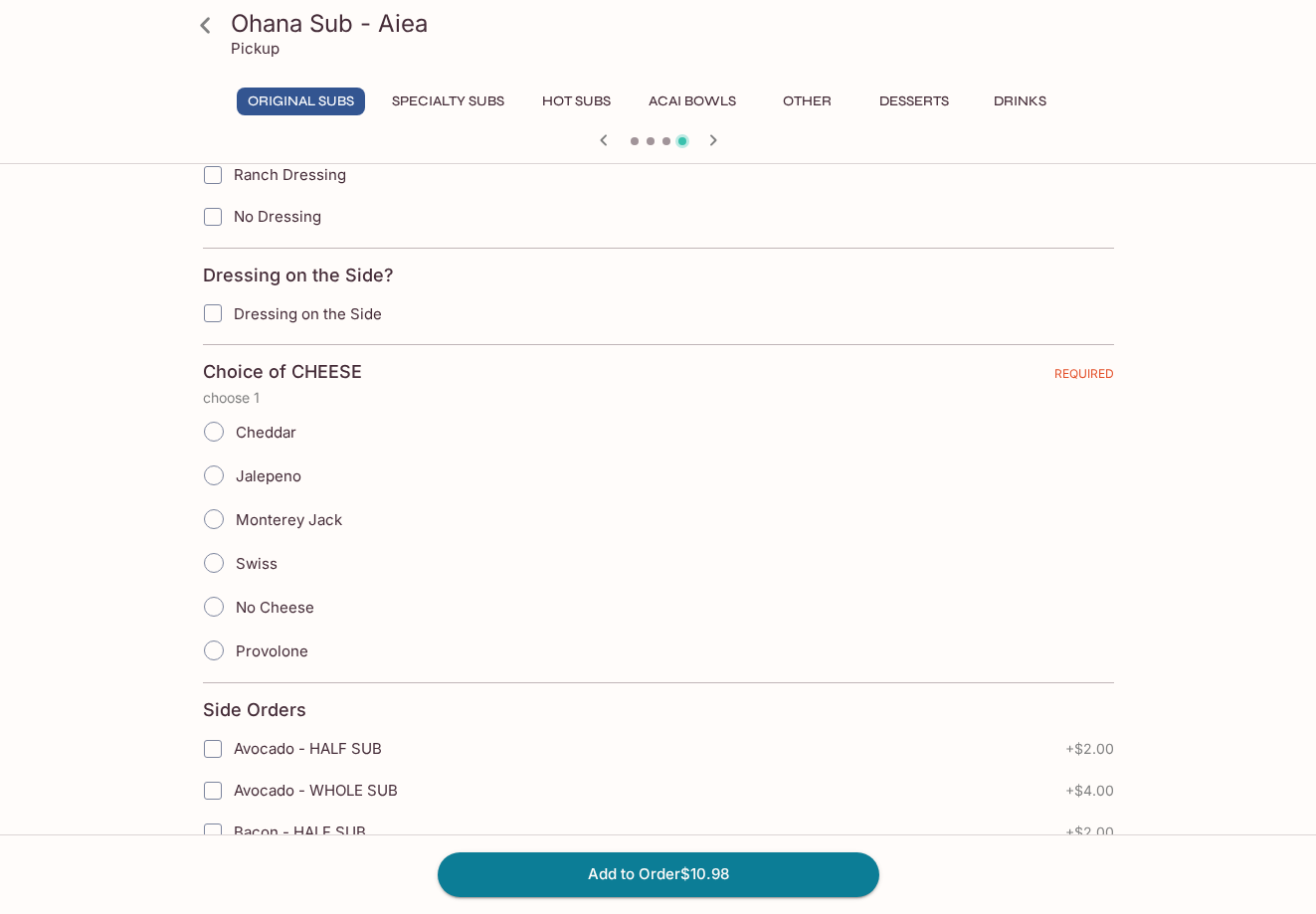 scroll, scrollTop: 2196, scrollLeft: 0, axis: vertical 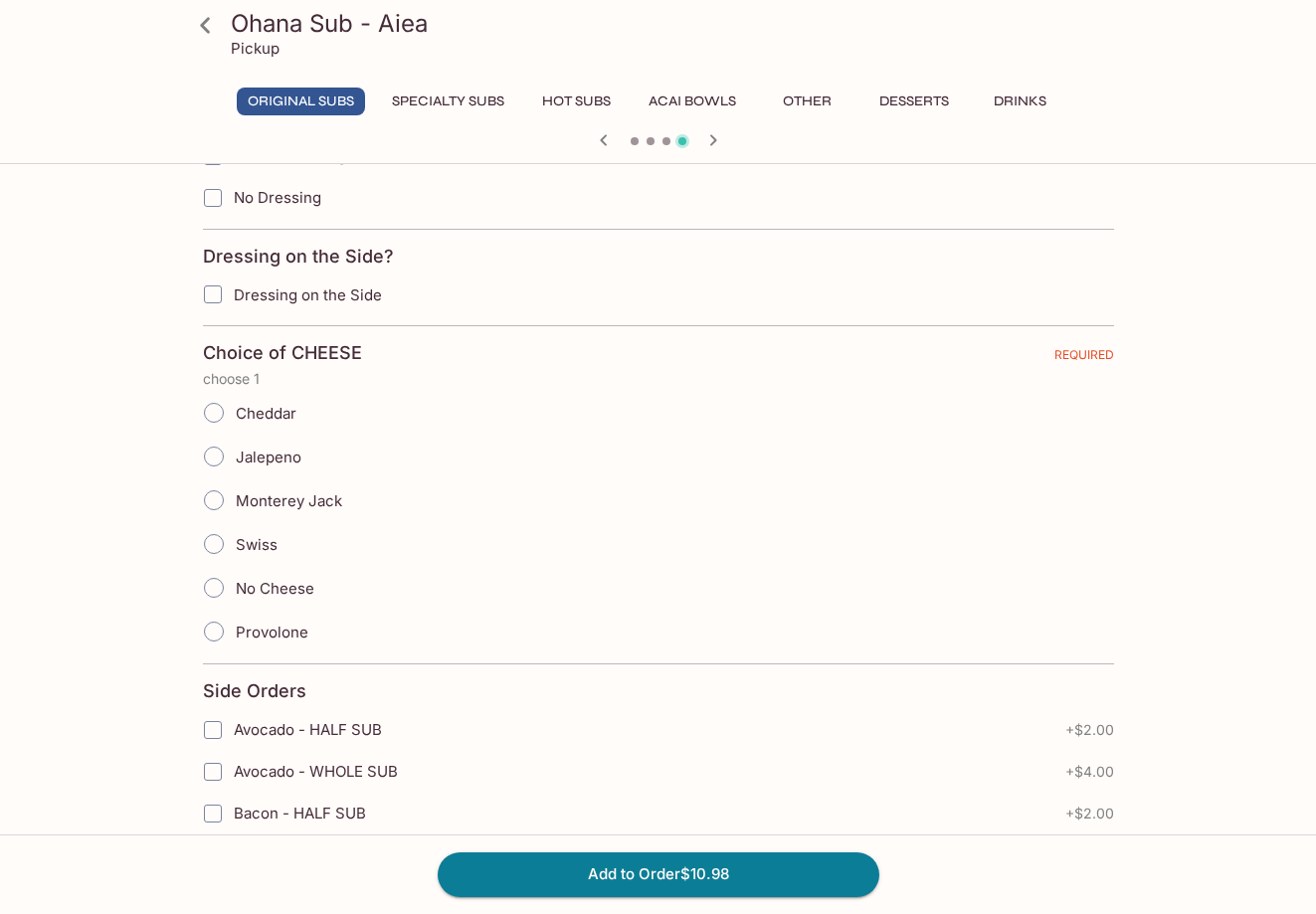 click on "Cheddar" at bounding box center [266, 413] 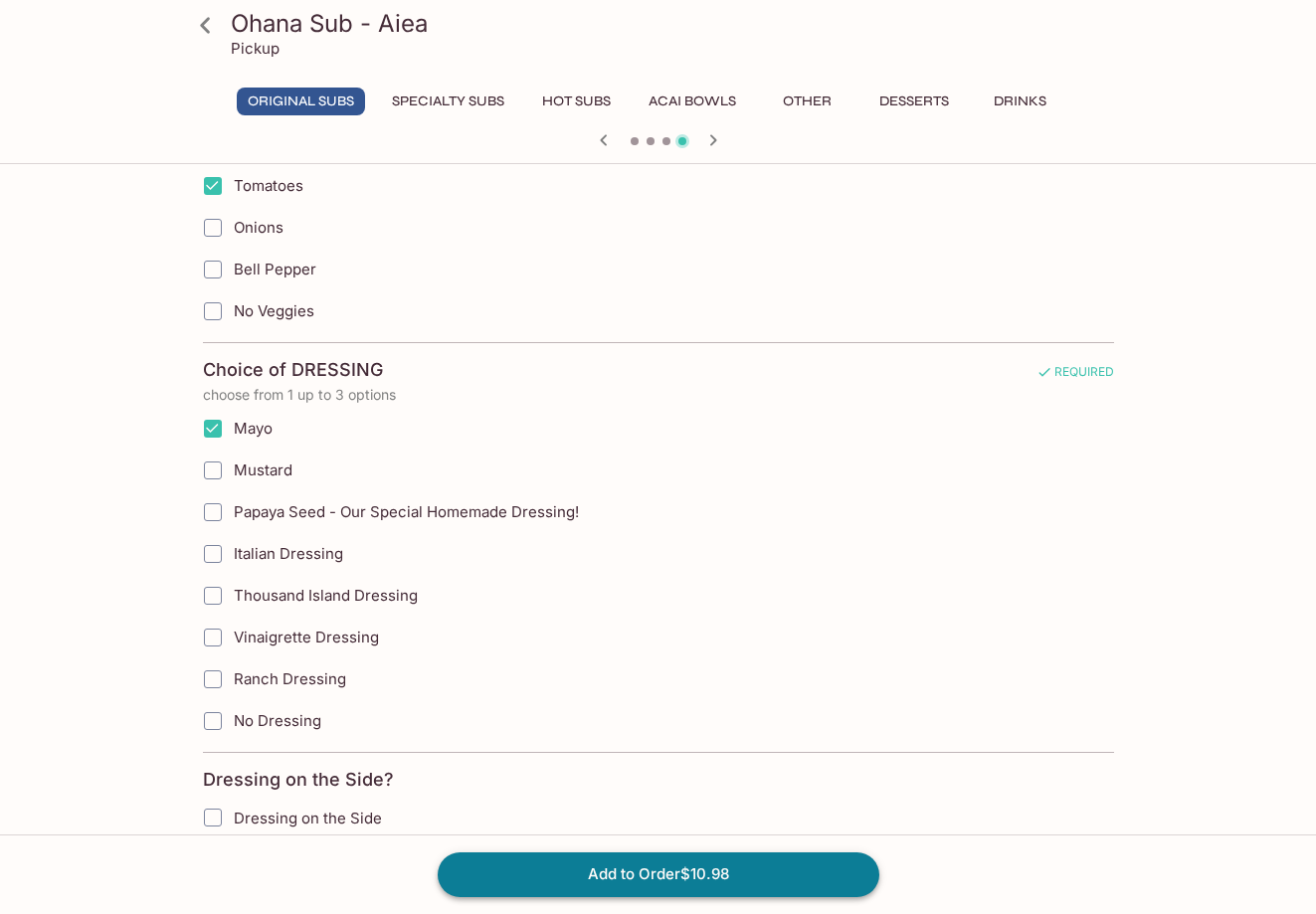 scroll, scrollTop: 1707, scrollLeft: 0, axis: vertical 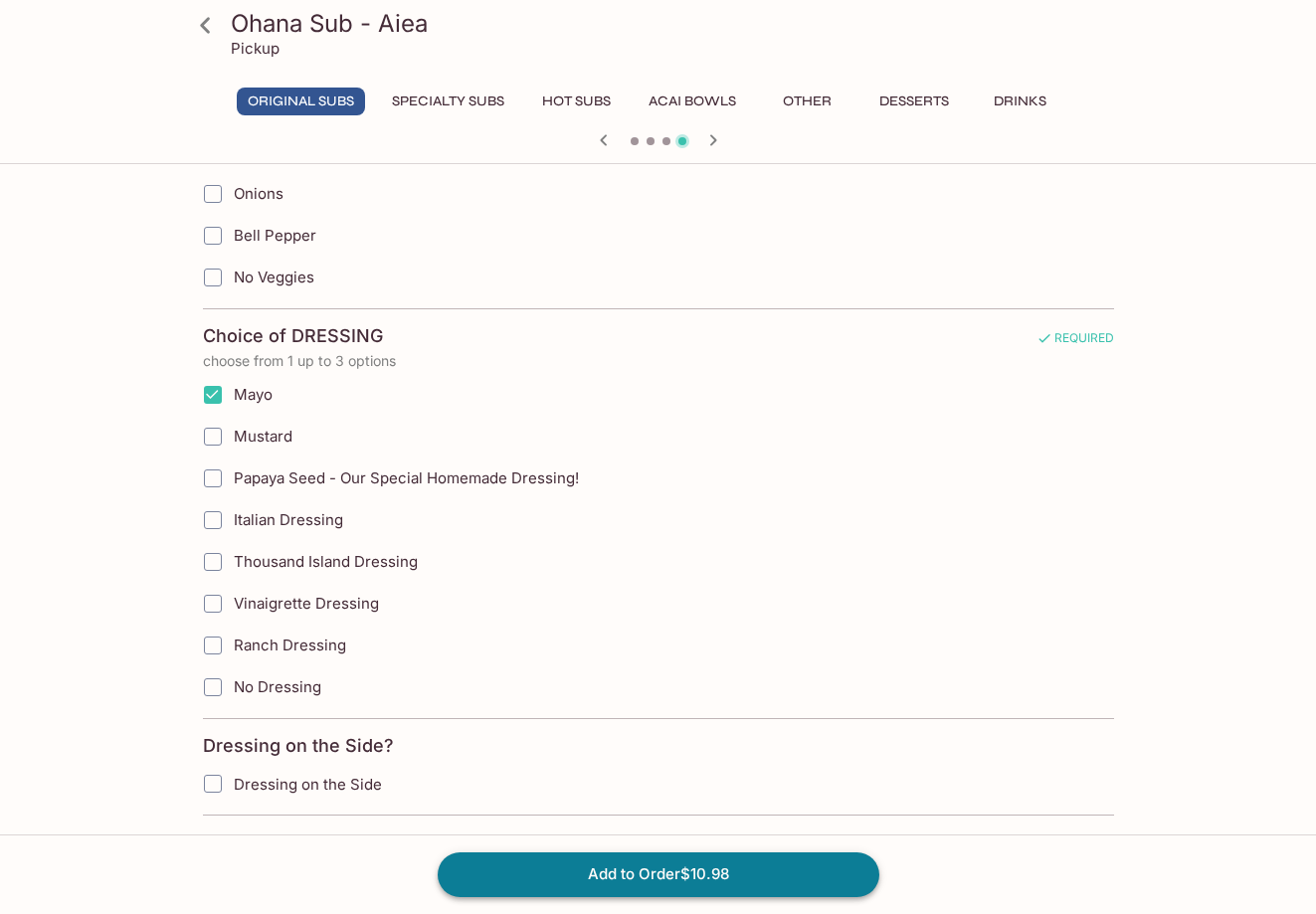 click on "Add to Order  $10.98" at bounding box center (658, 874) 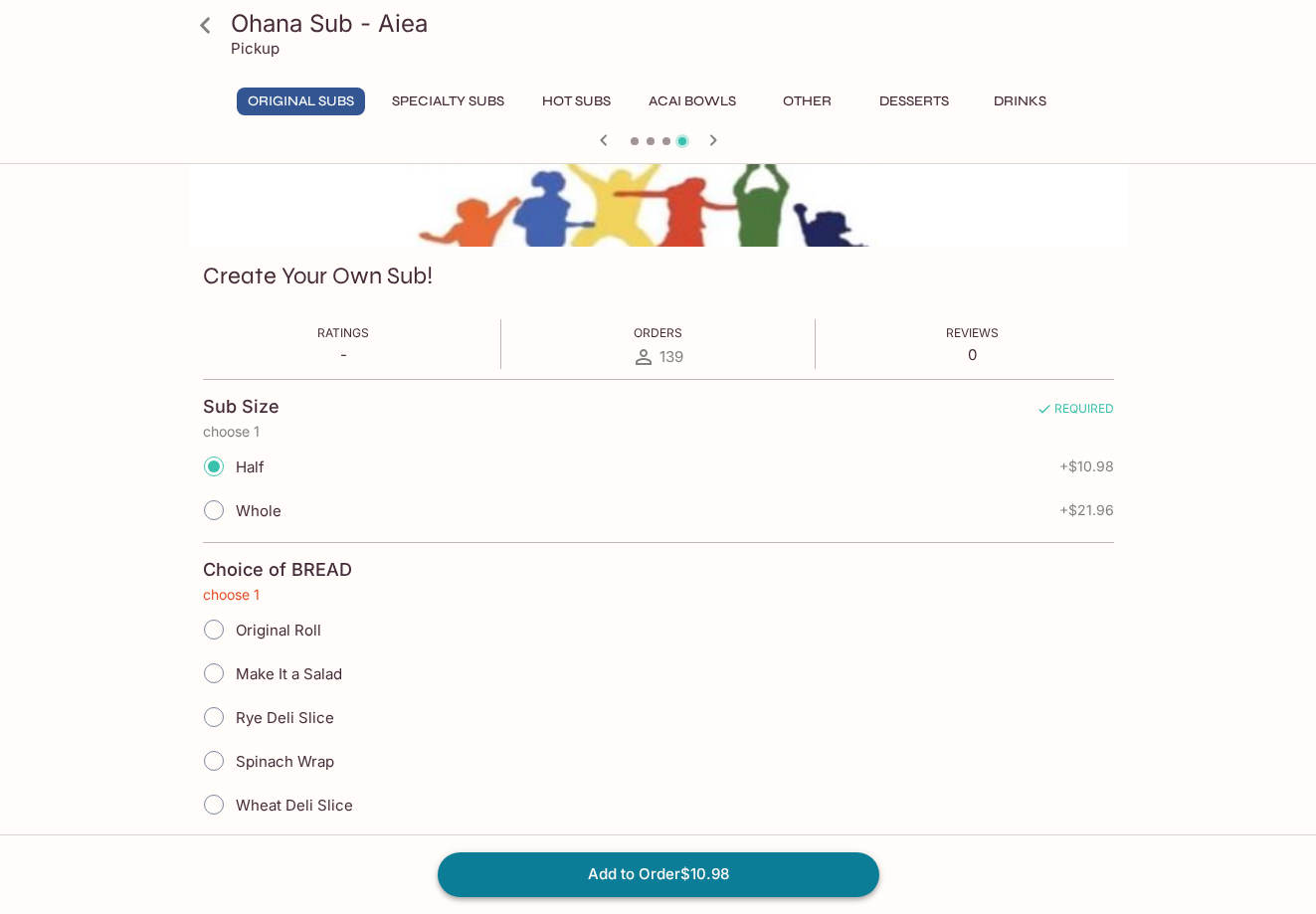 scroll, scrollTop: 182, scrollLeft: 0, axis: vertical 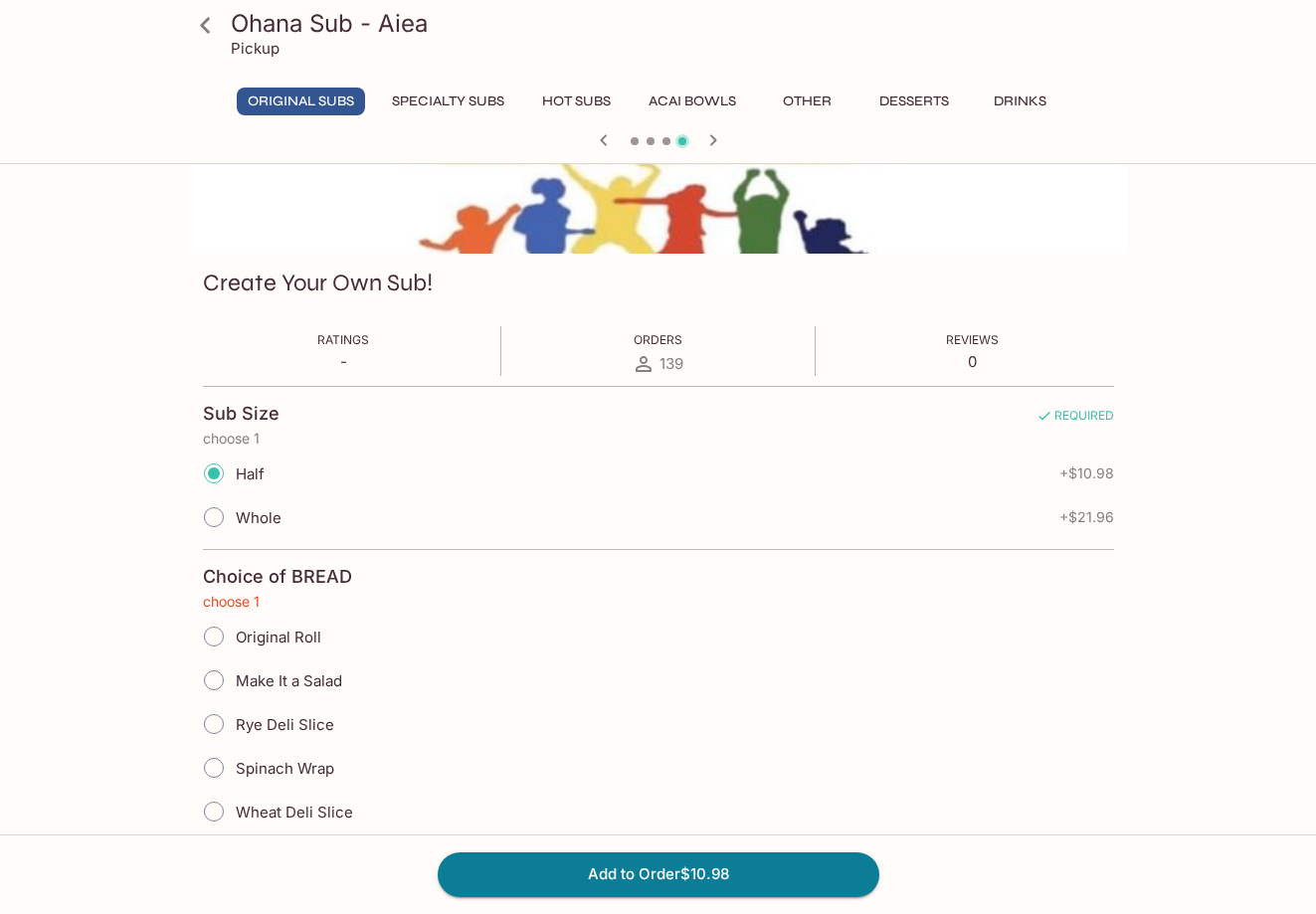 click on "Original Roll" at bounding box center (279, 637) 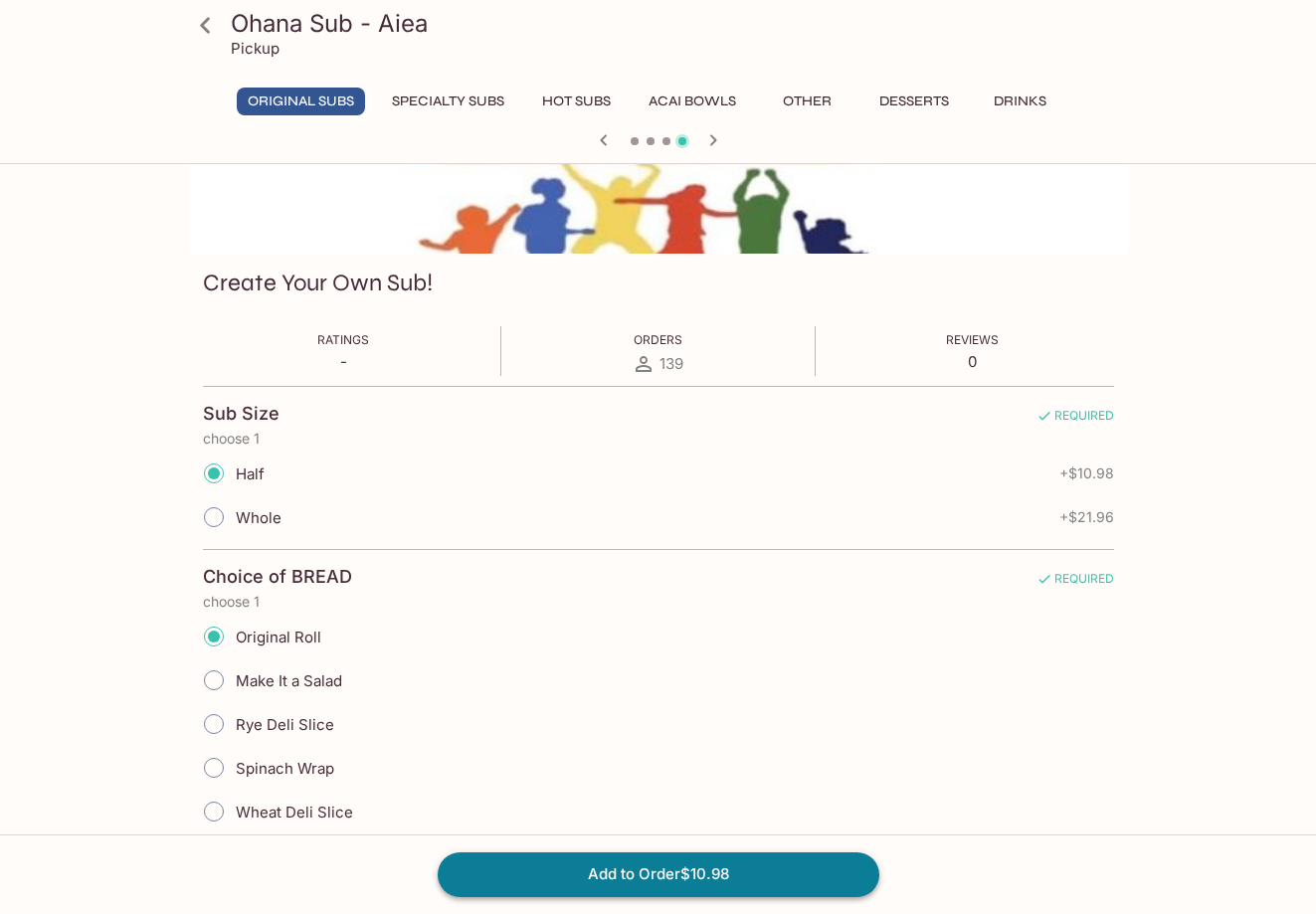 click on "Add to Order  $10.98" at bounding box center (658, 874) 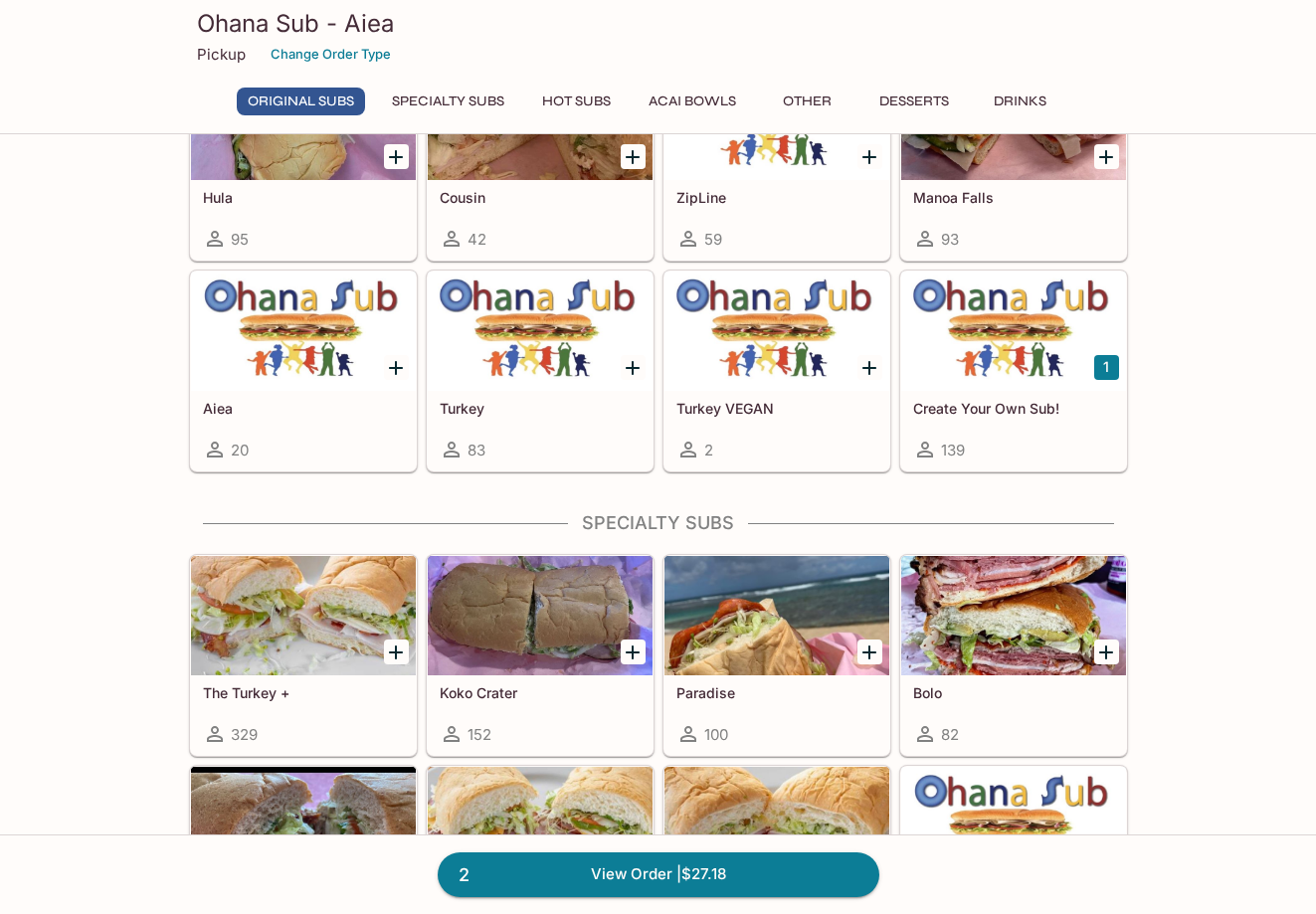 scroll, scrollTop: 797, scrollLeft: 0, axis: vertical 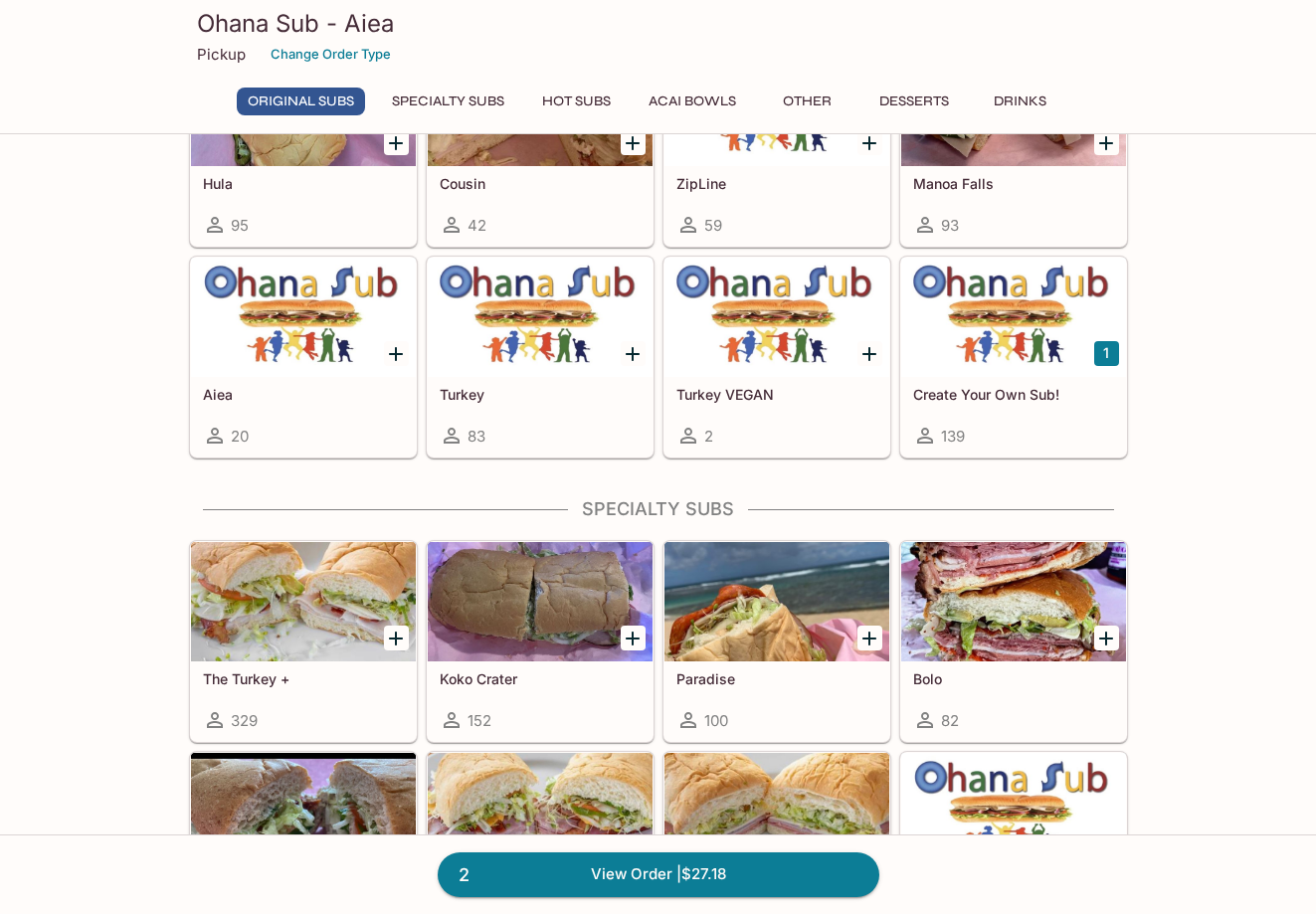 click at bounding box center [303, 602] 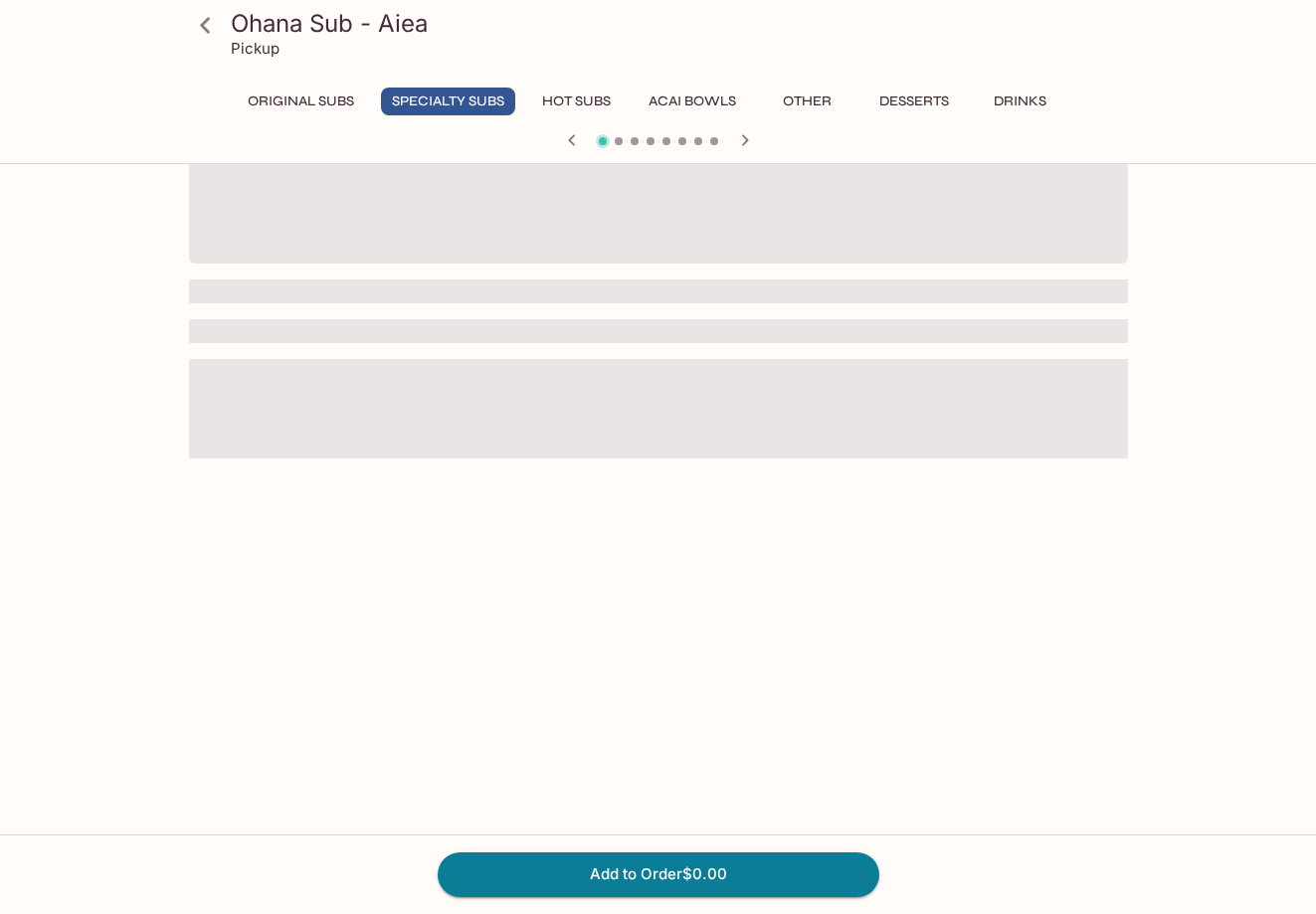 scroll, scrollTop: 0, scrollLeft: 0, axis: both 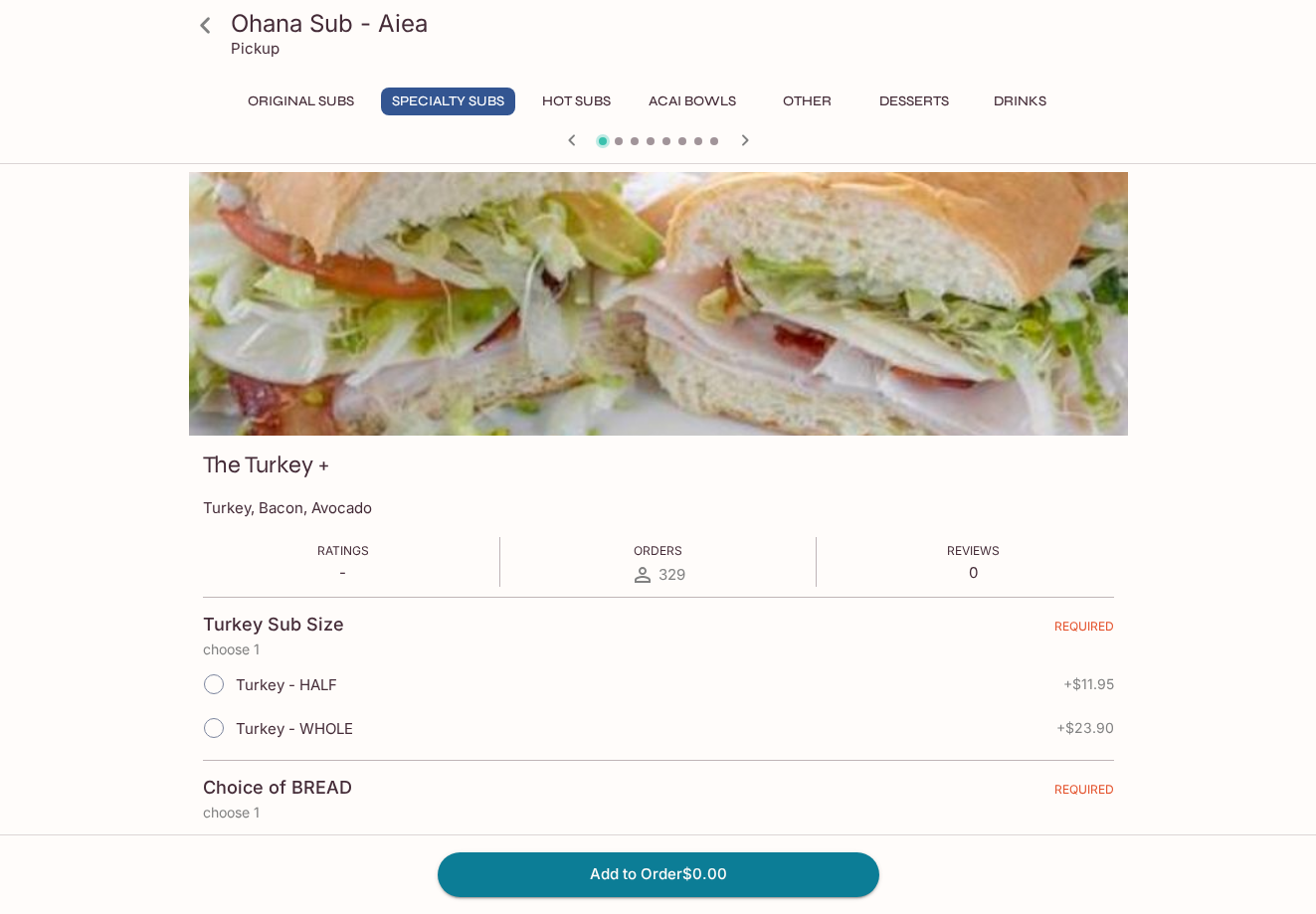 click on "Turkey - HALF" at bounding box center [286, 684] 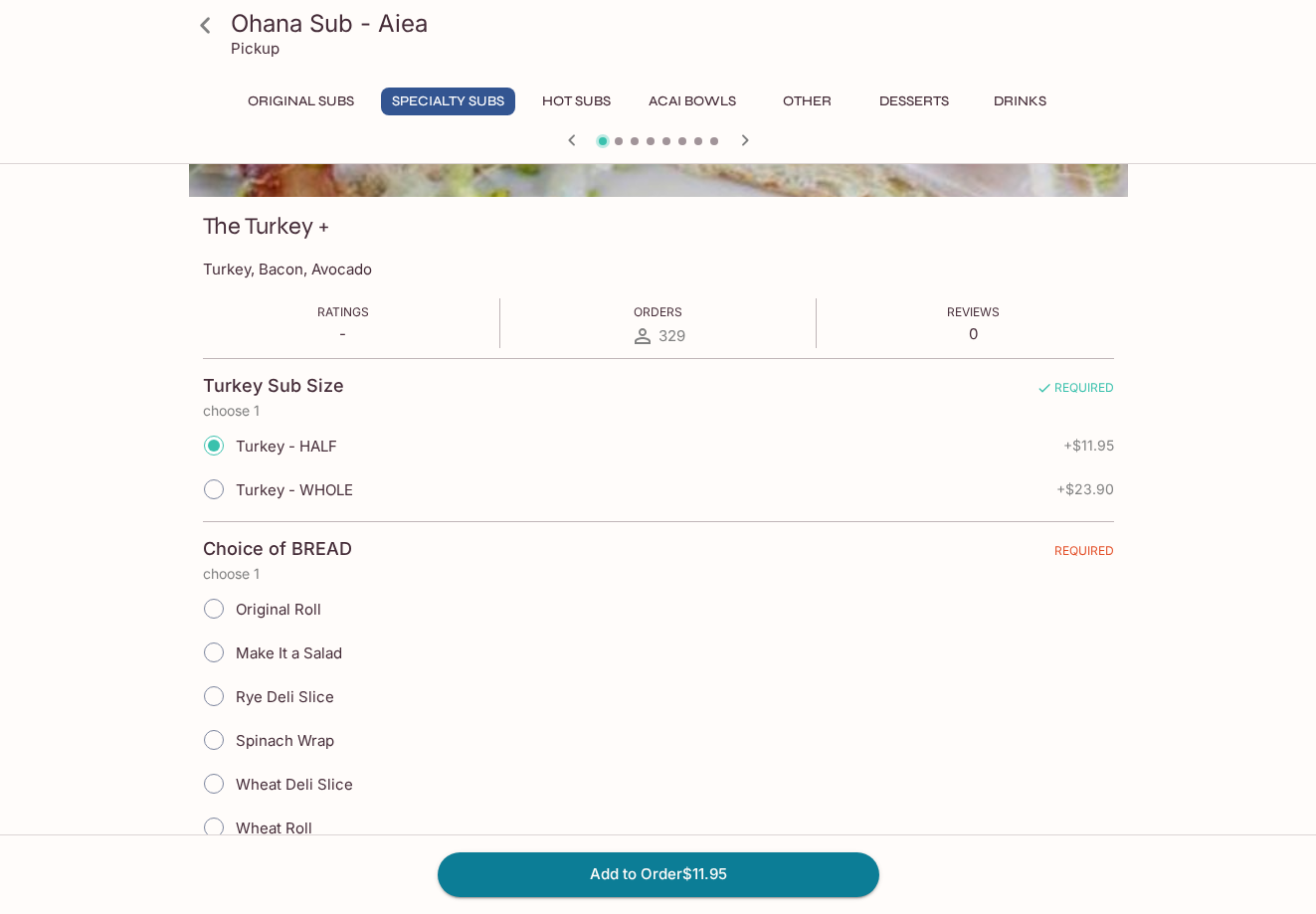 scroll, scrollTop: 308, scrollLeft: 0, axis: vertical 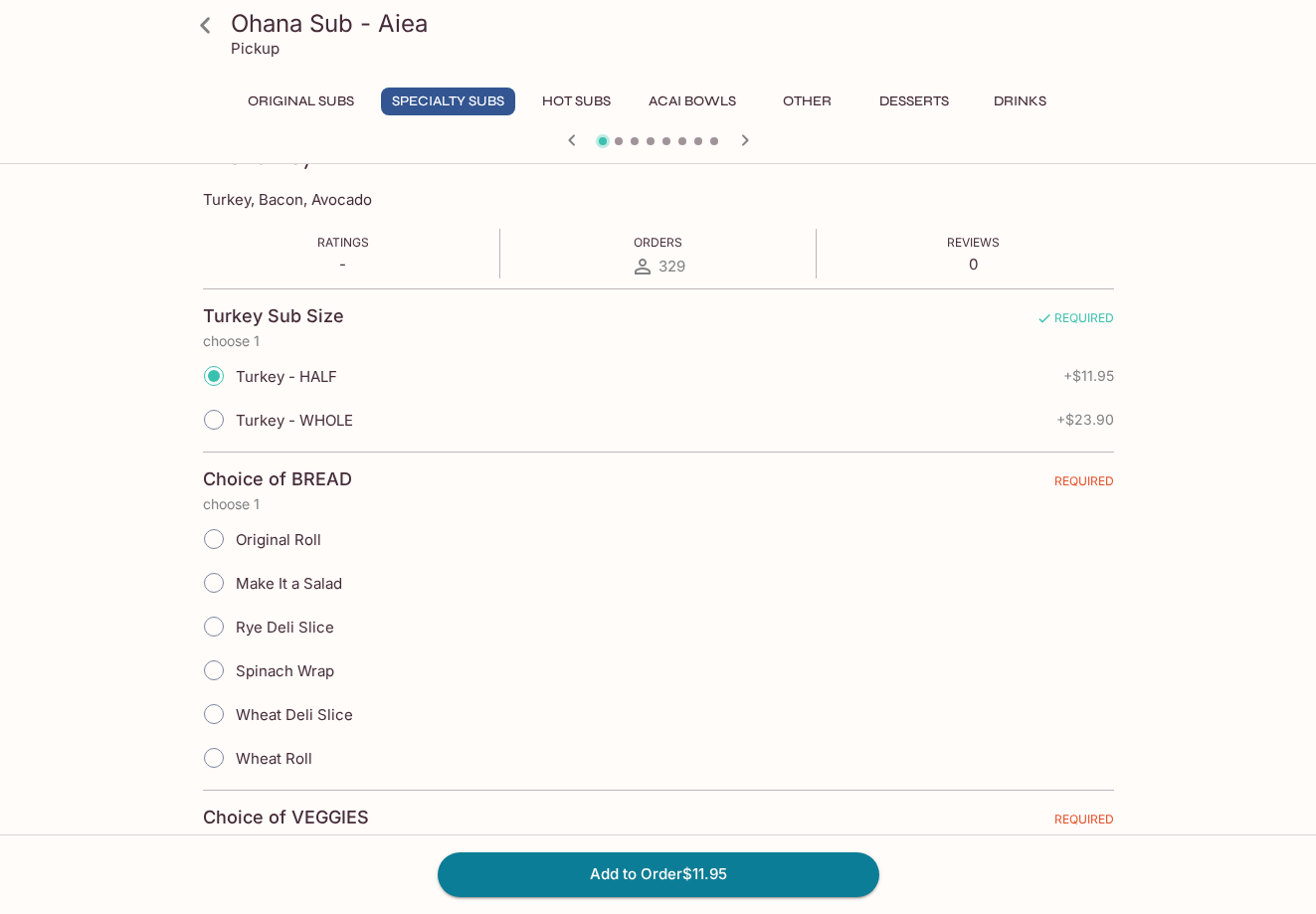 click on "Original Roll" at bounding box center (279, 539) 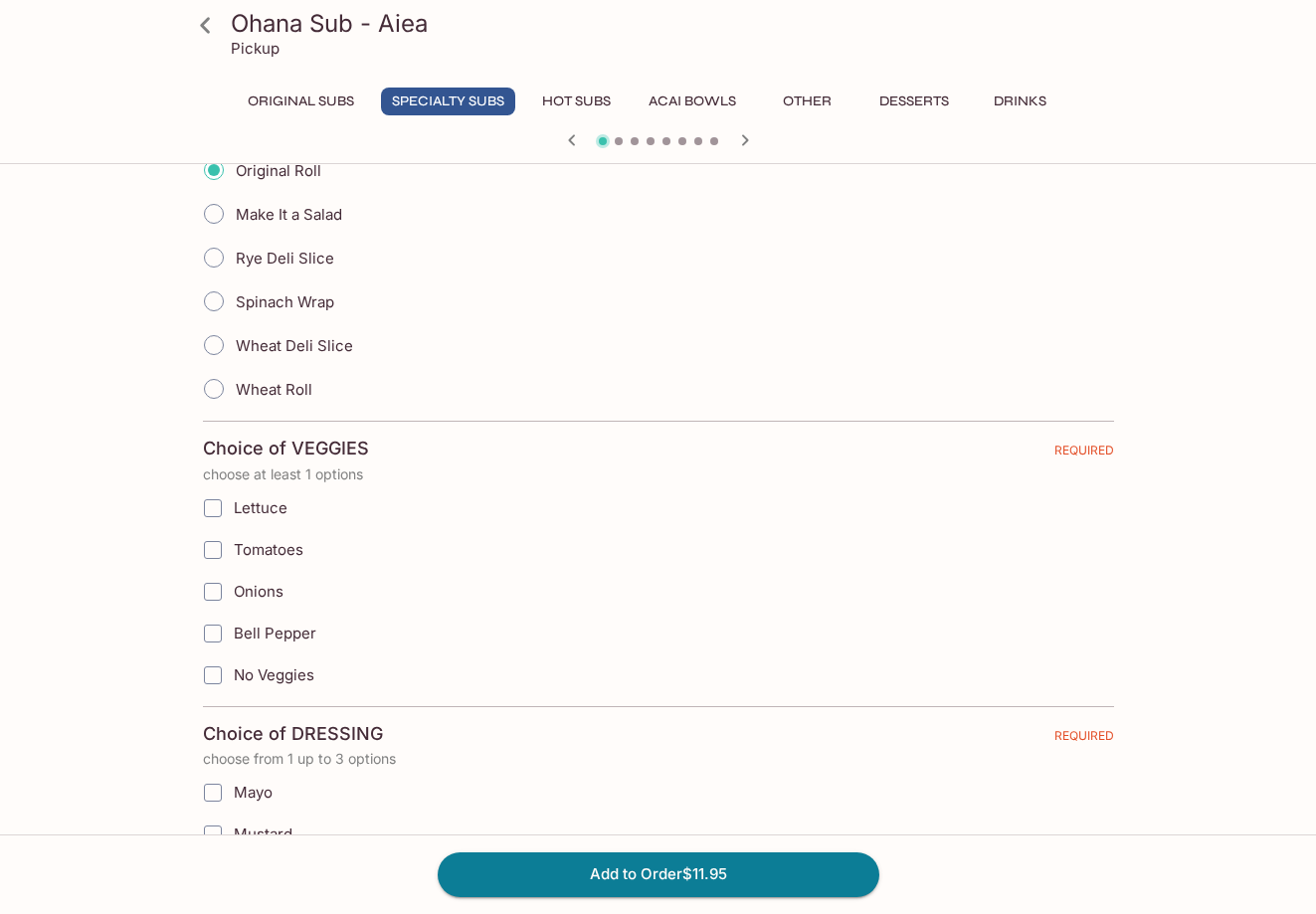 scroll, scrollTop: 679, scrollLeft: 0, axis: vertical 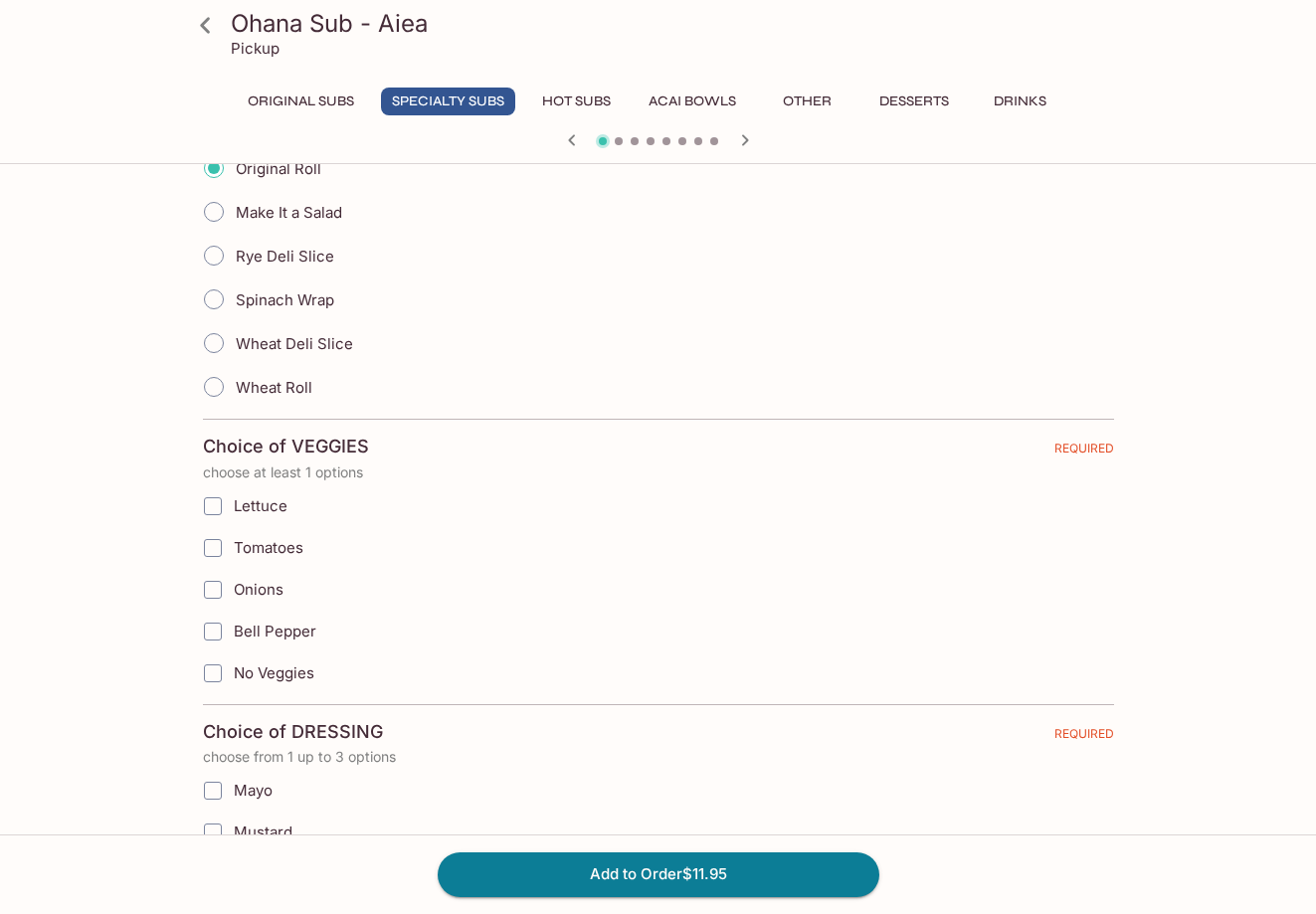 click on "Lettuce" at bounding box center [261, 505] 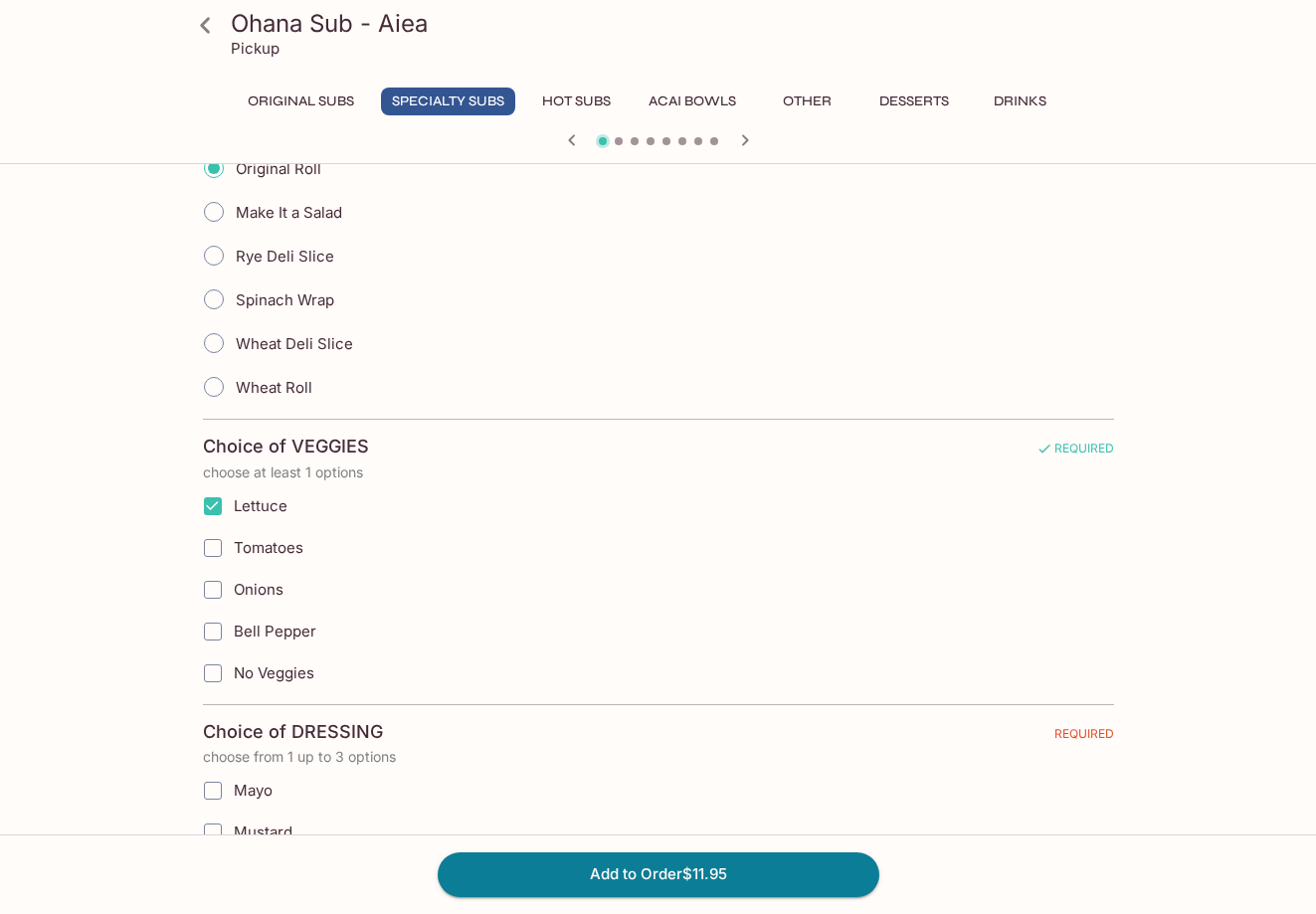 click on "Tomatoes" at bounding box center [557, 548] 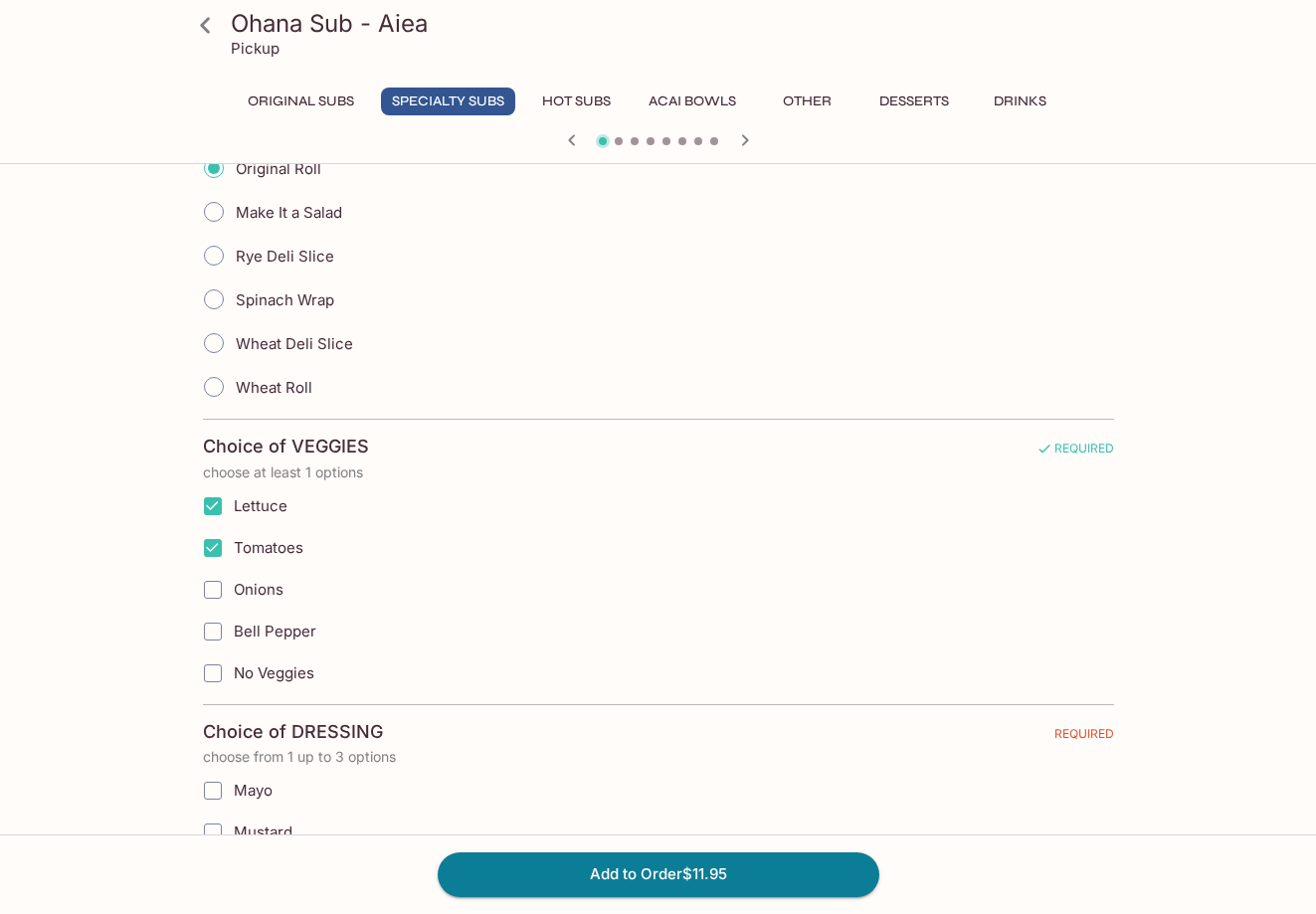 click on "Onions" at bounding box center [259, 589] 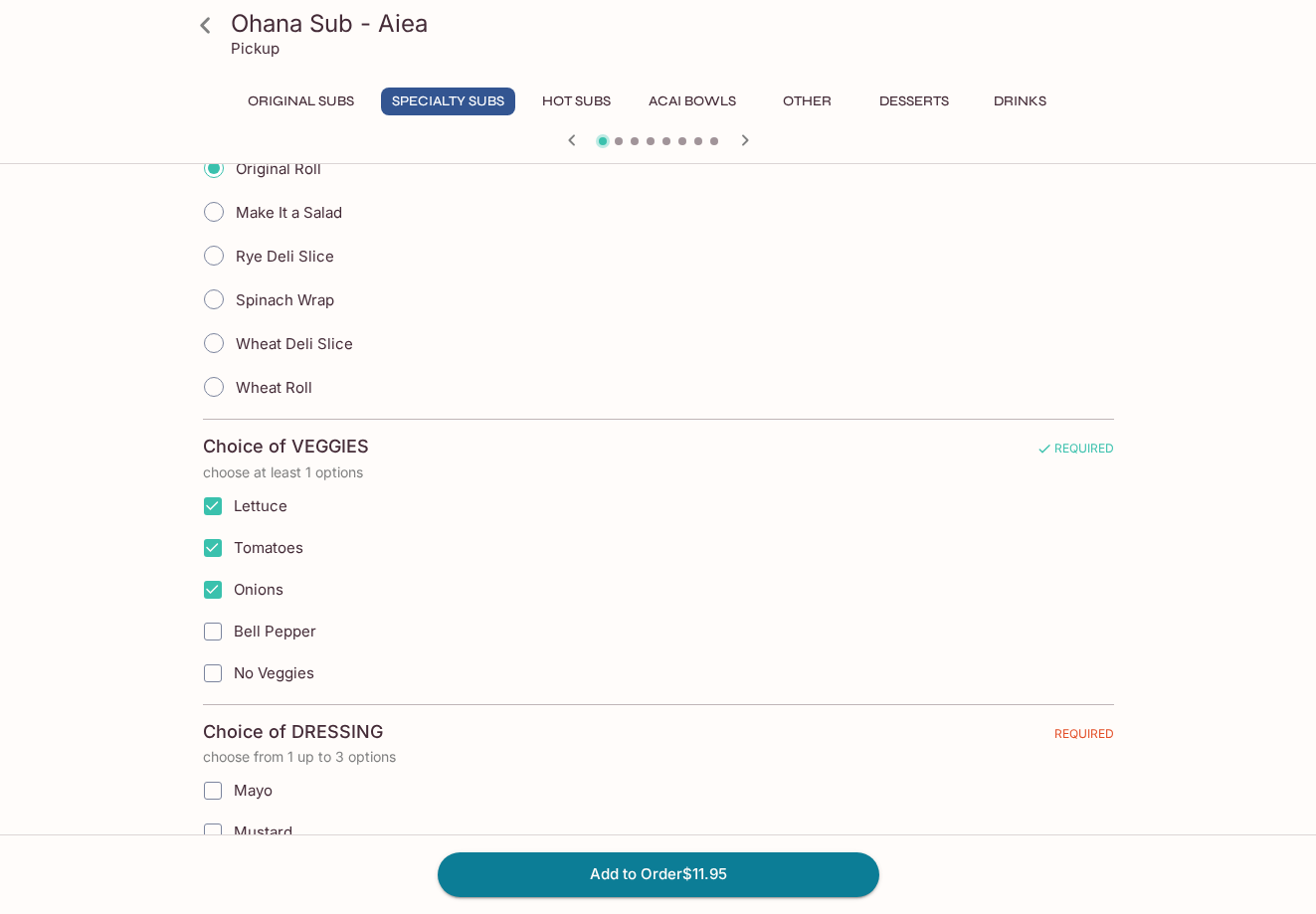 click on "Bell Pepper" at bounding box center [557, 632] 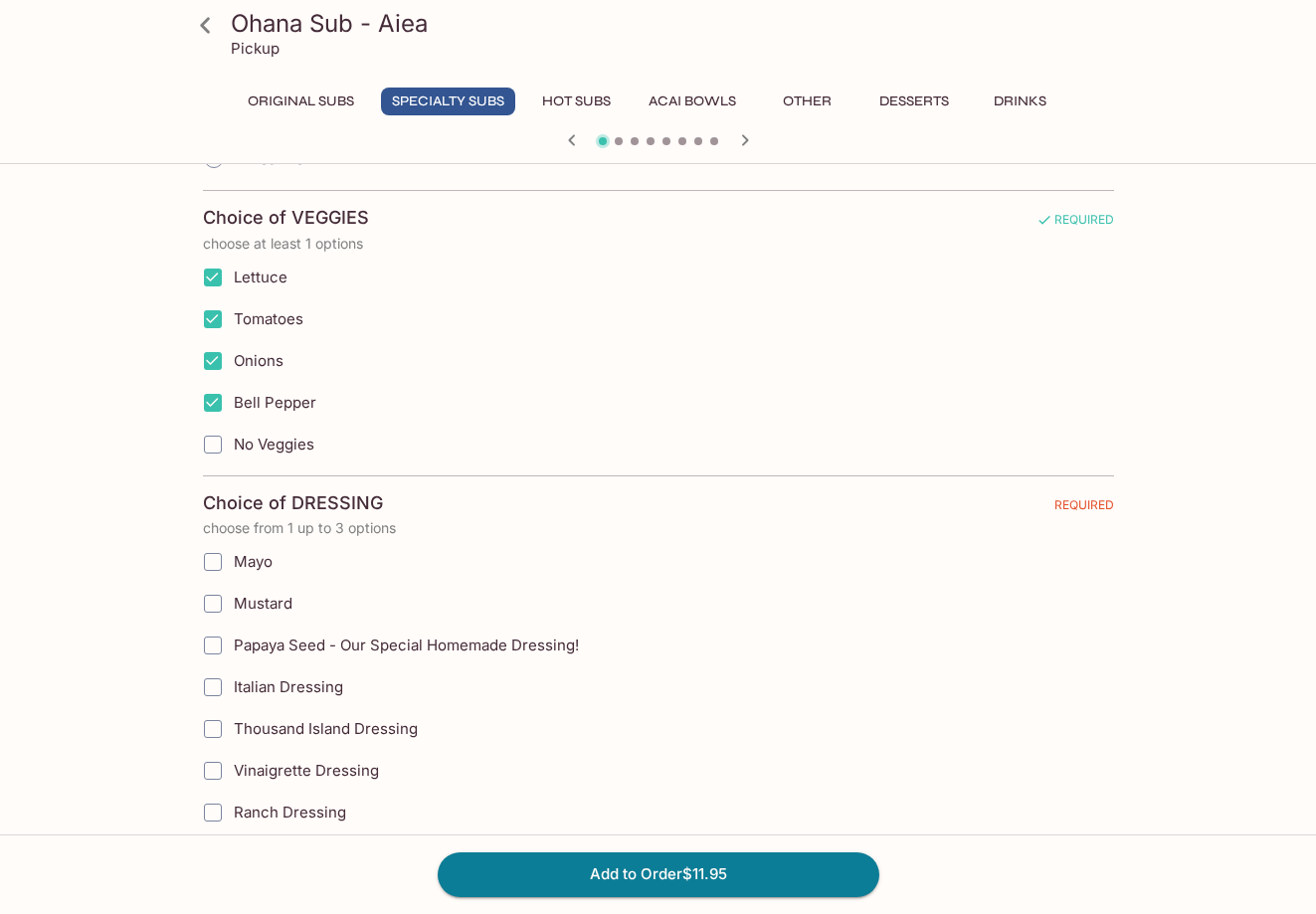 scroll, scrollTop: 905, scrollLeft: 0, axis: vertical 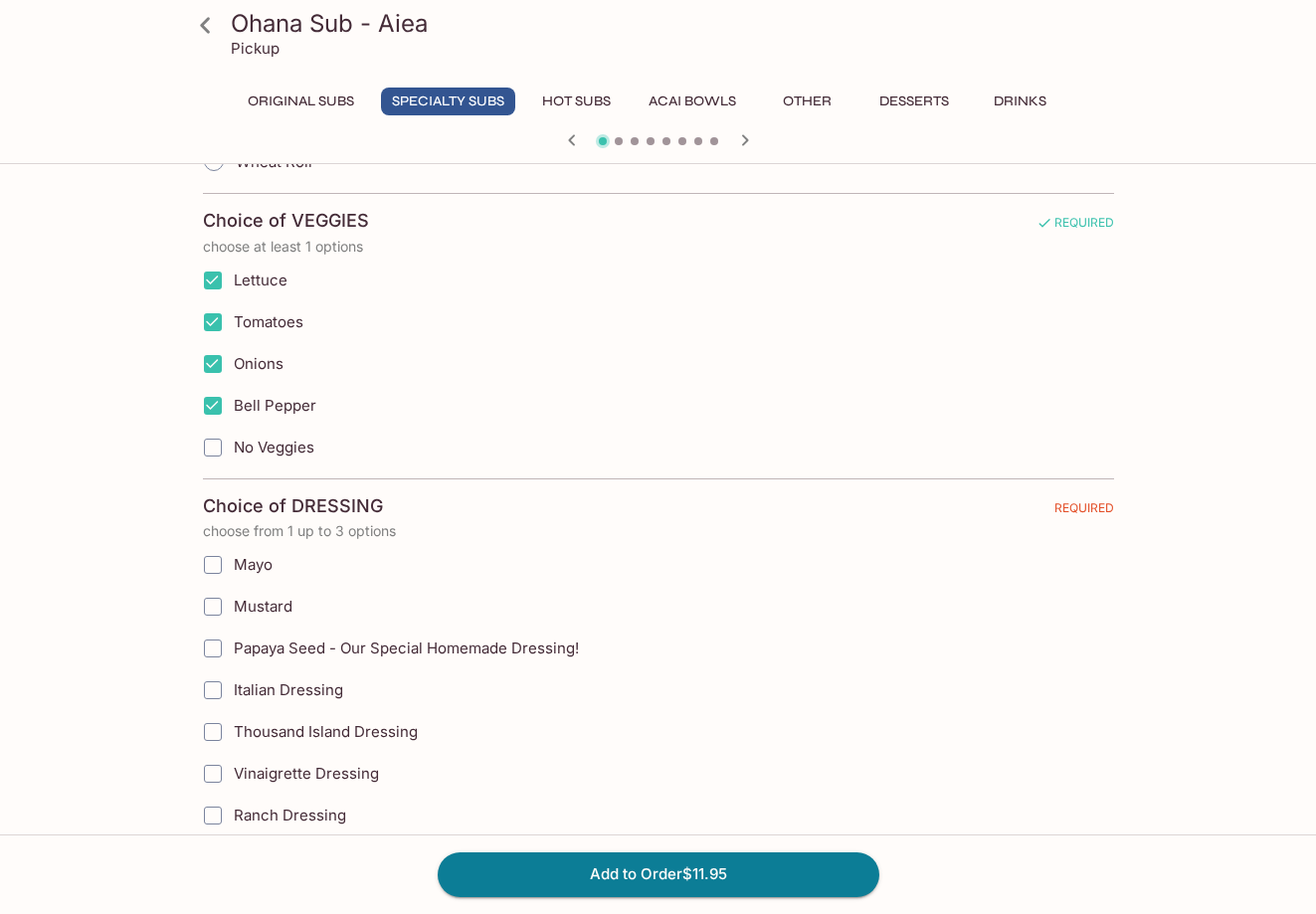 click on "Mayo" at bounding box center (253, 564) 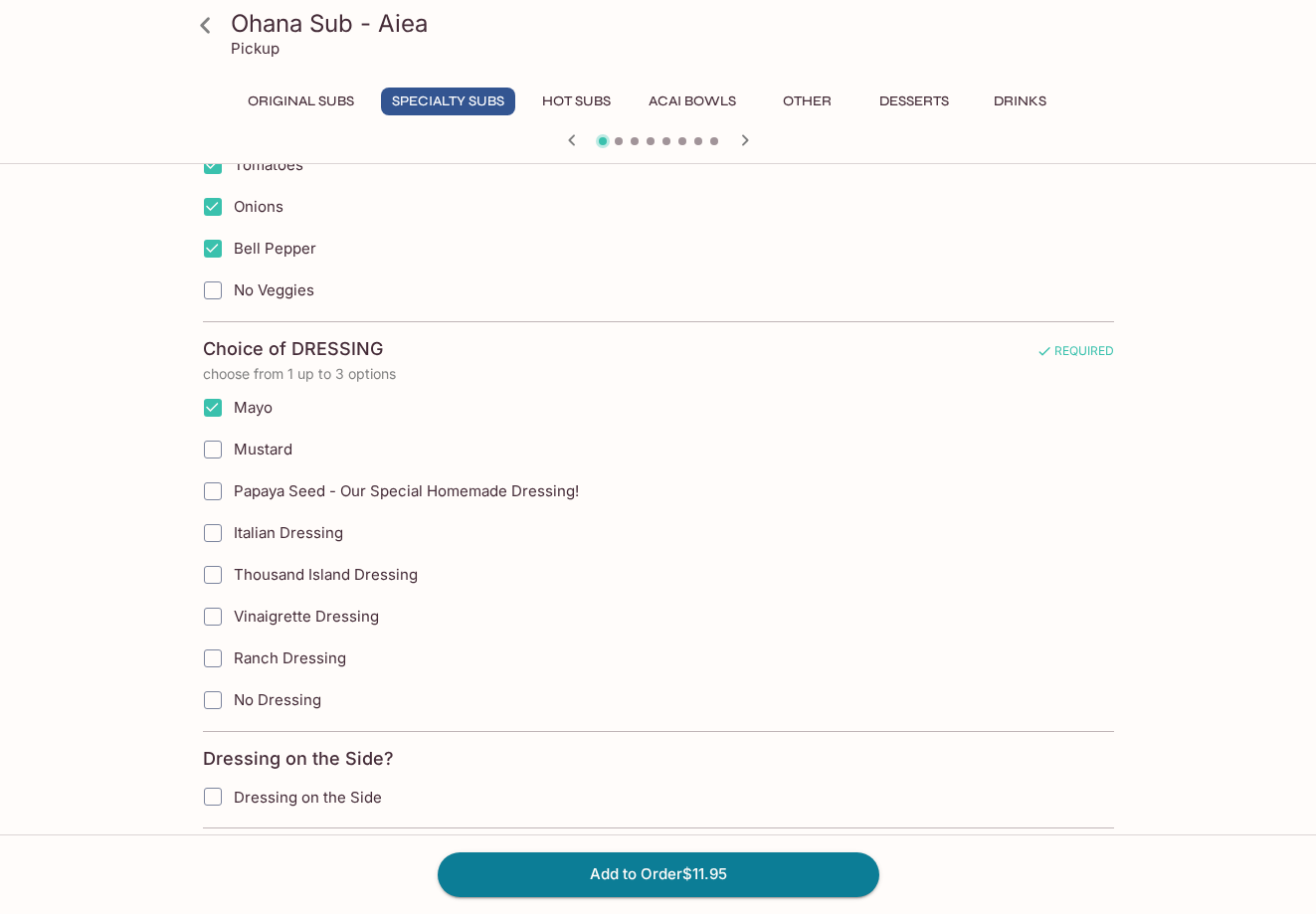 scroll, scrollTop: 1061, scrollLeft: 0, axis: vertical 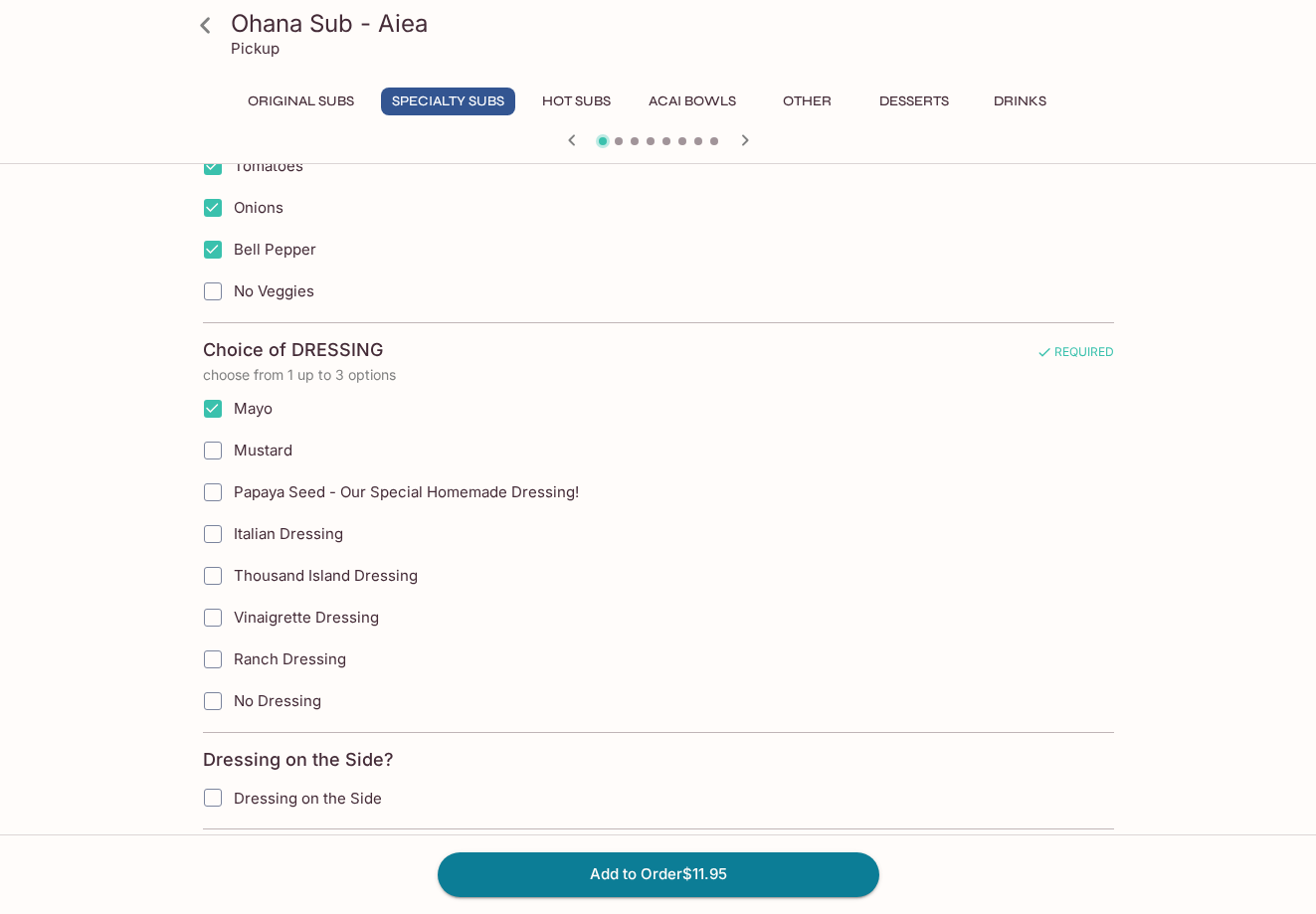 click on "Papaya Seed - Our Special Homemade Dressing!" at bounding box center (406, 491) 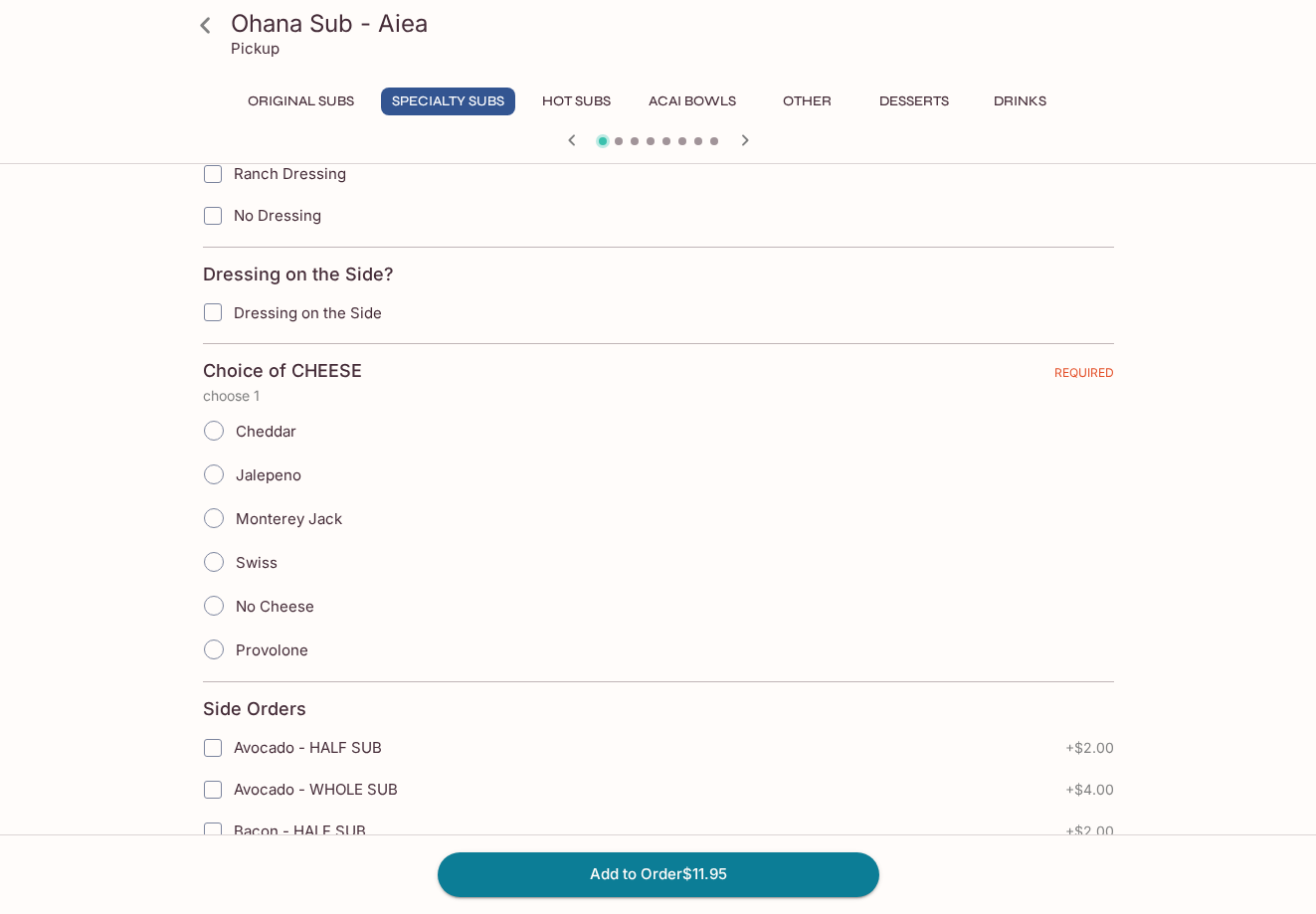 scroll, scrollTop: 1576, scrollLeft: 0, axis: vertical 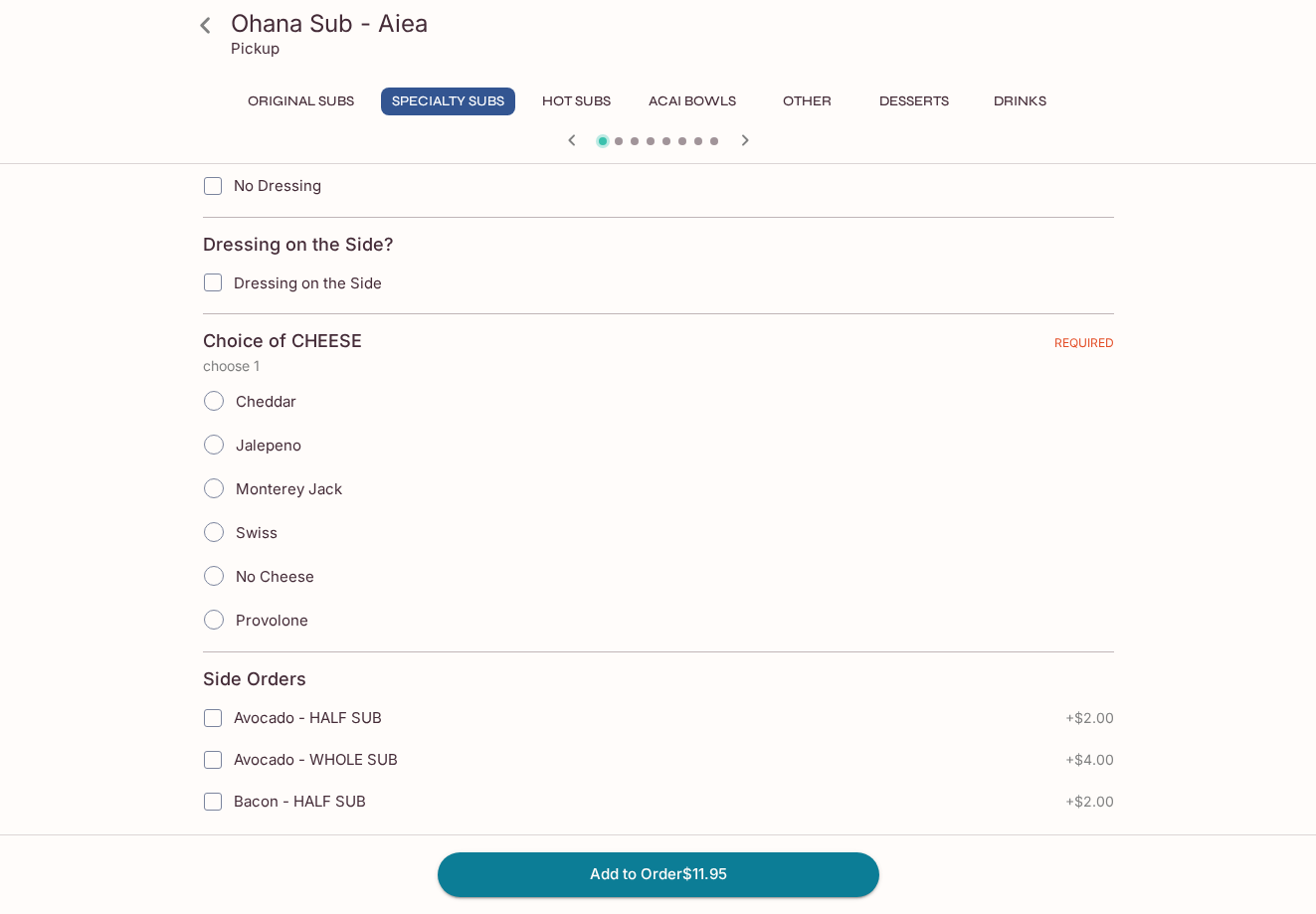 click on "Provolone" at bounding box center (272, 620) 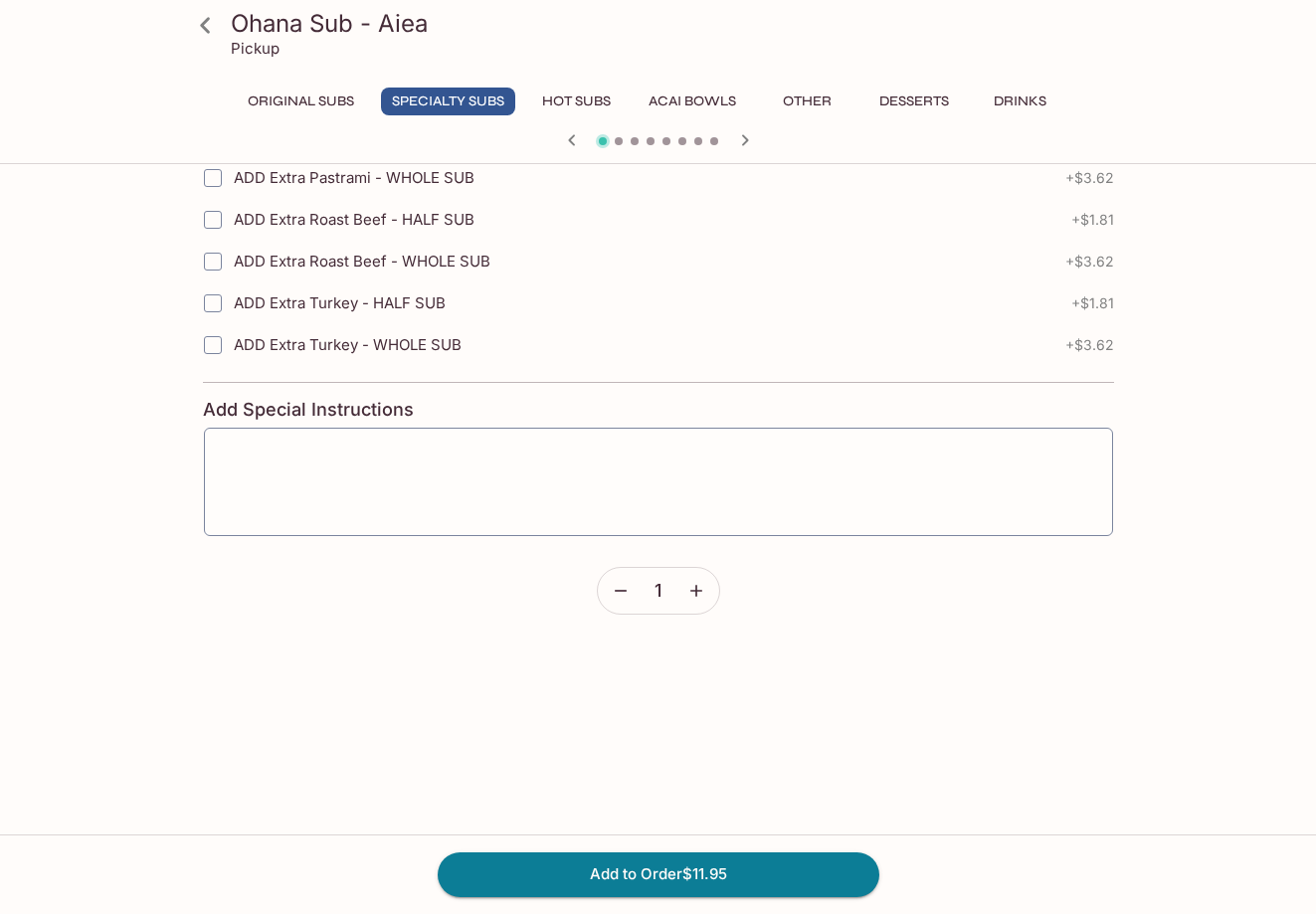 scroll, scrollTop: 3237, scrollLeft: 0, axis: vertical 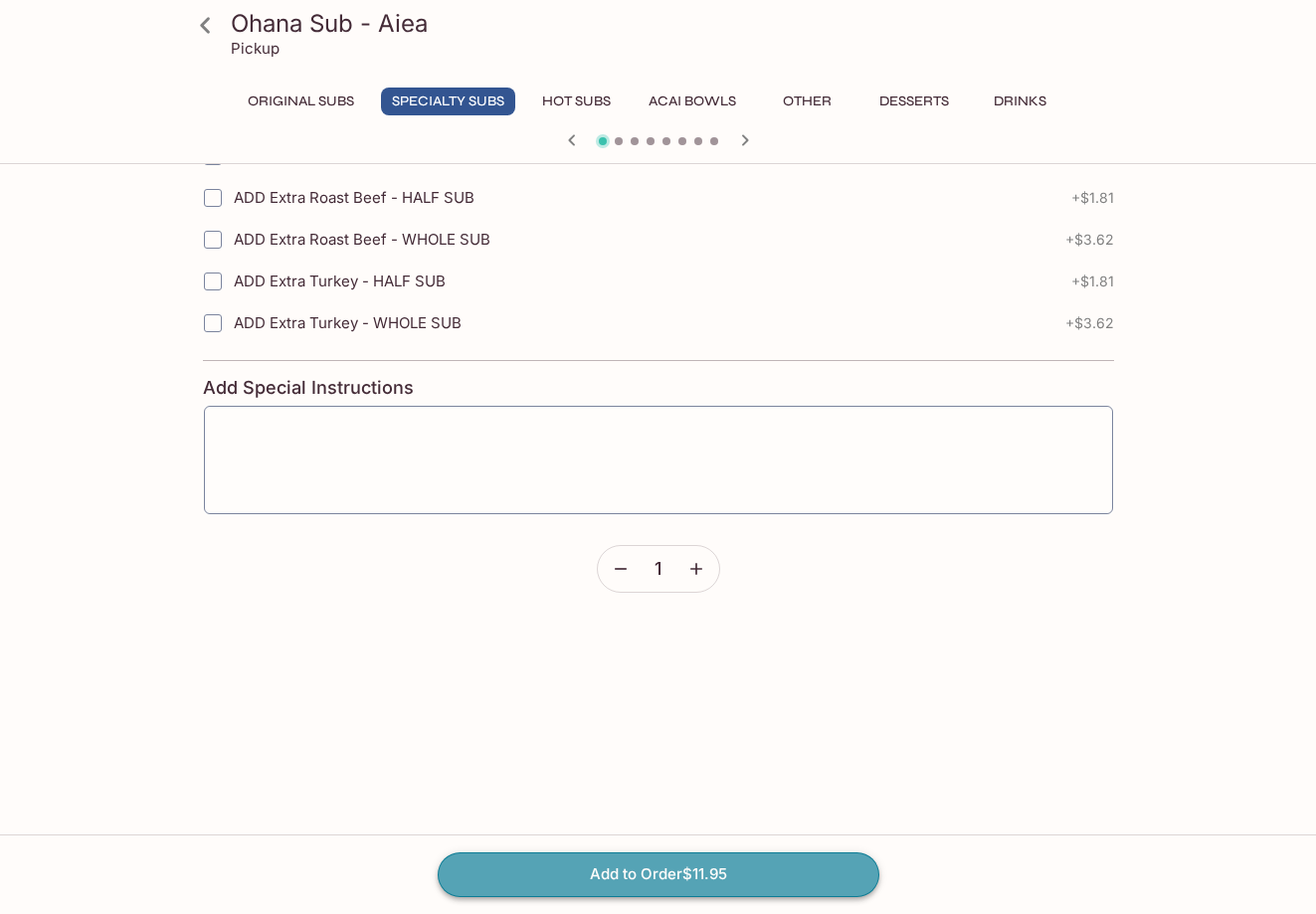click on "Add to Order  $11.95" at bounding box center [658, 874] 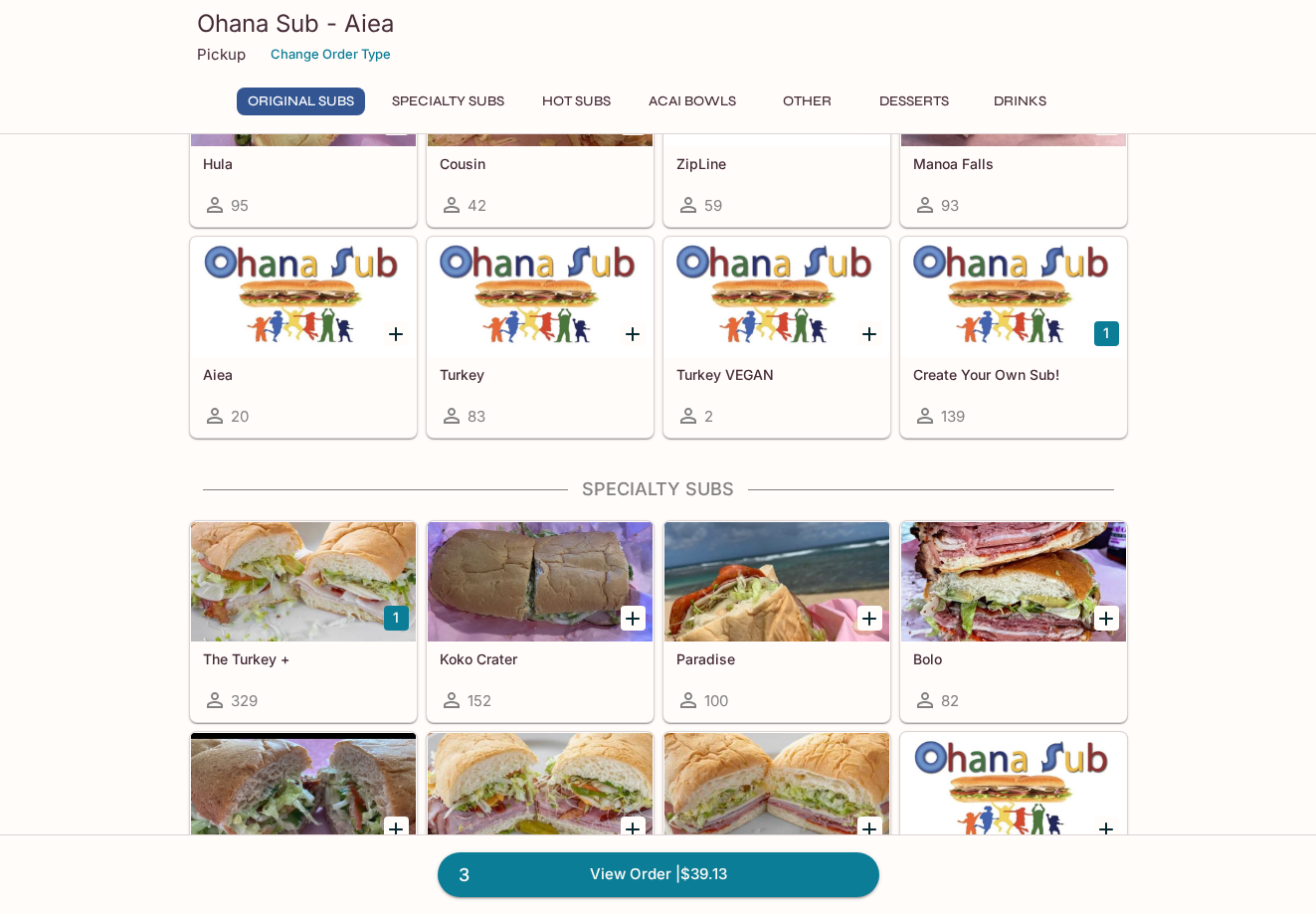 scroll, scrollTop: 828, scrollLeft: 0, axis: vertical 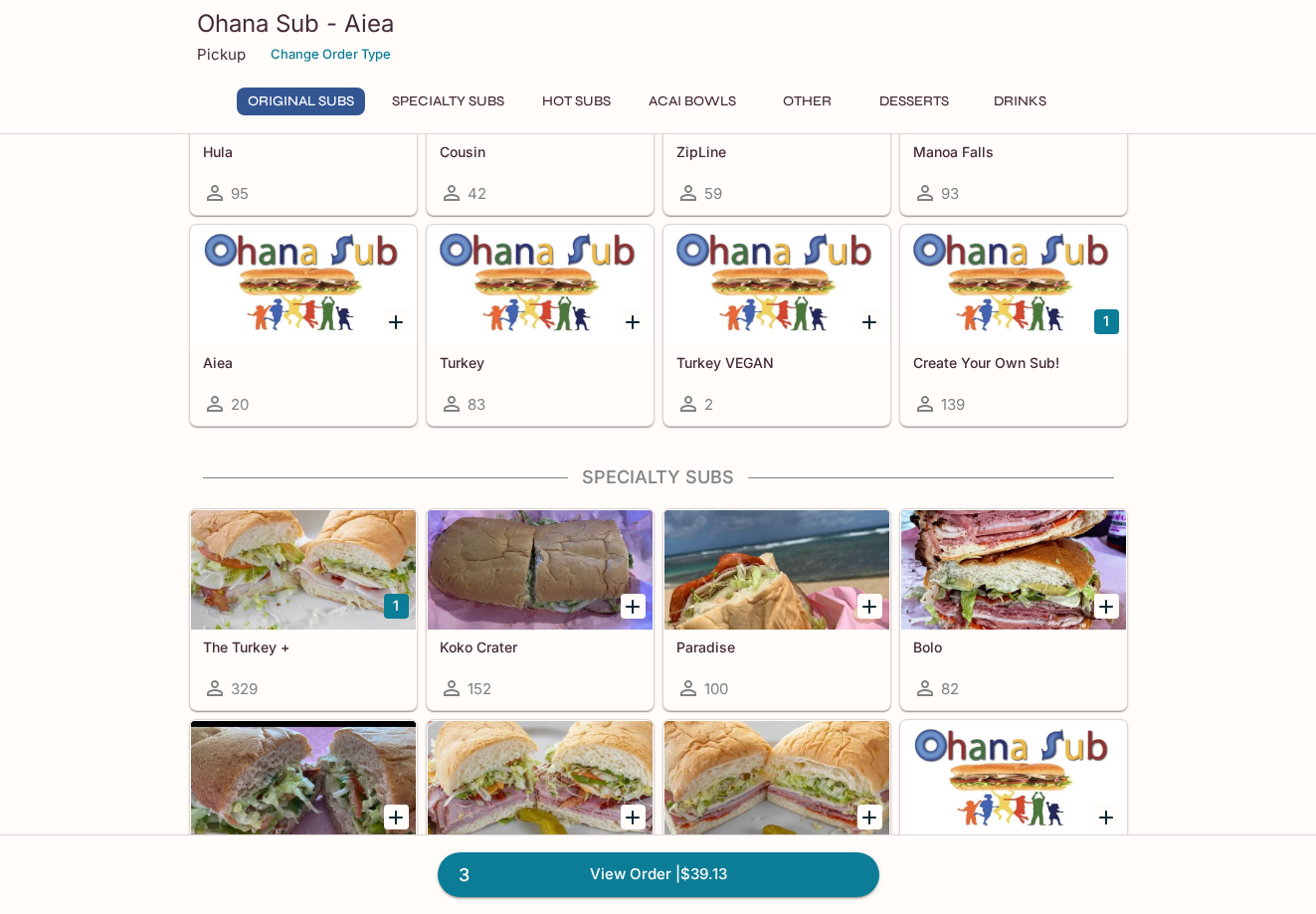 click on "Original Subs Italinano 375 Shaka-Shaka 29 Islanders 24 Quick-Silver 19 TradeWinds 58 El-Niño 45 Uncle 42 Auntie 43 Scuba-Dive 46 Barracks 11 Wahiawa 59 Wiki-Wiki 45 Hula 95 Cousin 42 ZipLine 59 Manoa Falls 93 Aiea 20 Turkey 83 Turkey VEGAN 2 1 Create Your Own Sub! 139 Specialty Subs 1 The Turkey + 329 Koko Crater 152 Paradise 100 Bolo 82 Tuna + 90 Hammock 12 Fiji 808 77 Surfer 24 Veggie 33 Hot Subs Meatball (Vegan Option Available) 49 Reuben 42 $10.95 Philly - STEAK 32 Philly - CHICKEN 43 Teri (Chicken) 13 Sicily 15 Acai Bowls 1 Acai Bowl 114 $12.95 Other Papaya Seed Dressing Bottle - 16 oz. 2 $10.00 Miss Vicki’s Potato Chips 95 $1.97 Desserts Drinks Bottled Soda 26 $3.25 Bottled Water 5 $1.58 Aloha Maid Can 21 $1.92 Gatorade 5 $3.25" at bounding box center [658, 997] 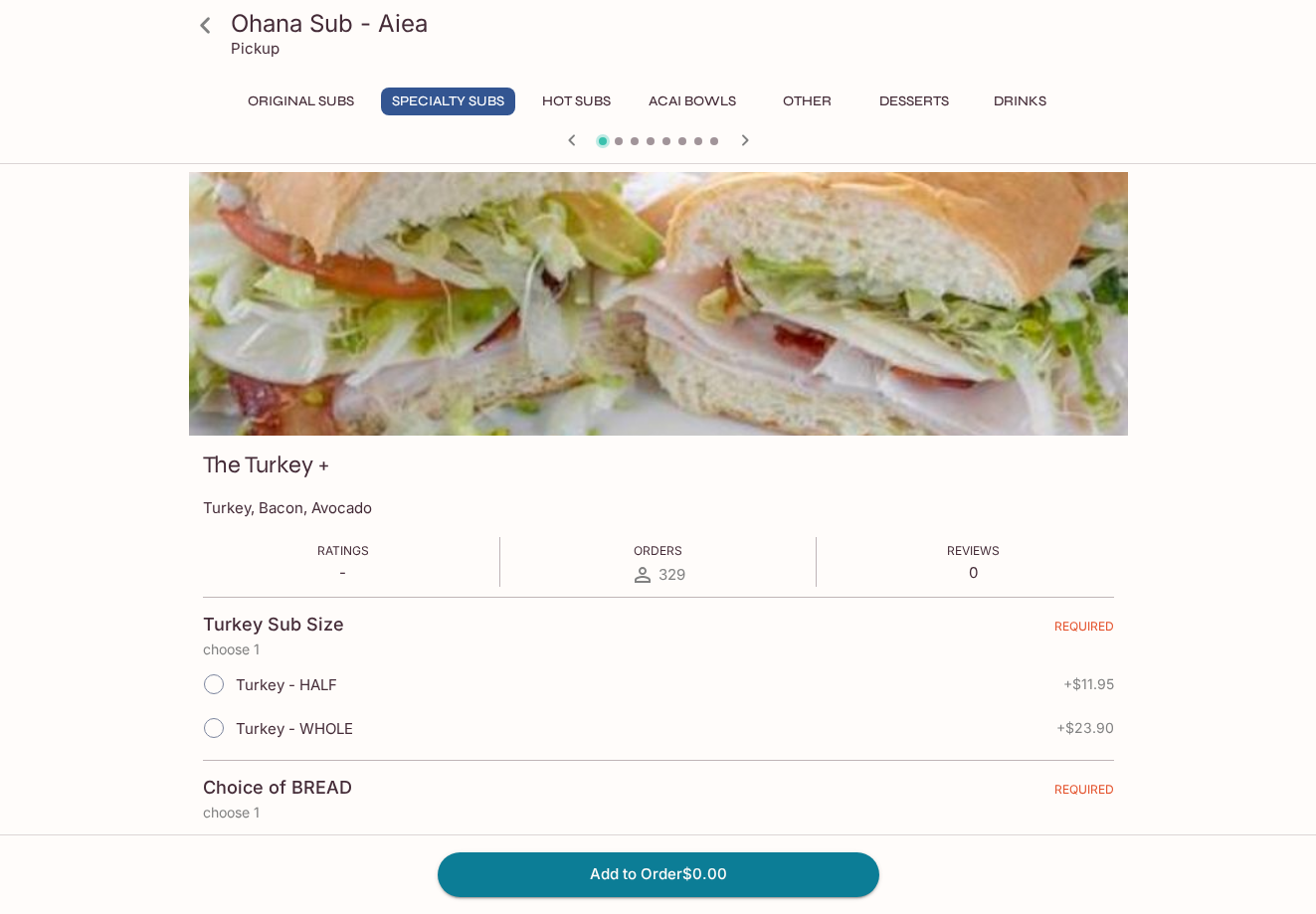 click on "Turkey - HALF" at bounding box center [286, 684] 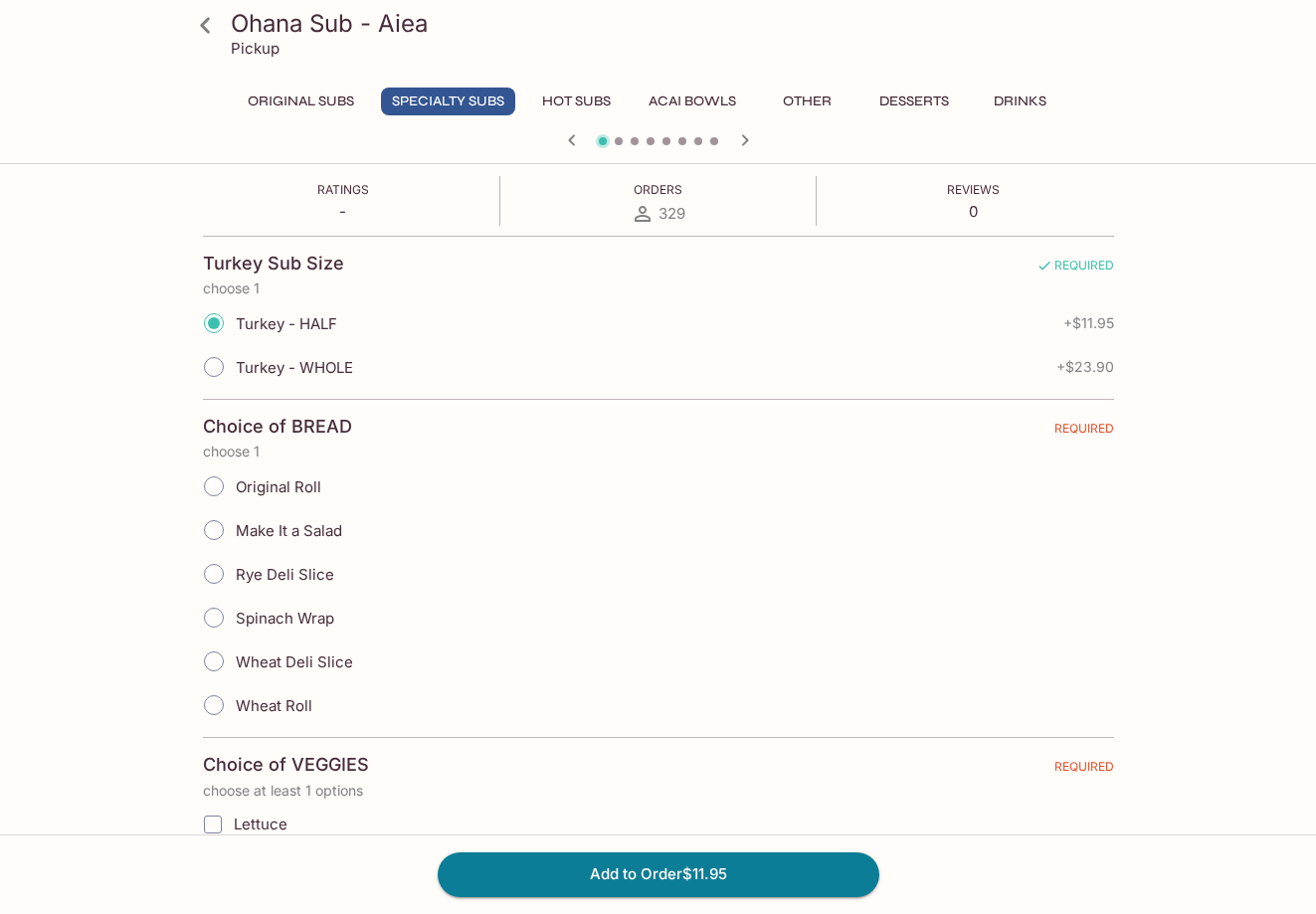 scroll, scrollTop: 384, scrollLeft: 0, axis: vertical 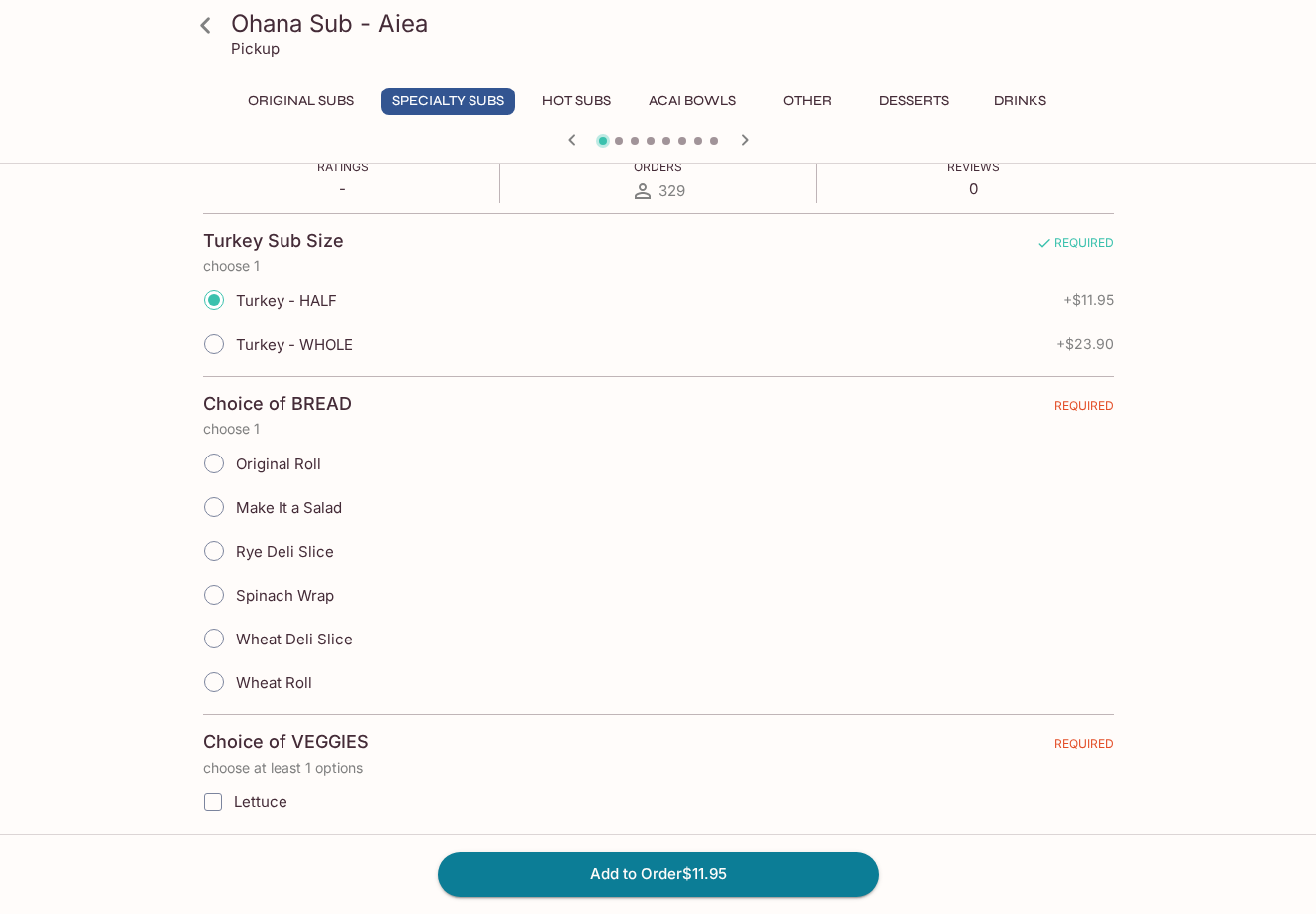 click on "Wheat Roll" at bounding box center [274, 682] 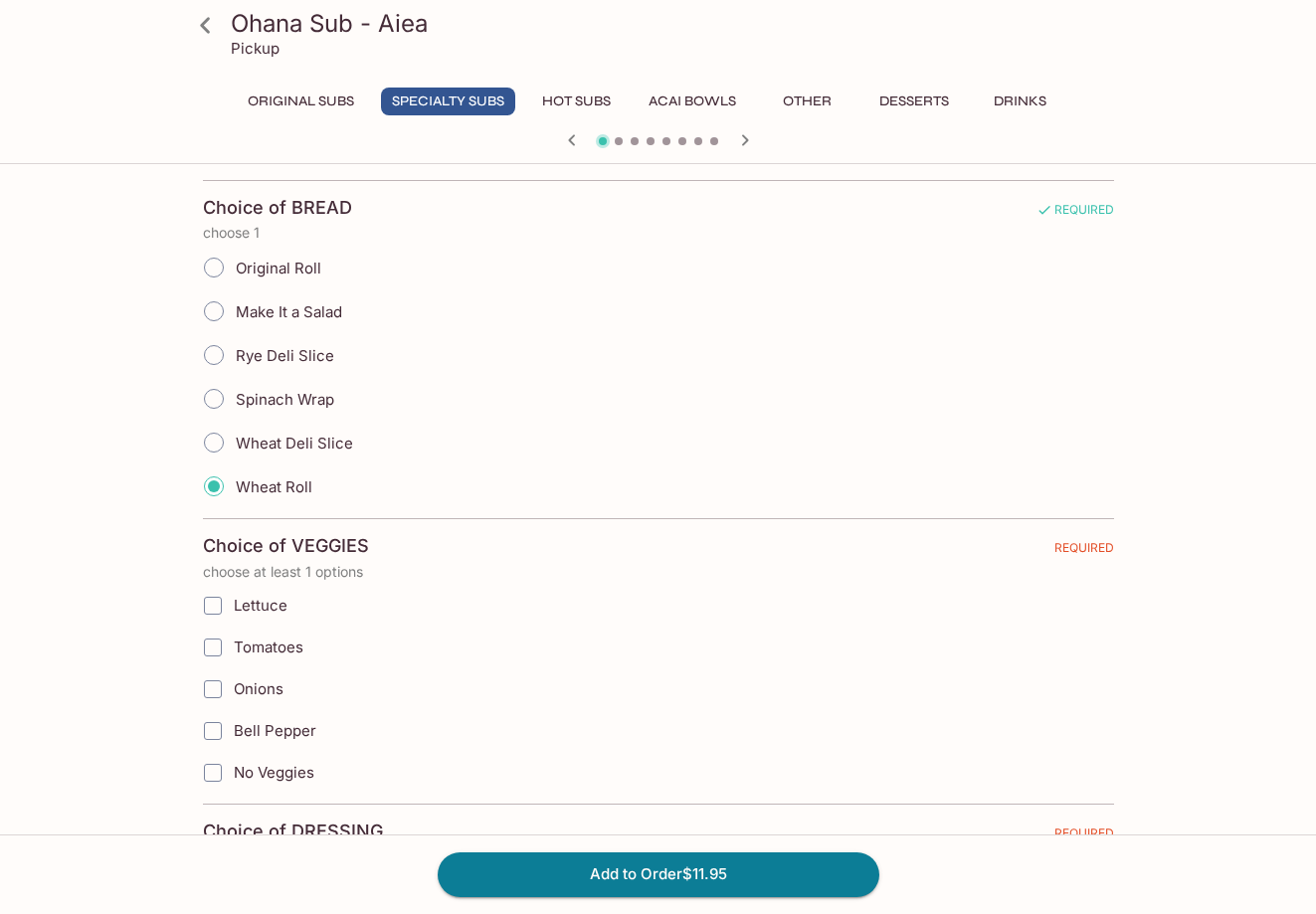 scroll, scrollTop: 626, scrollLeft: 0, axis: vertical 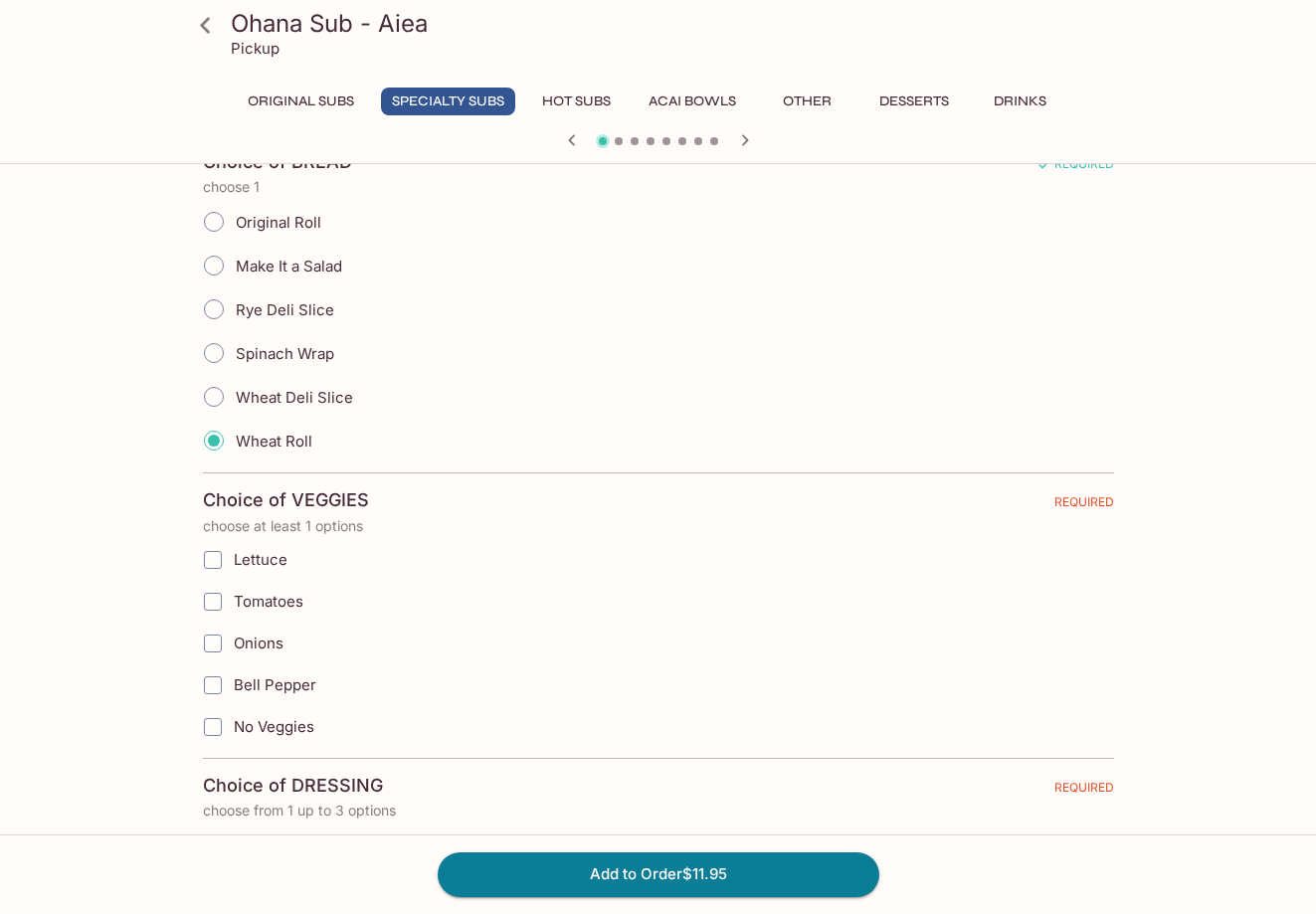 click on "Lettuce" at bounding box center (261, 559) 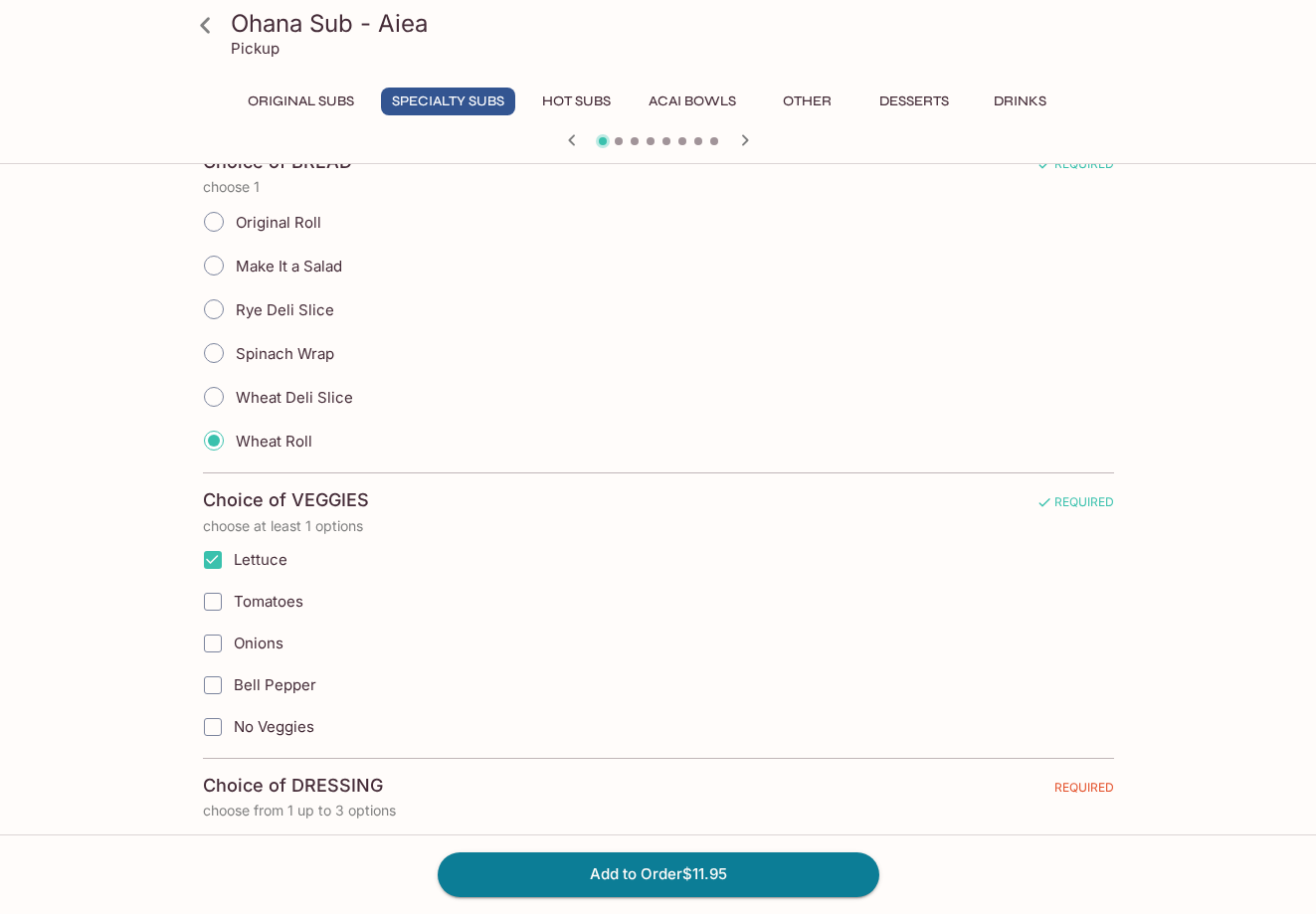 click on "Tomatoes" at bounding box center (269, 601) 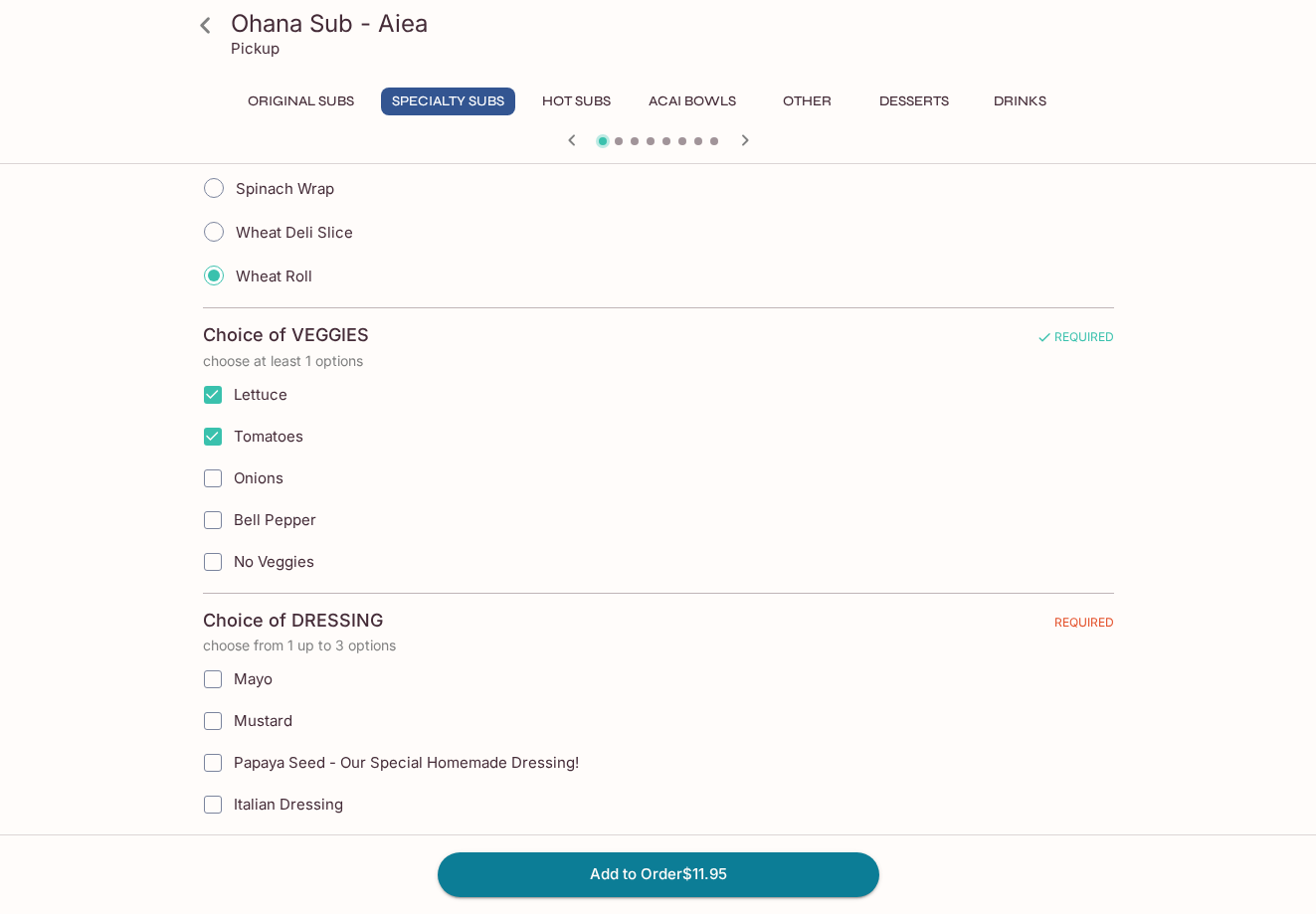 scroll, scrollTop: 792, scrollLeft: 0, axis: vertical 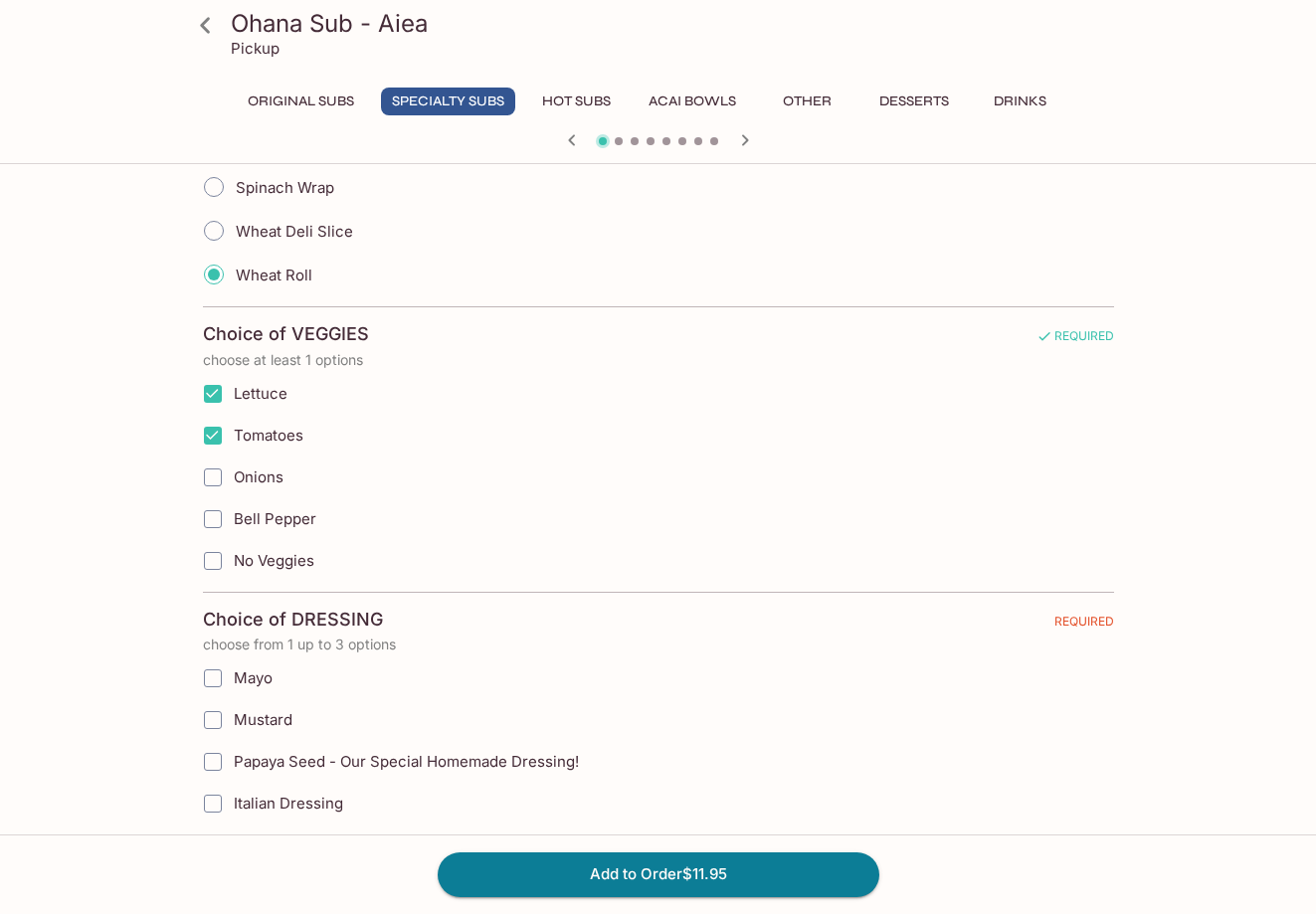 click on "Mayo" at bounding box center [253, 677] 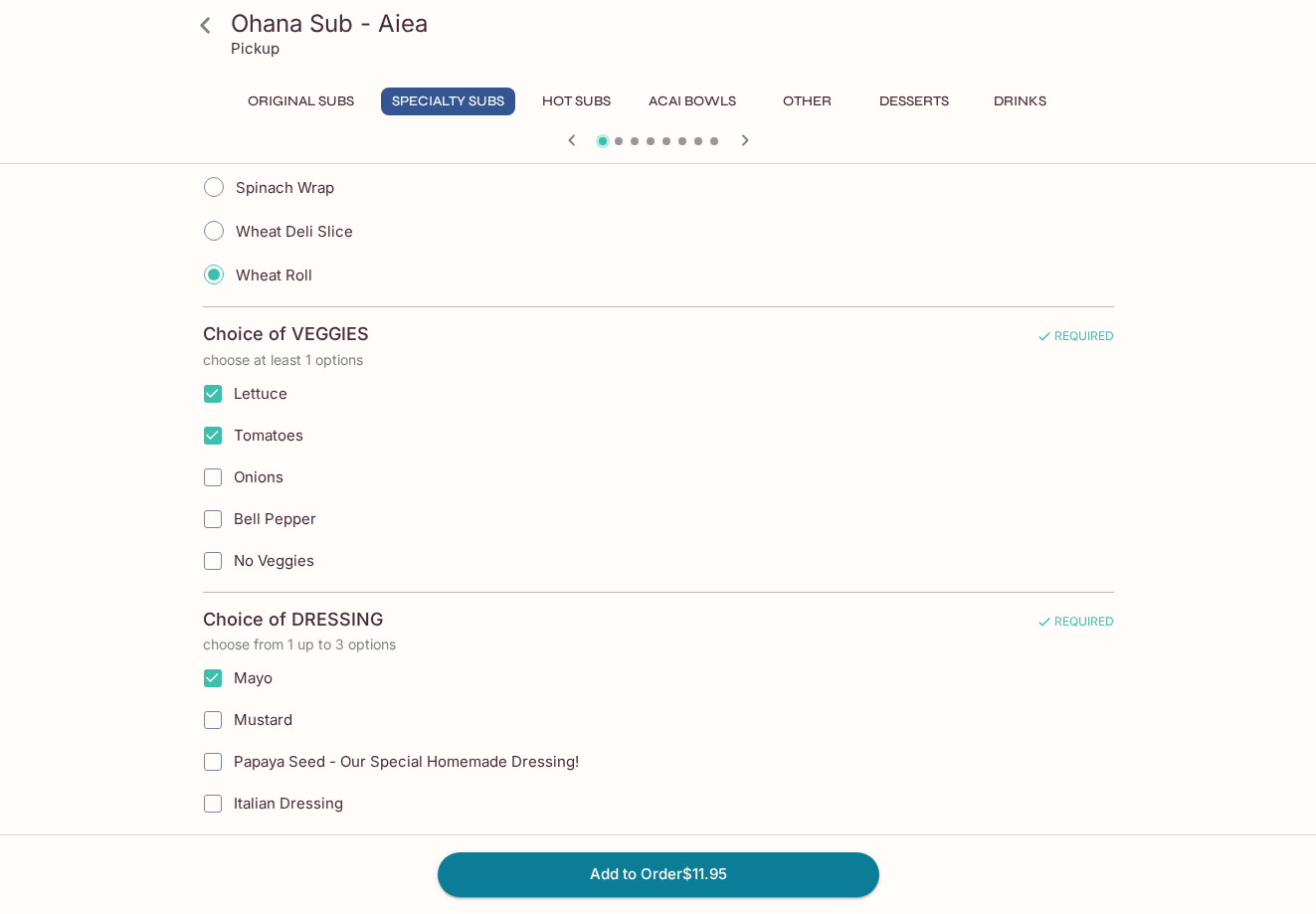 click on "Papaya Seed - Our Special Homemade Dressing!" at bounding box center (557, 762) 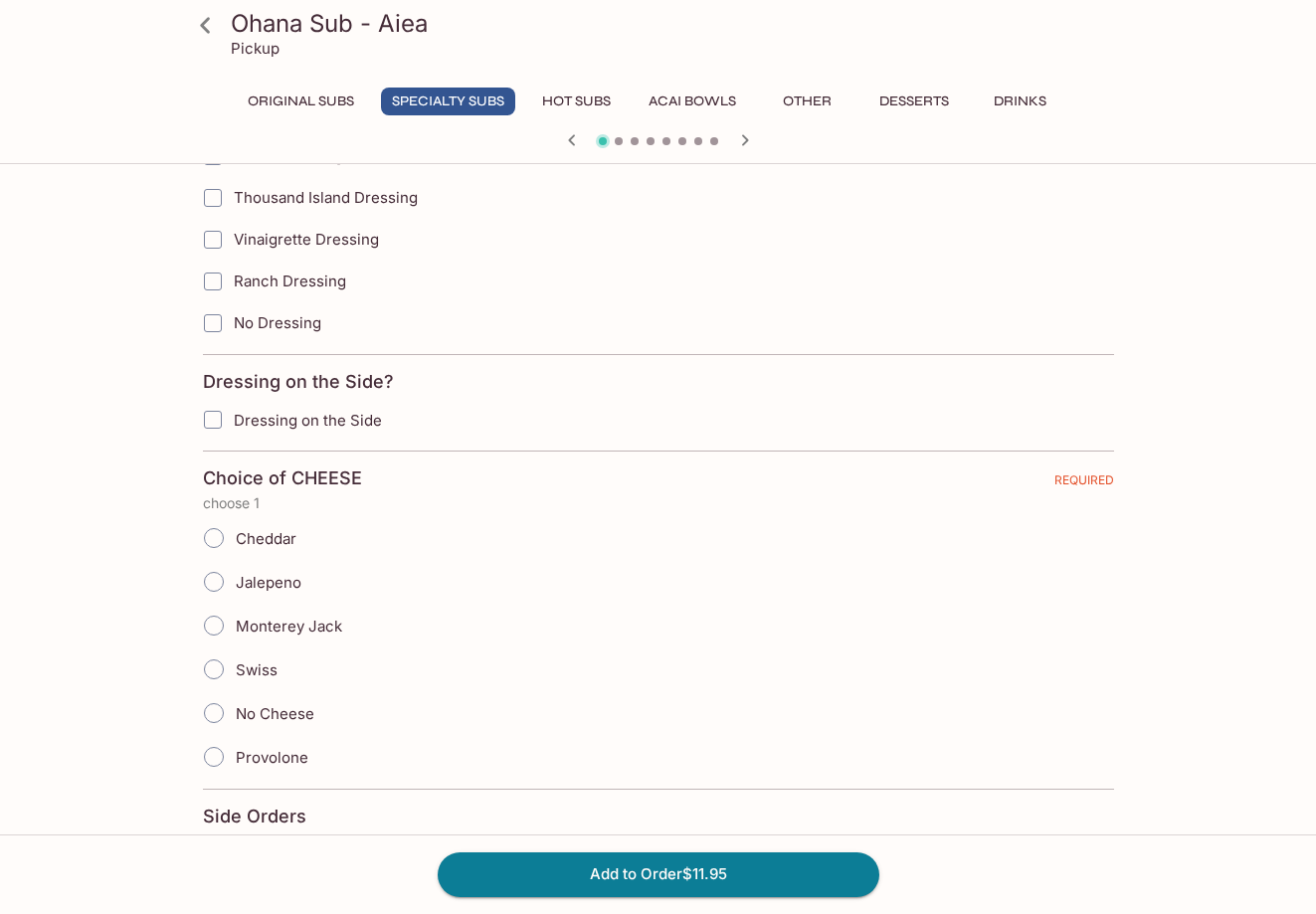scroll, scrollTop: 1440, scrollLeft: 0, axis: vertical 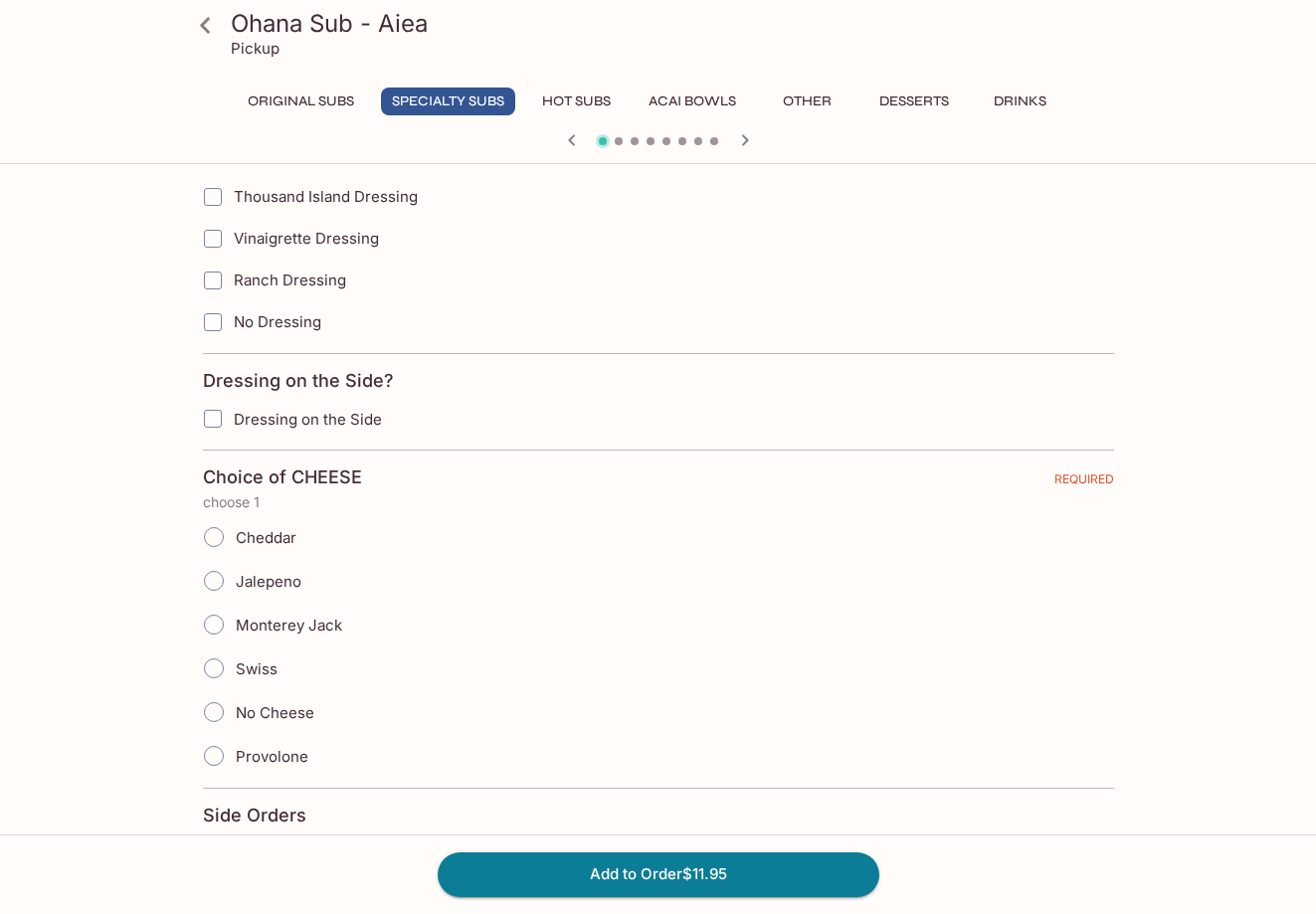 click on "Provolone" at bounding box center (250, 756) 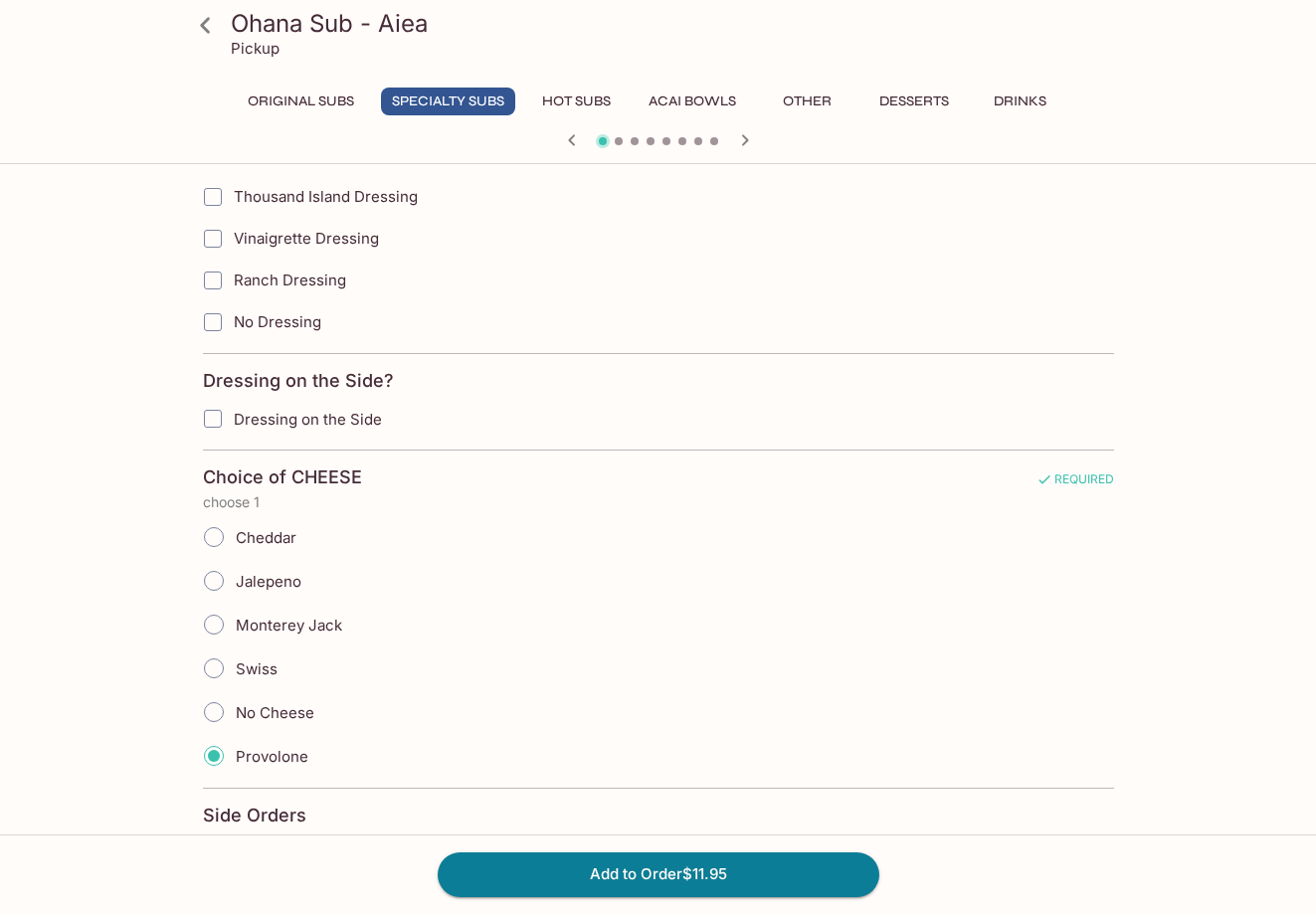 click on "Cheddar" at bounding box center (244, 537) 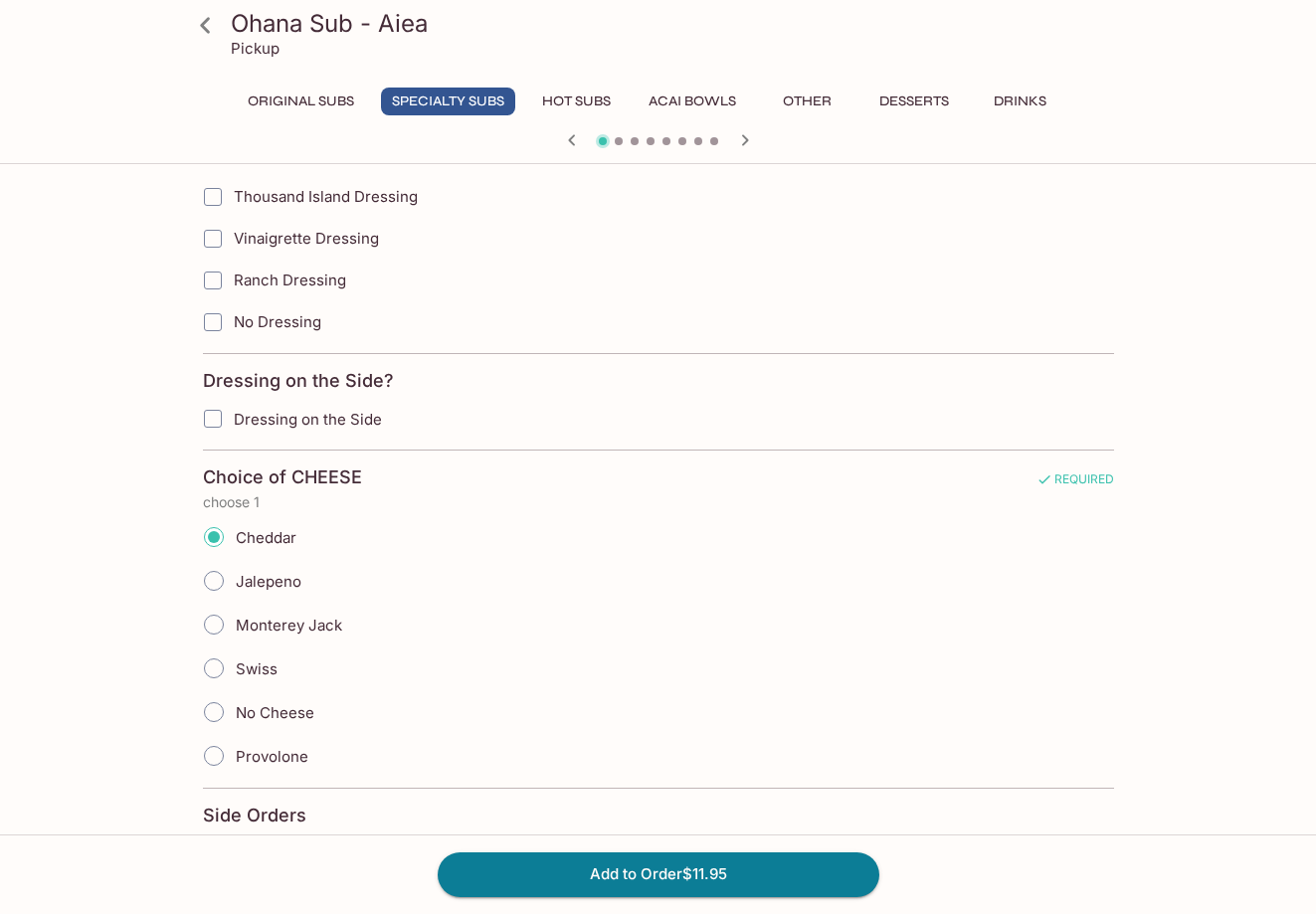 click on "Provolone" at bounding box center [272, 756] 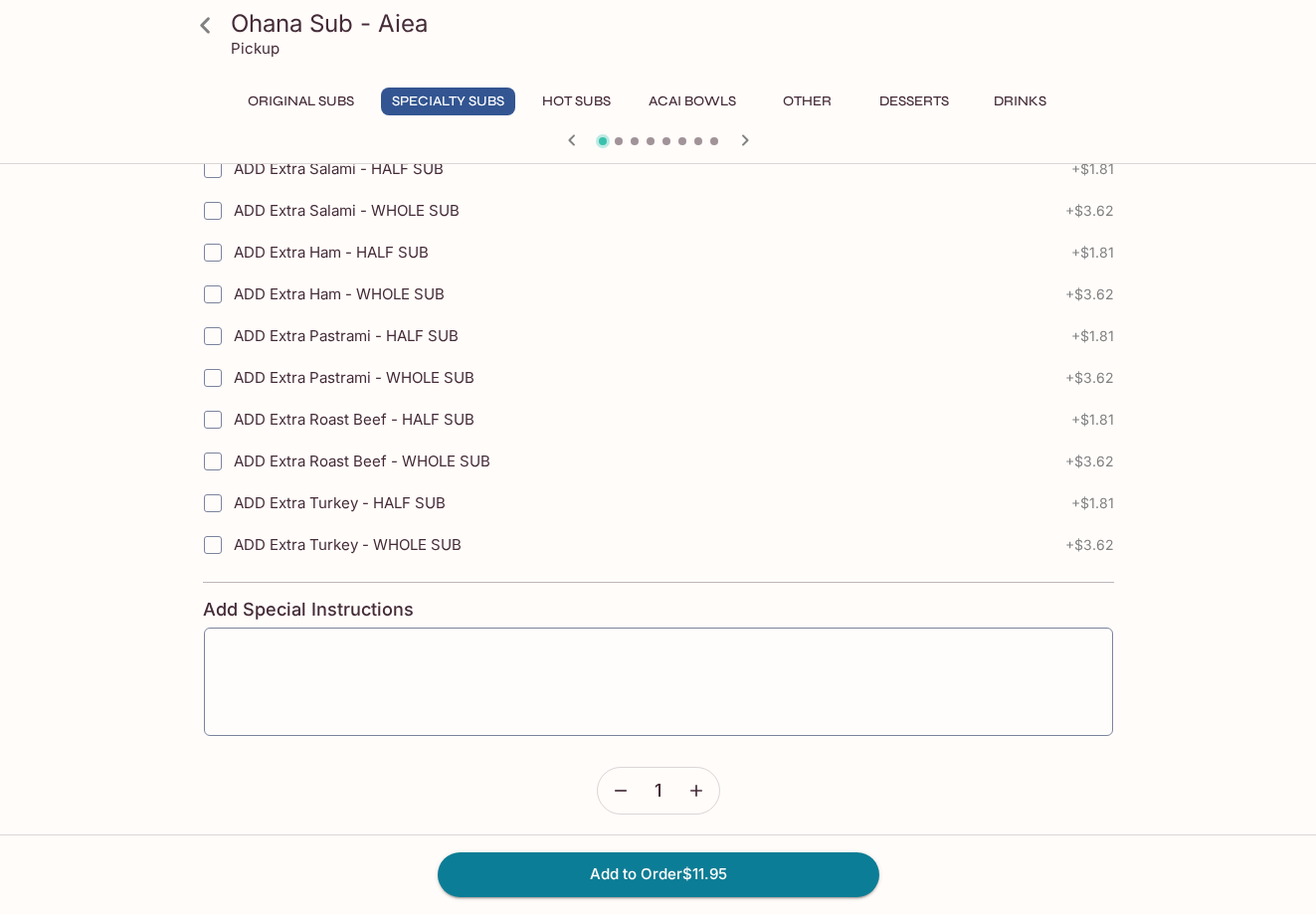 scroll, scrollTop: 2969, scrollLeft: 0, axis: vertical 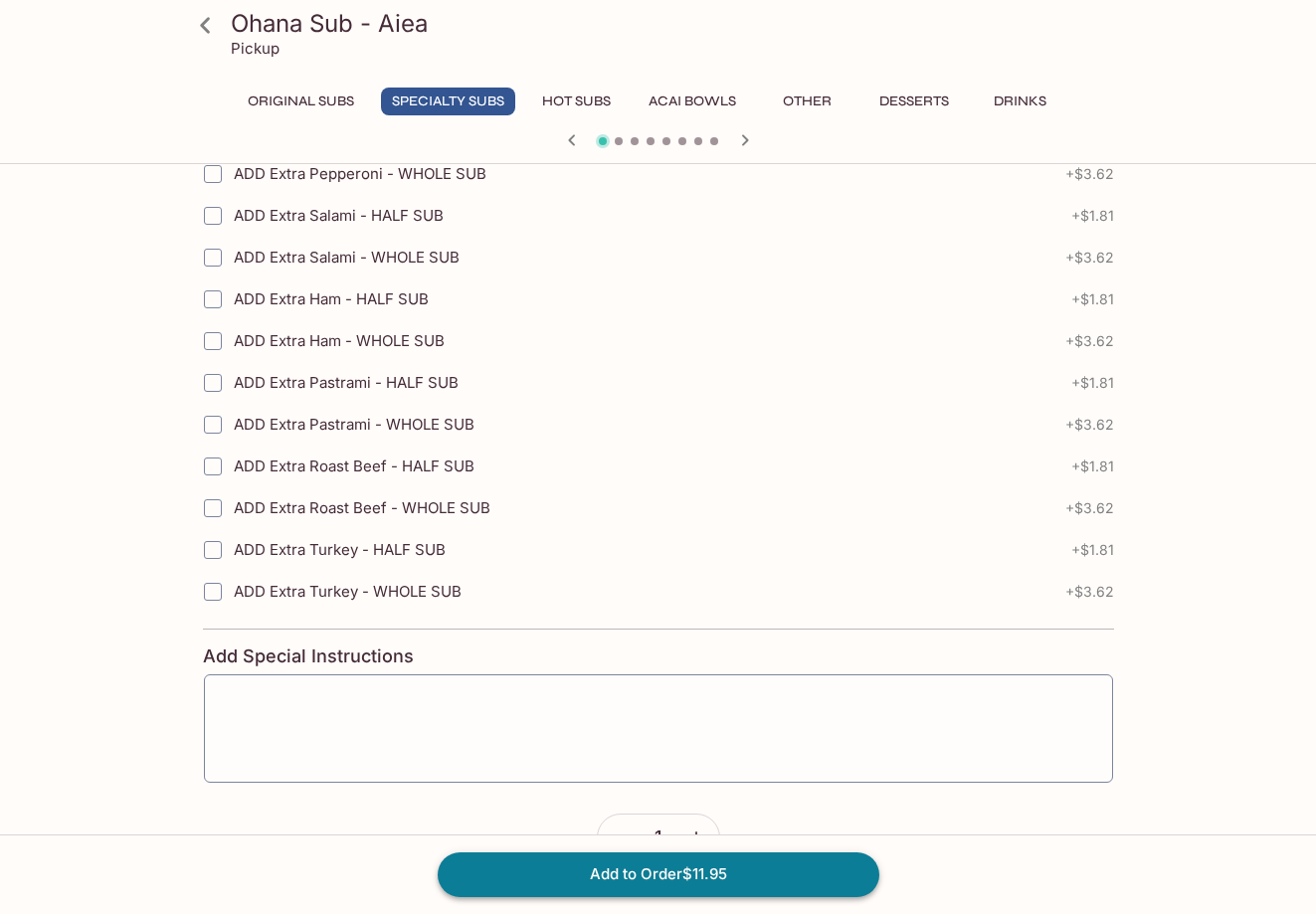 click on "Add to Order  $11.95" at bounding box center [658, 874] 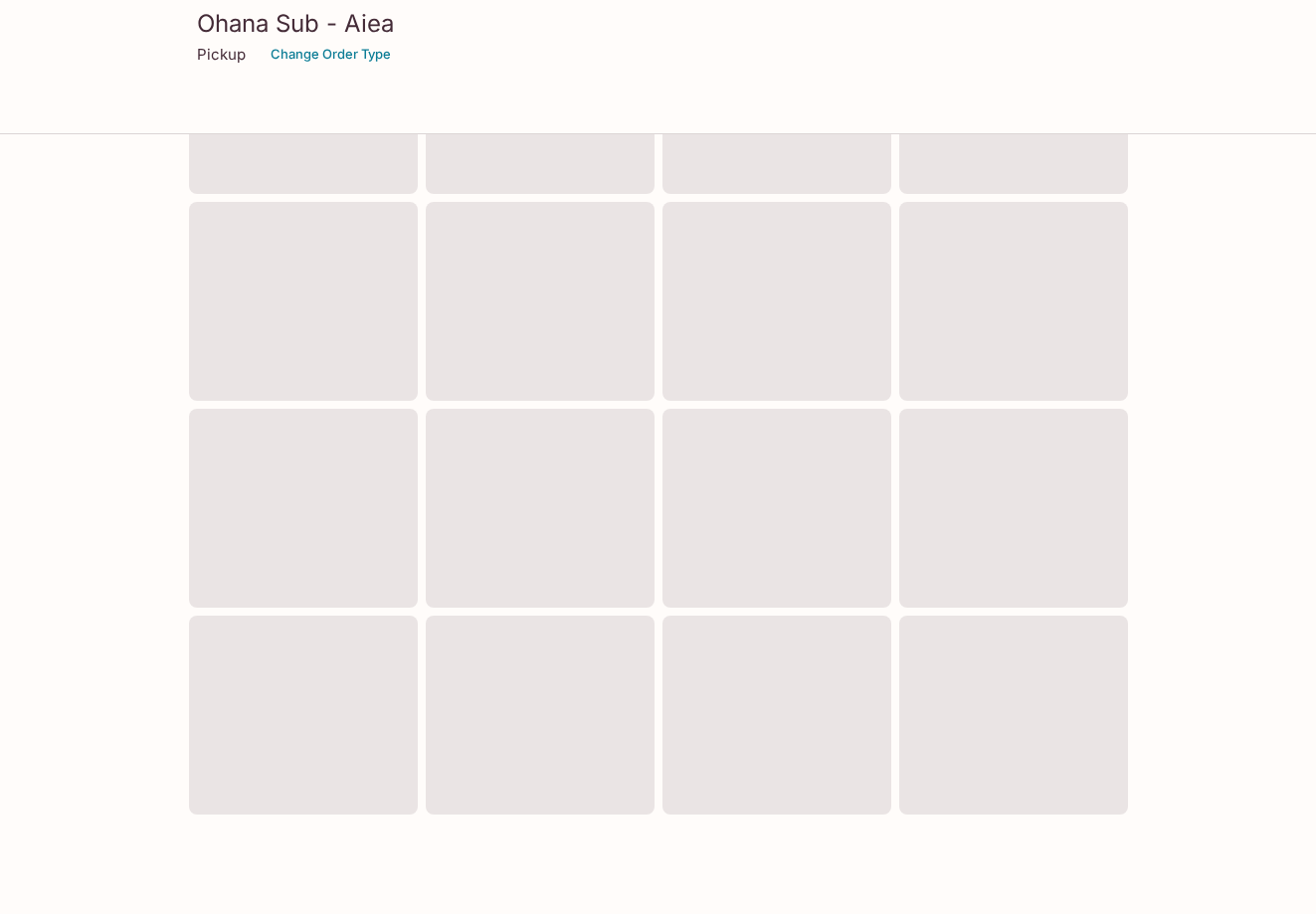scroll, scrollTop: 0, scrollLeft: 0, axis: both 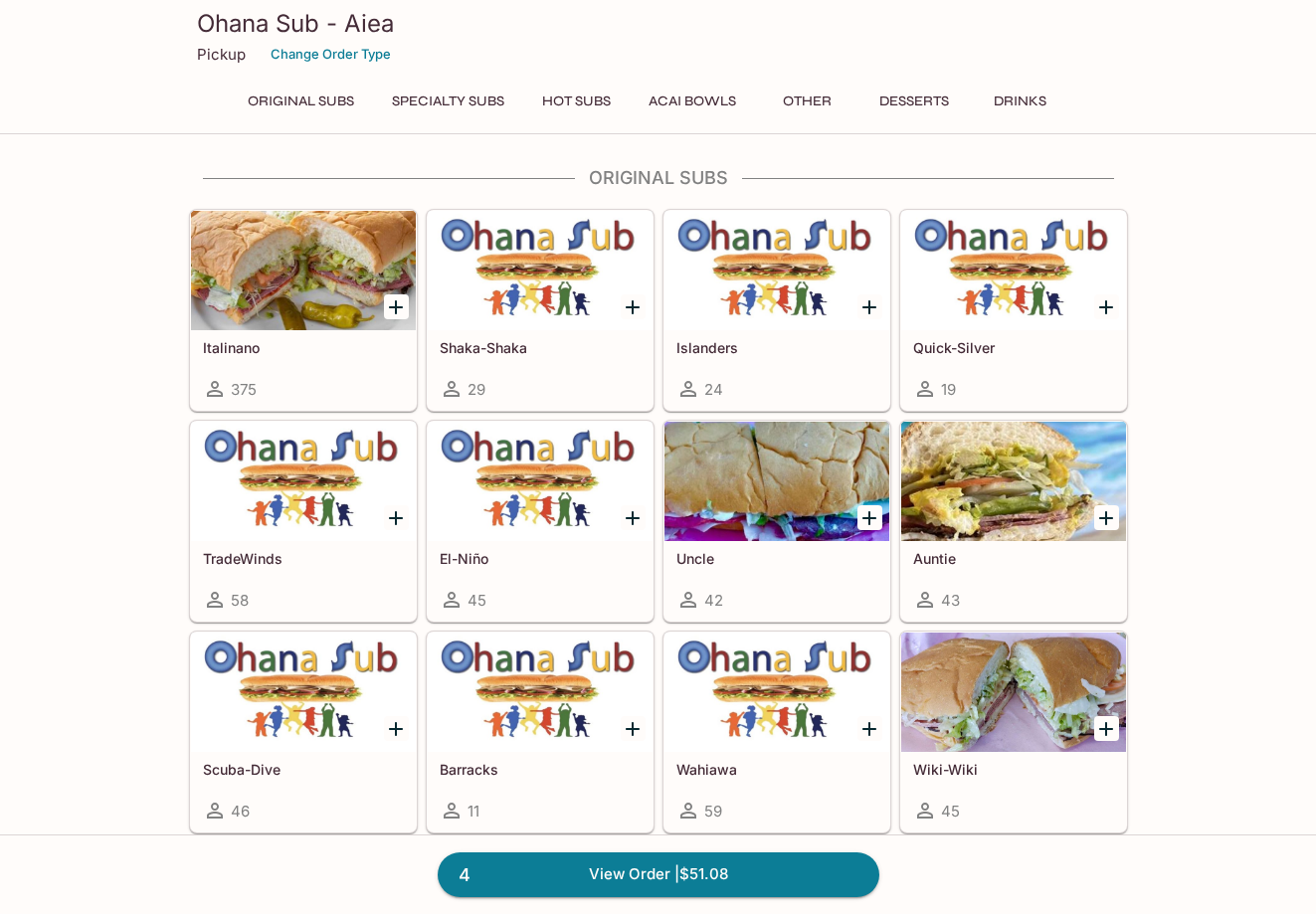 click on "4 View Order |  $51.08" at bounding box center [658, 874] 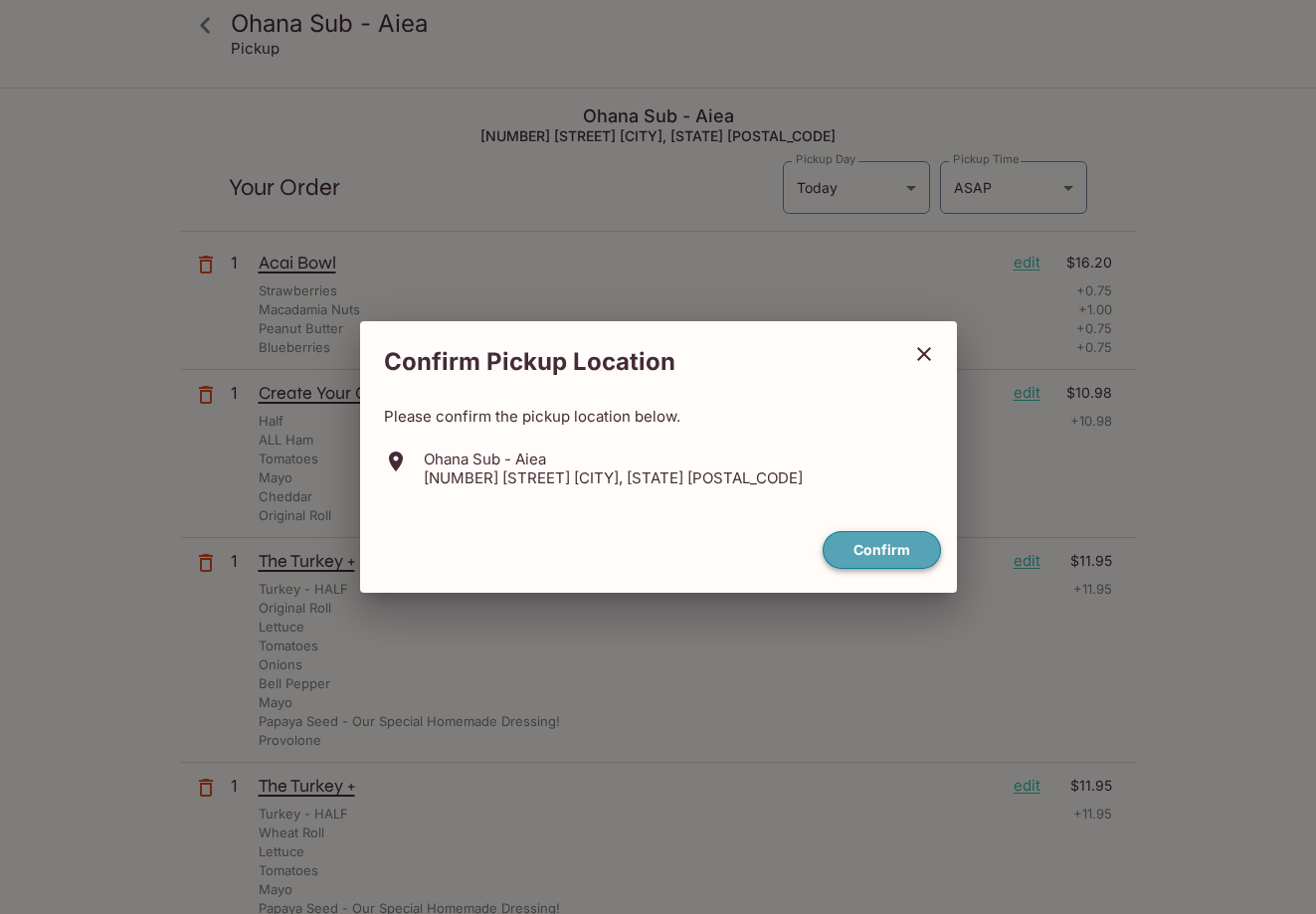 click on "Confirm" at bounding box center [881, 550] 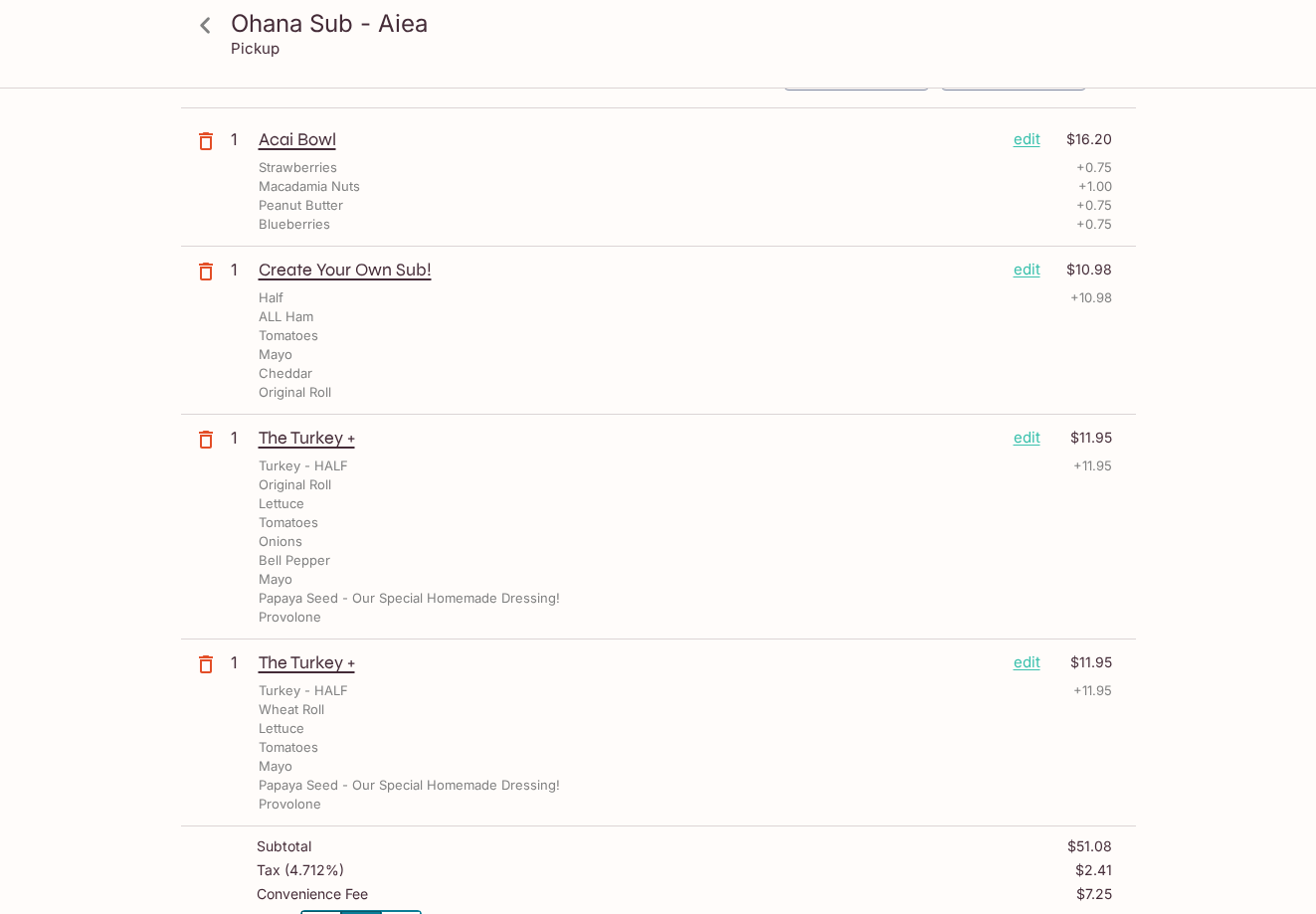 scroll, scrollTop: 121, scrollLeft: 0, axis: vertical 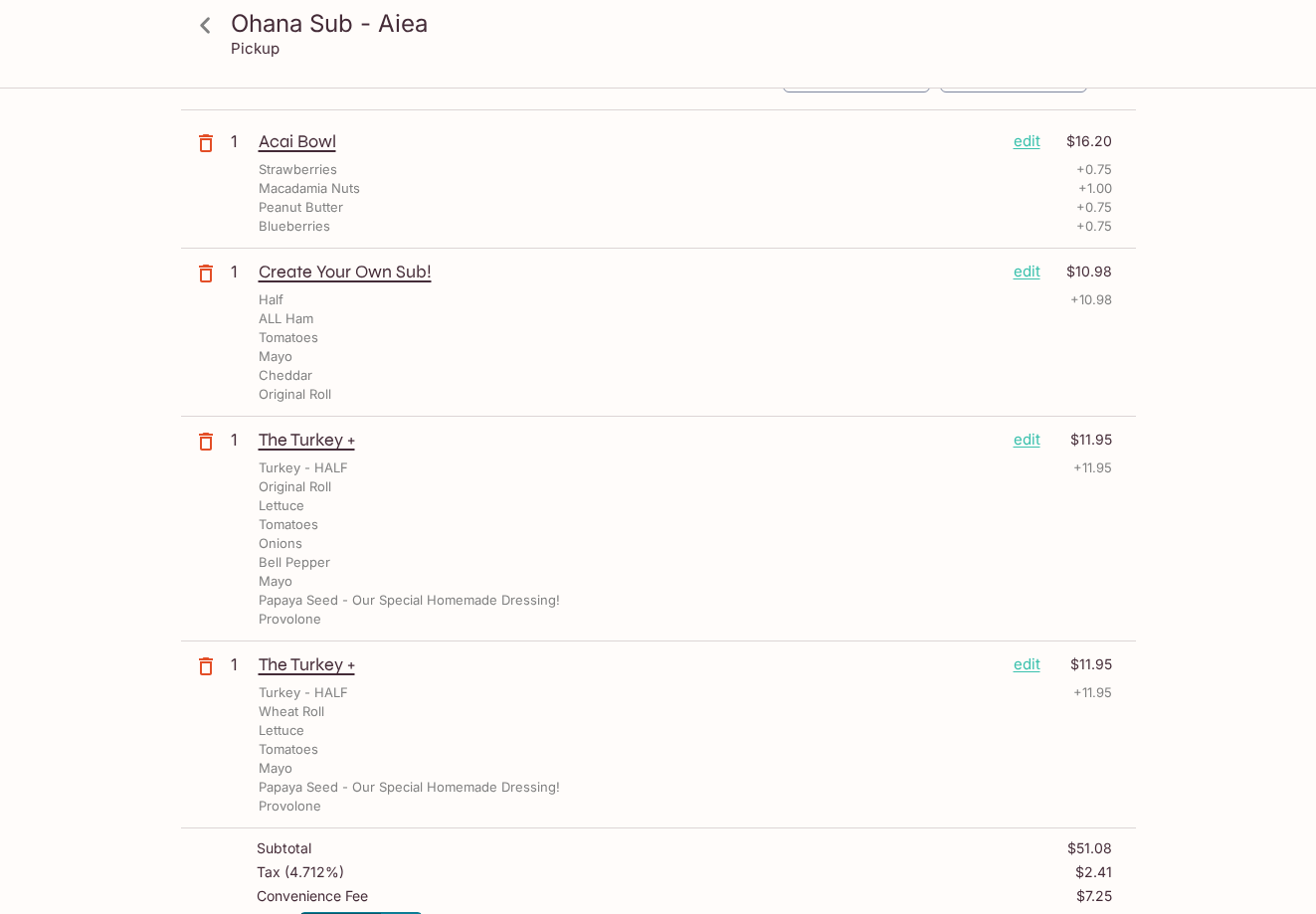 click on "Ohana Sub - Aiea Pickup Ohana Sub - Aiea [NUMBER] [STREET] [CITY], [STATE] [POSTAL_CODE] Your Order Pickup Day Today Today Pickup Day Pickup Time ASAP ASAP Pickup Time 1 Acai Bowl edit $[PRICE] Strawberries + $[PRICE] Macadamia Nuts + $[PRICE] Peanut Butter + $[PRICE] Blueberries + $[PRICE] 1 Create Your Own Sub! edit $[PRICE] Half + $[PRICE] ALL Ham Tomatoes Mayo Cheddar Original Roll 1 The Turkey + edit $[PRICE] Turkey - HALF + $[PRICE] Original Roll Lettuce Tomatoes Onions Bell Pepper Mayo Papaya Seed - Our Special Homemade Dressing! Provolone 1 The Turkey + edit $[PRICE] Turkey - HALF + $[PRICE] Wheat Roll Lettuce Tomatoes Mayo Papaya Seed - Our Special Homemade Dressing! Provolone Subtotal $[PRICE] Tax ( 4.712% ) $[PRICE] Convenience Fee $[PRICE] Tips 10% 15% 20% other $[PRICE] Total $[PRICE] I agree to receive SMS notifications regarding my order x Pay with Credit Card" at bounding box center (658, 715) 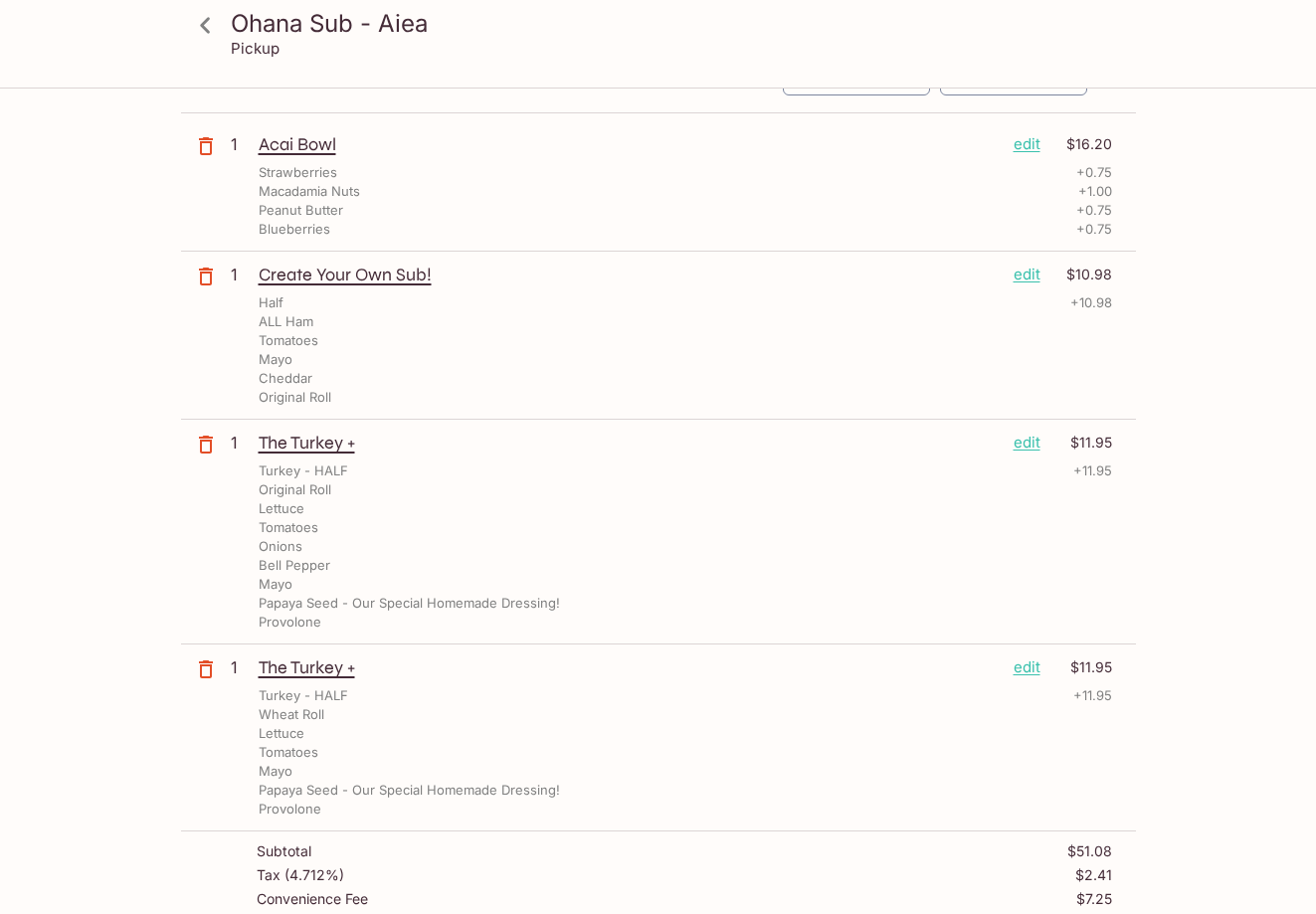 scroll, scrollTop: 0, scrollLeft: 0, axis: both 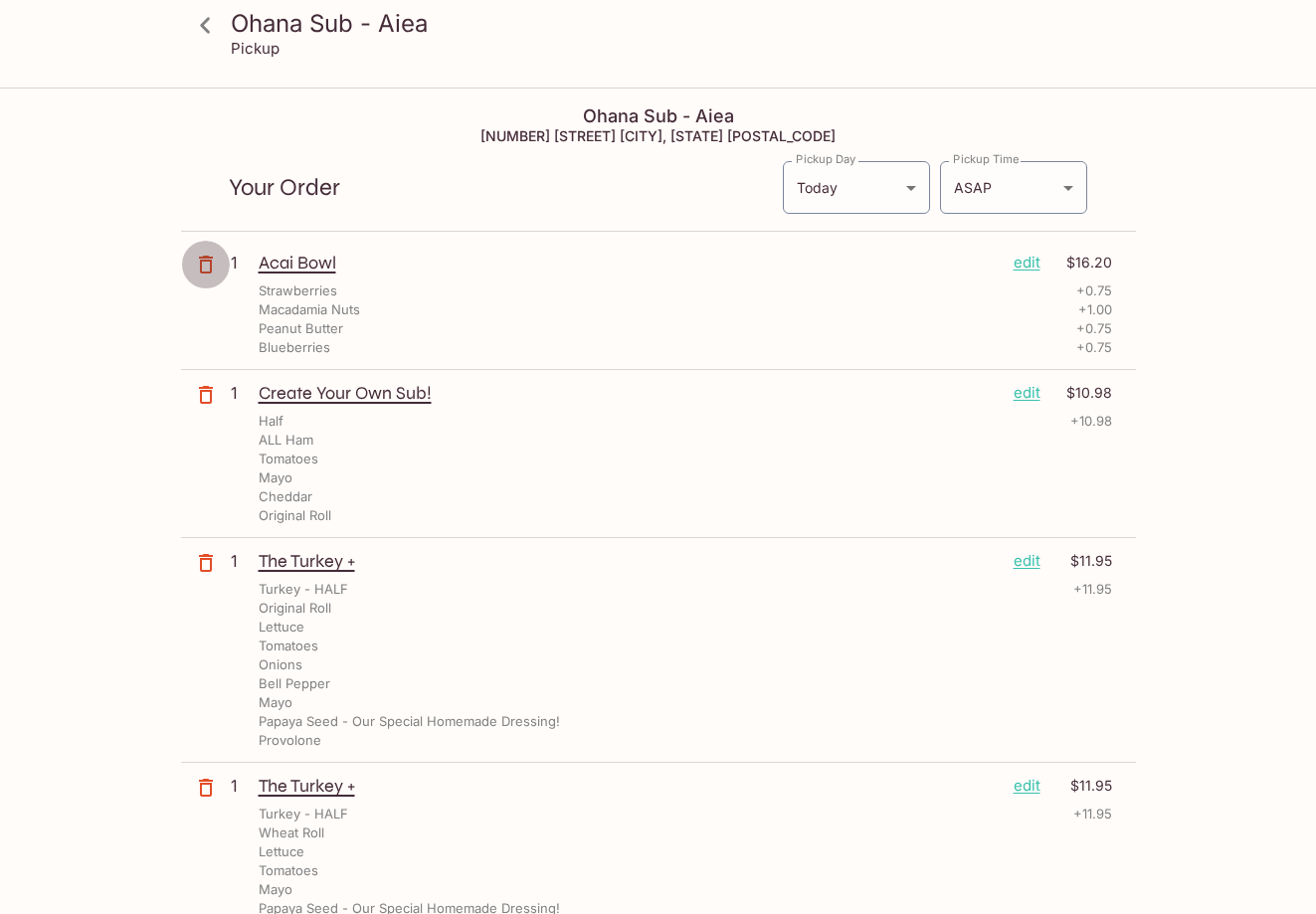 click 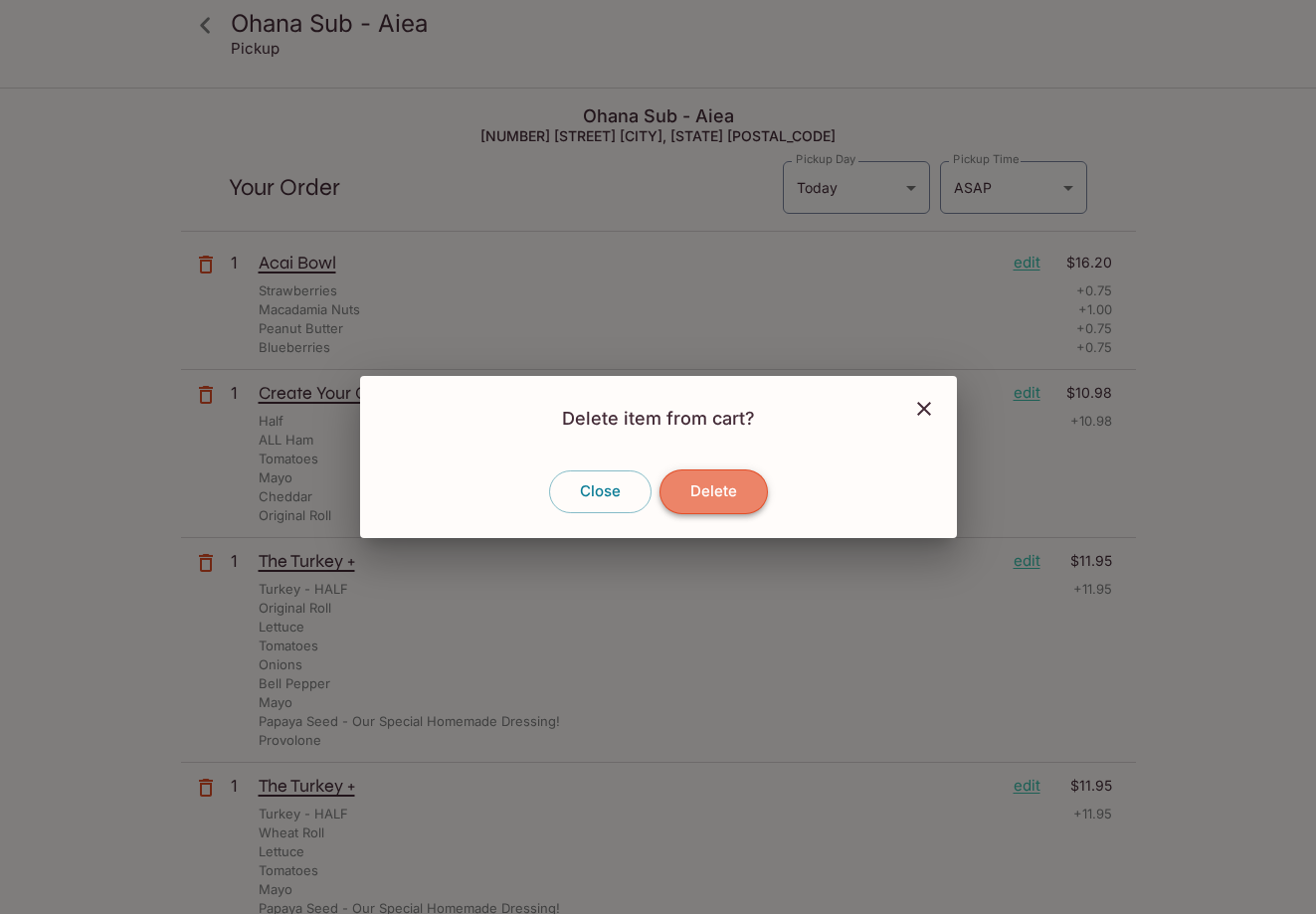 click on "Delete" at bounding box center [713, 491] 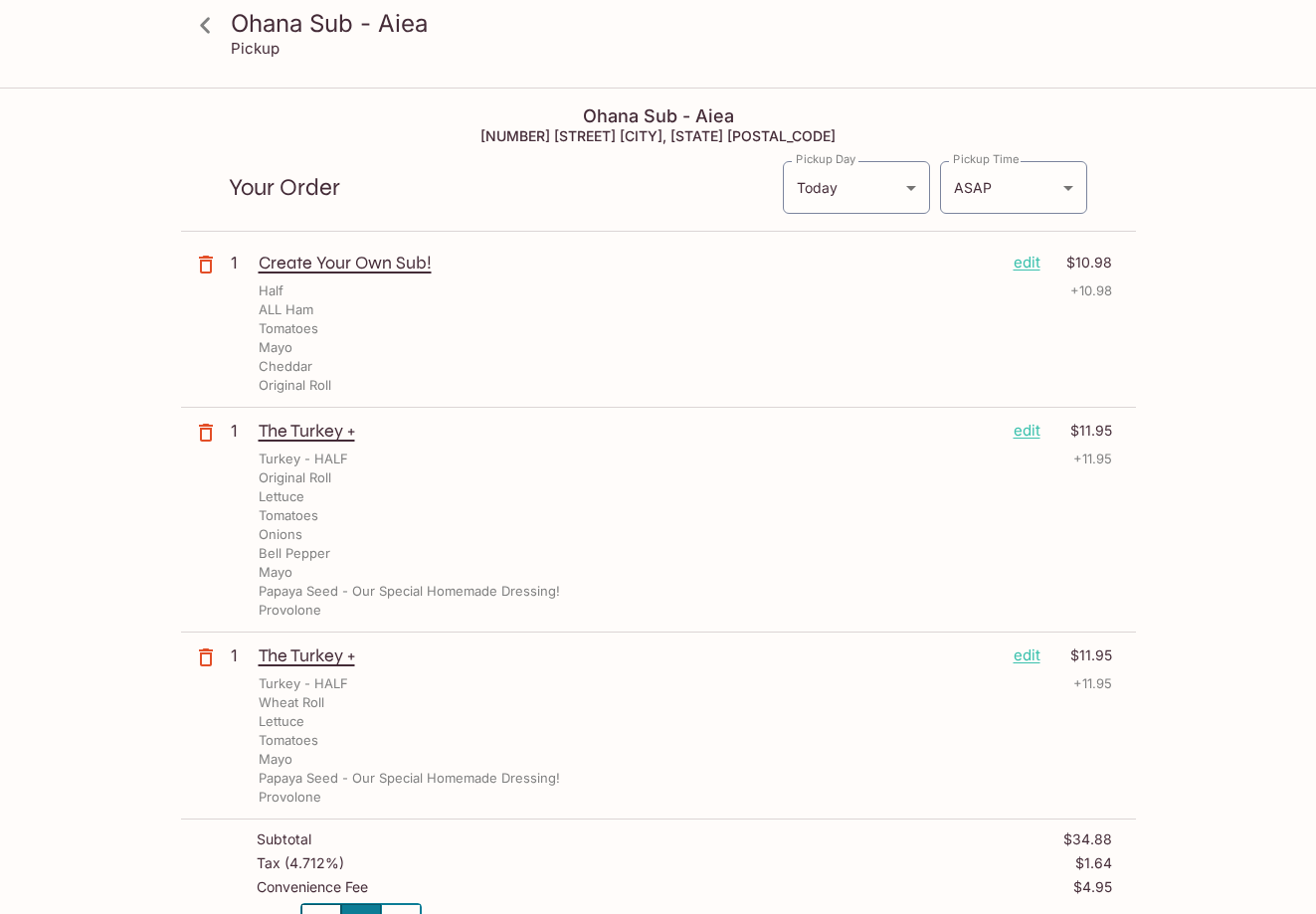 click 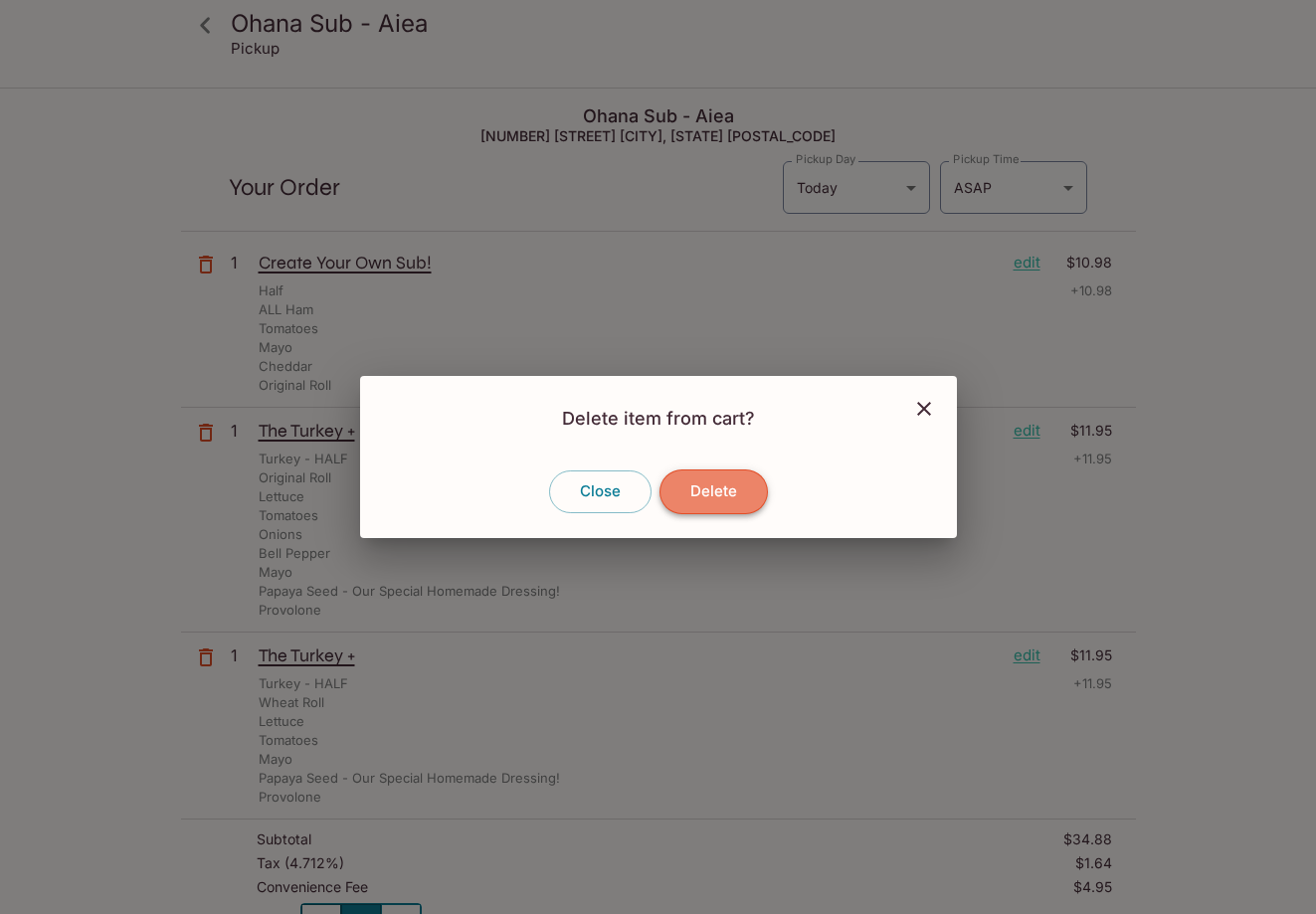 click on "Delete" at bounding box center [713, 491] 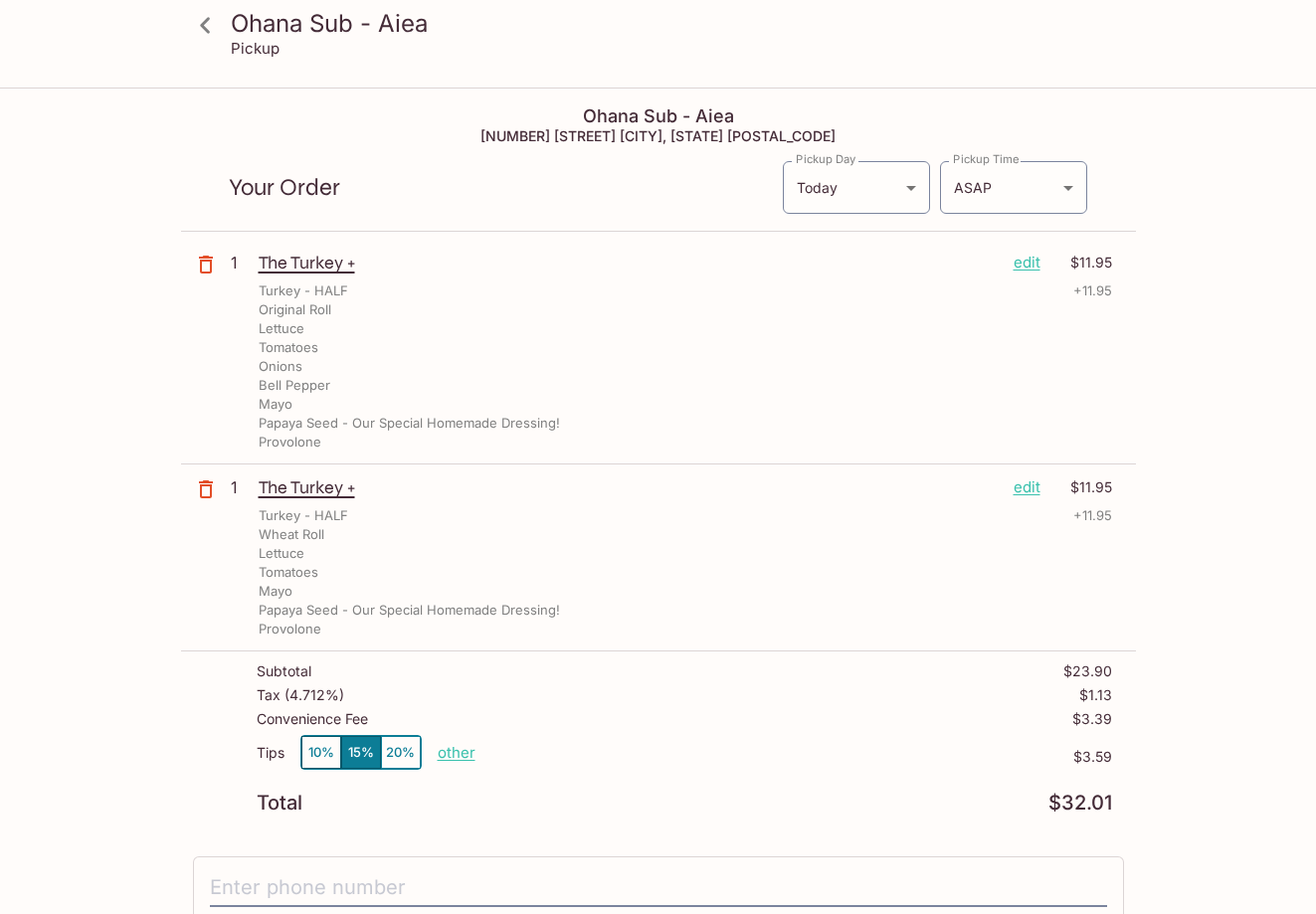 click 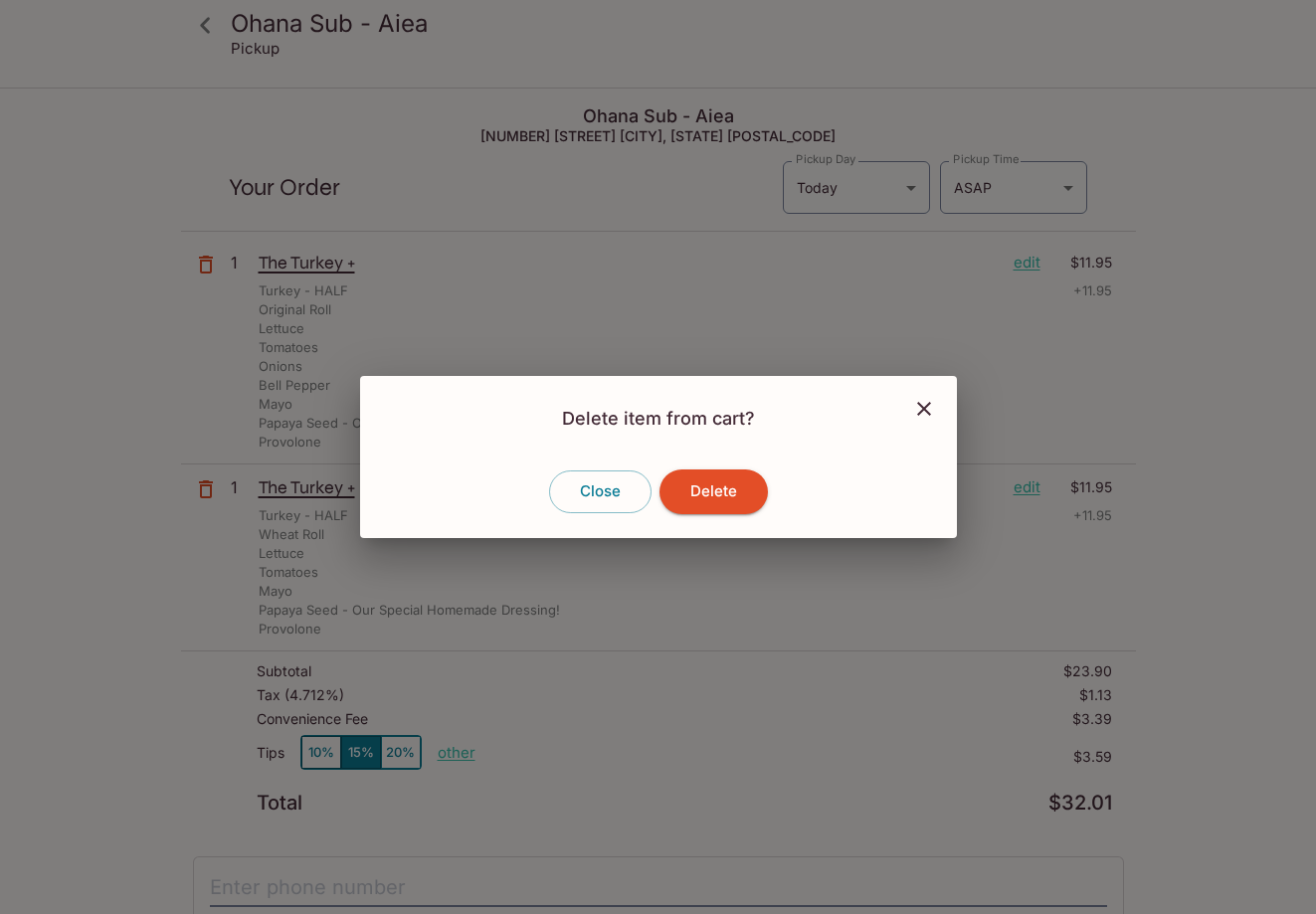 click on "Close Delete" at bounding box center (658, 491) 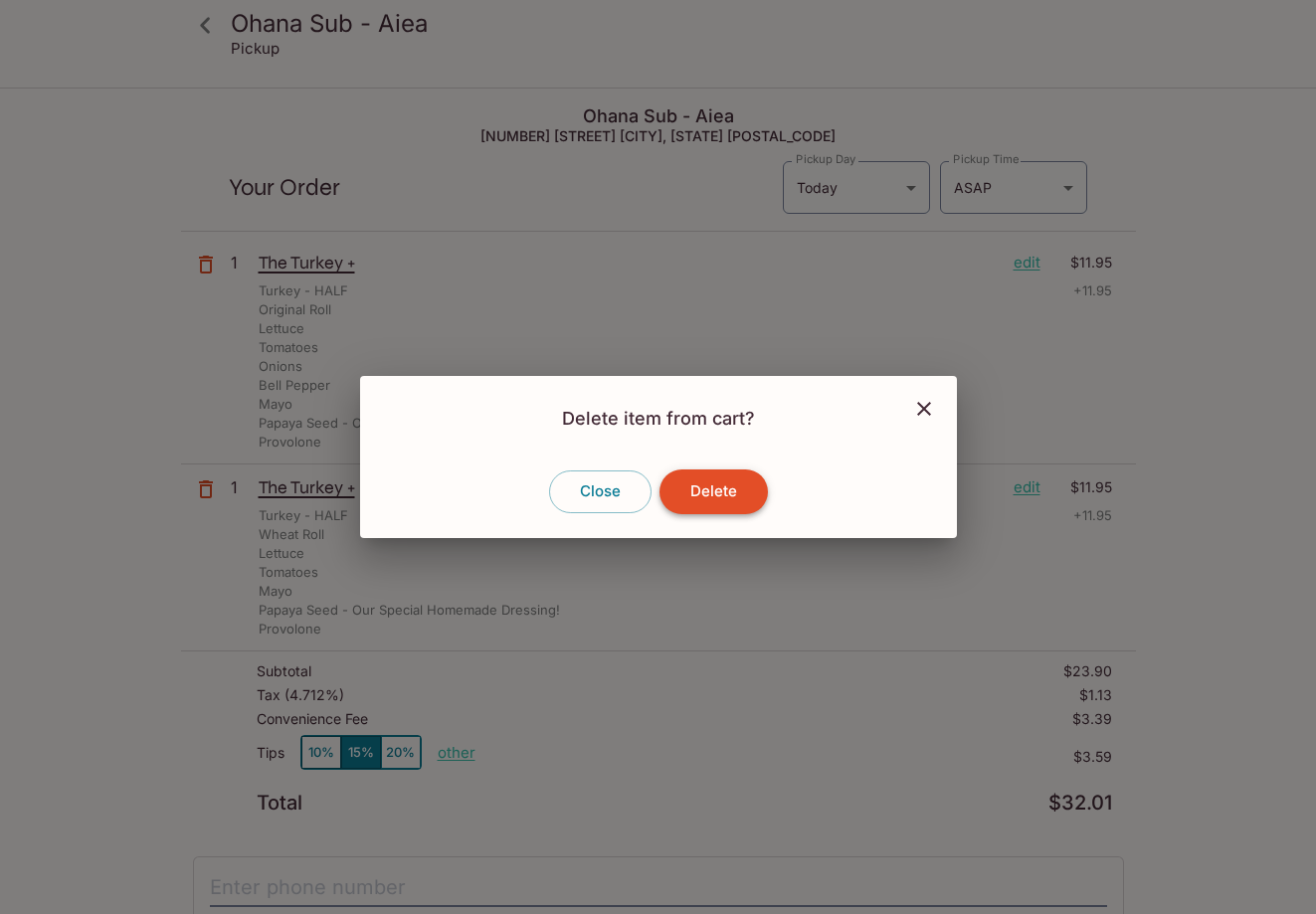 click on "Delete" at bounding box center [713, 491] 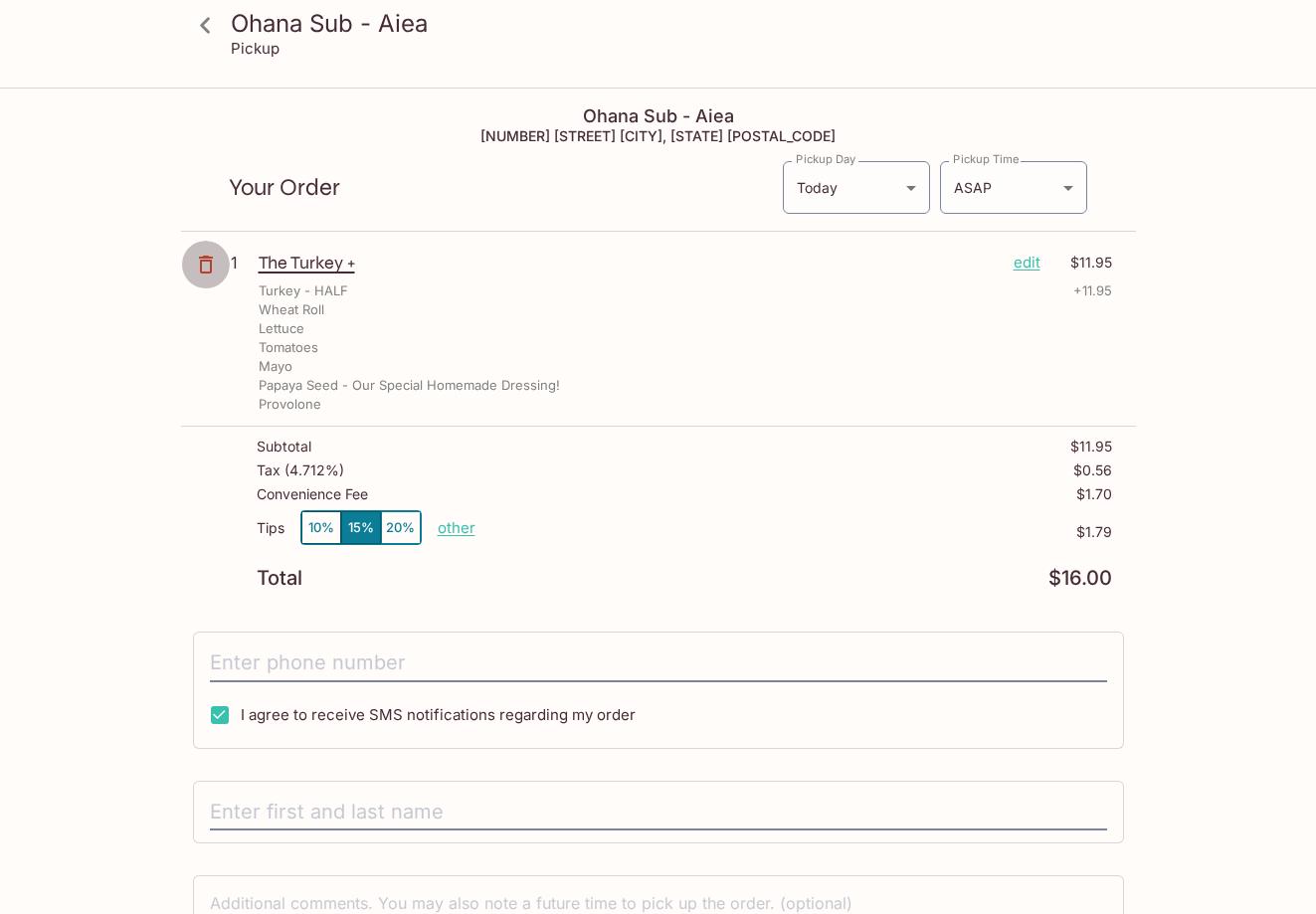 click 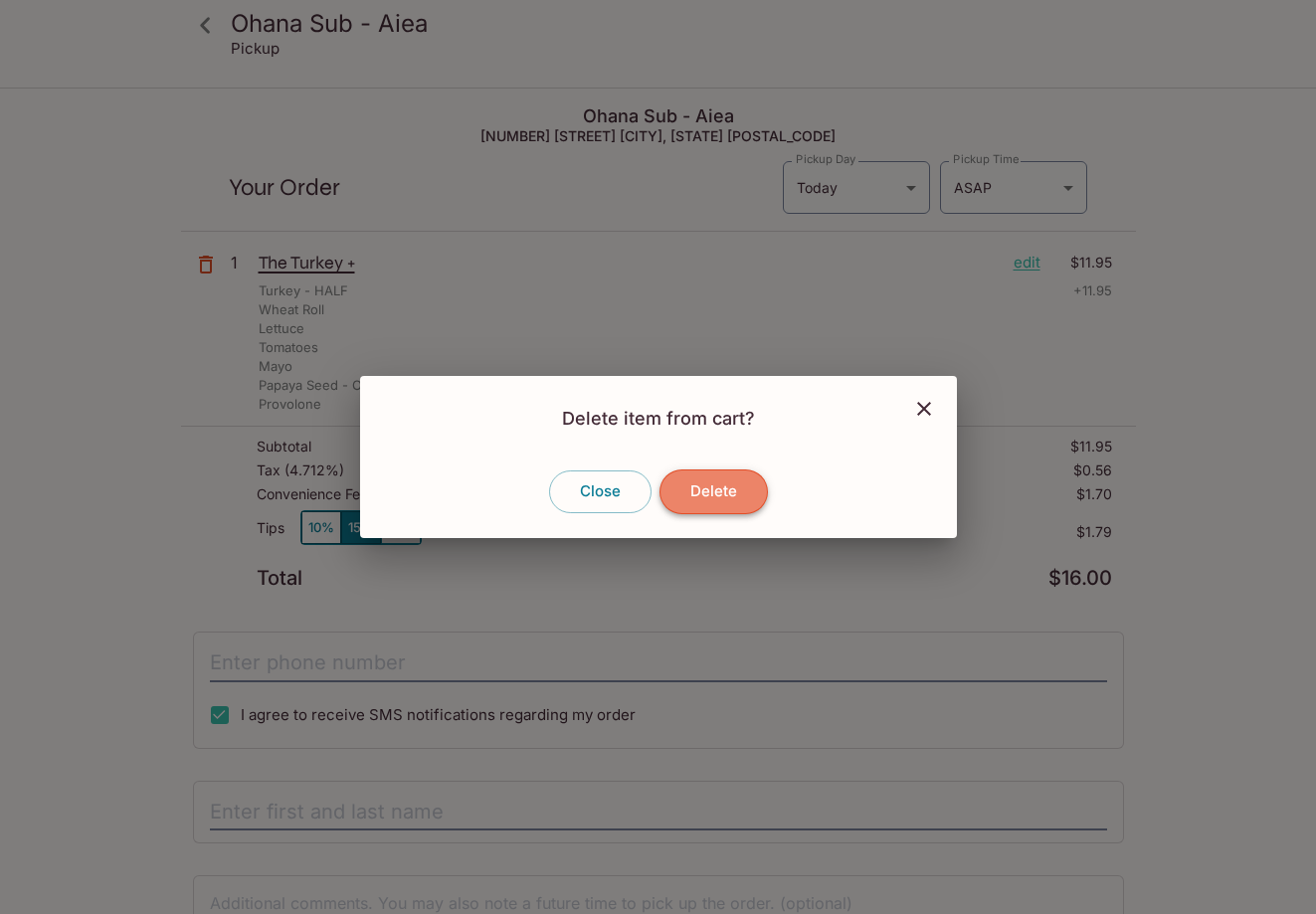 click on "Delete" at bounding box center [713, 491] 